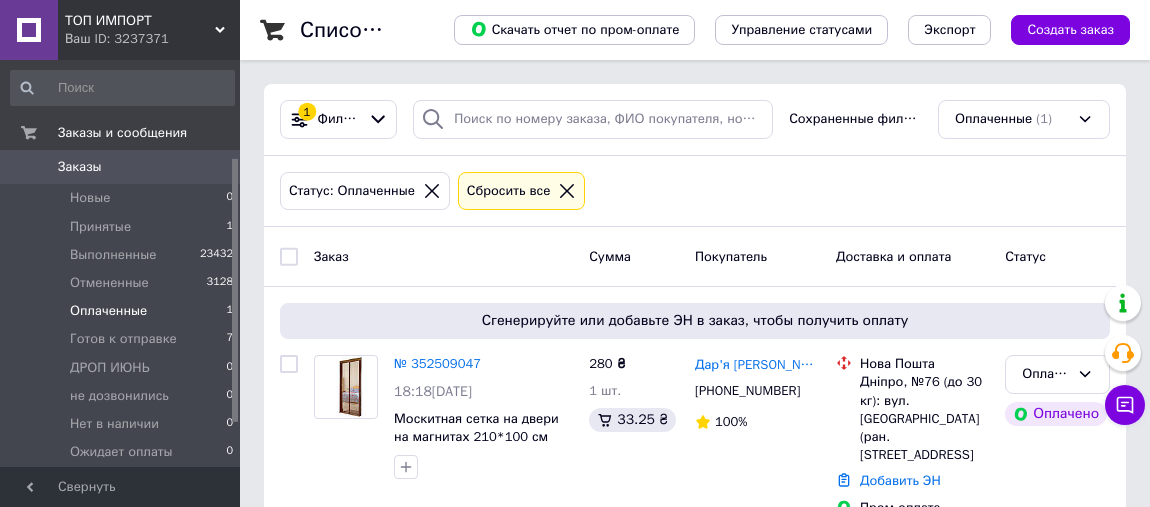 scroll, scrollTop: 29, scrollLeft: 0, axis: vertical 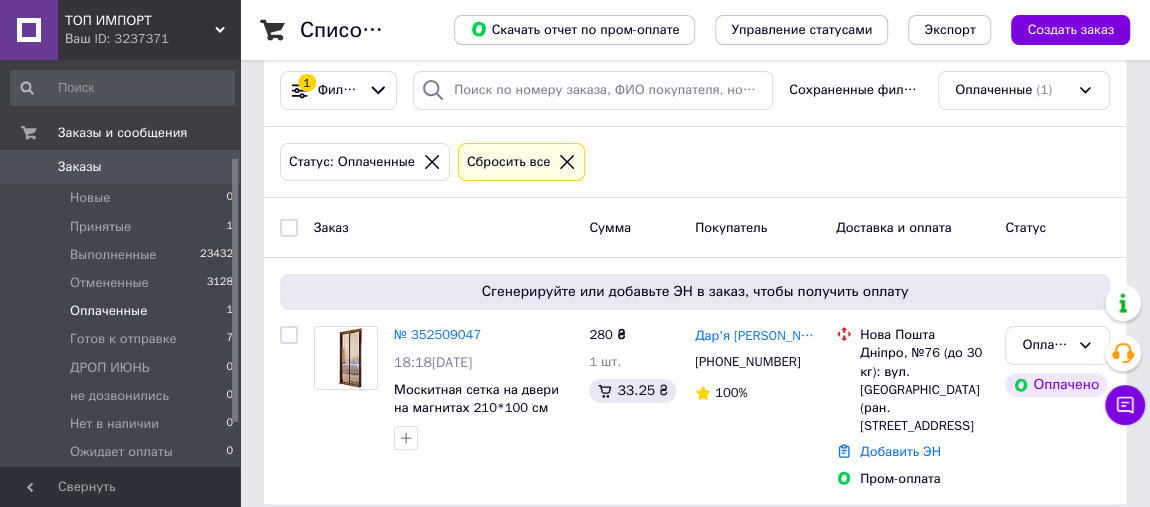 click on "ТОП ИМПОРТ Ваш ID: 3237371" at bounding box center [149, 30] 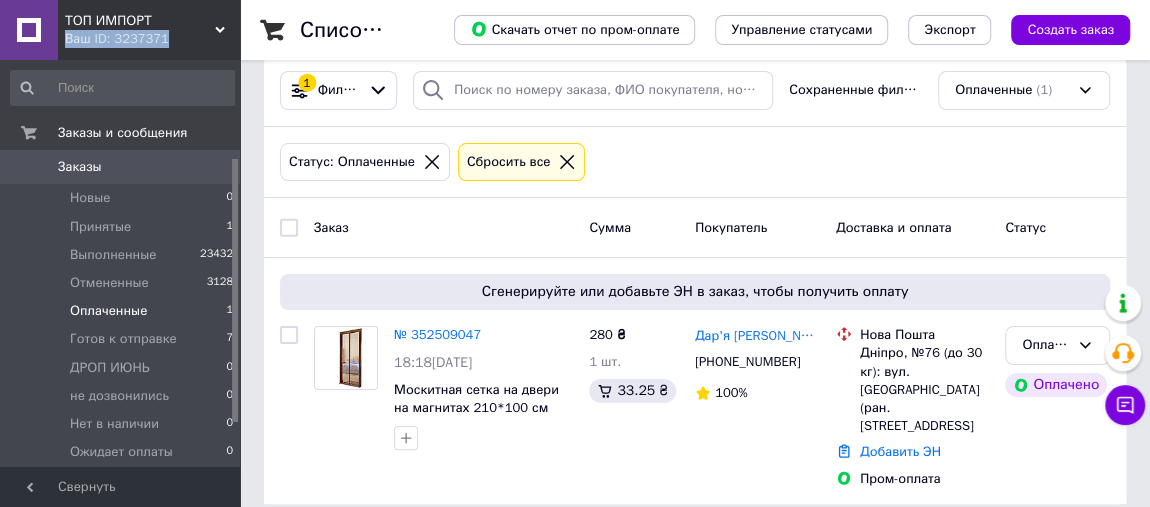 scroll, scrollTop: 151, scrollLeft: 0, axis: vertical 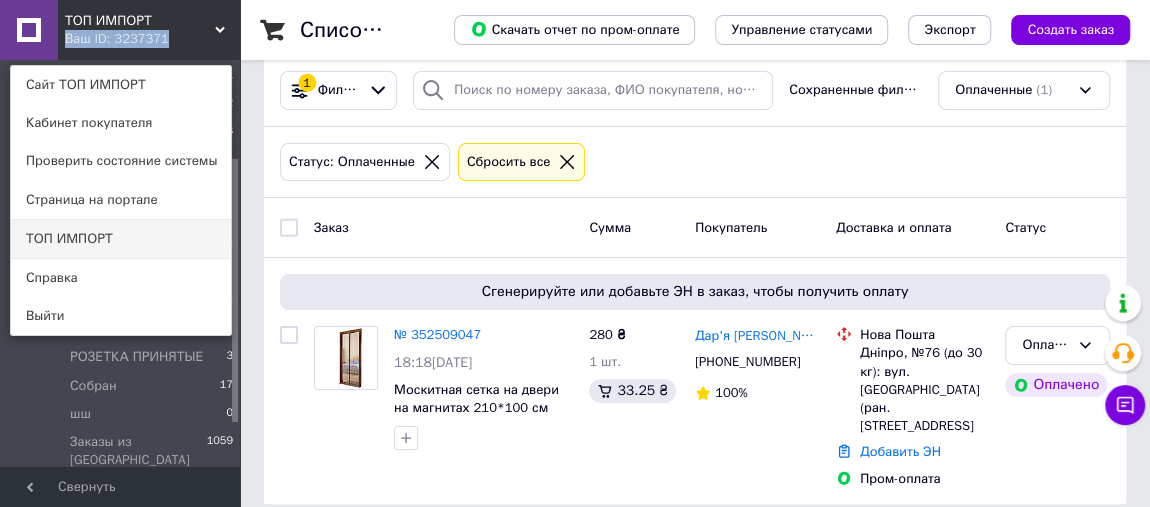 click on "ТОП ИМПОРТ" at bounding box center (121, 239) 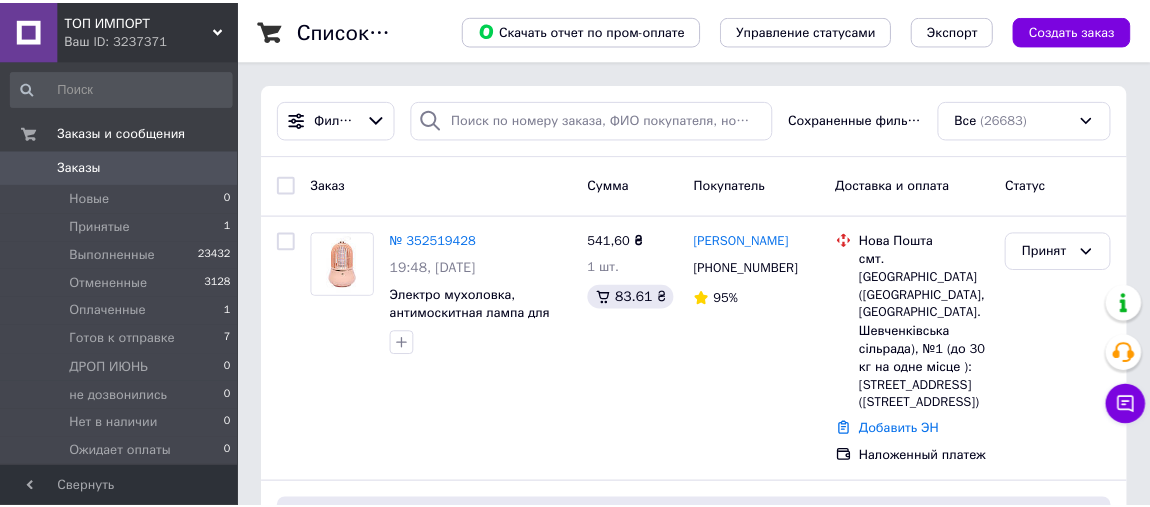 scroll, scrollTop: 0, scrollLeft: 0, axis: both 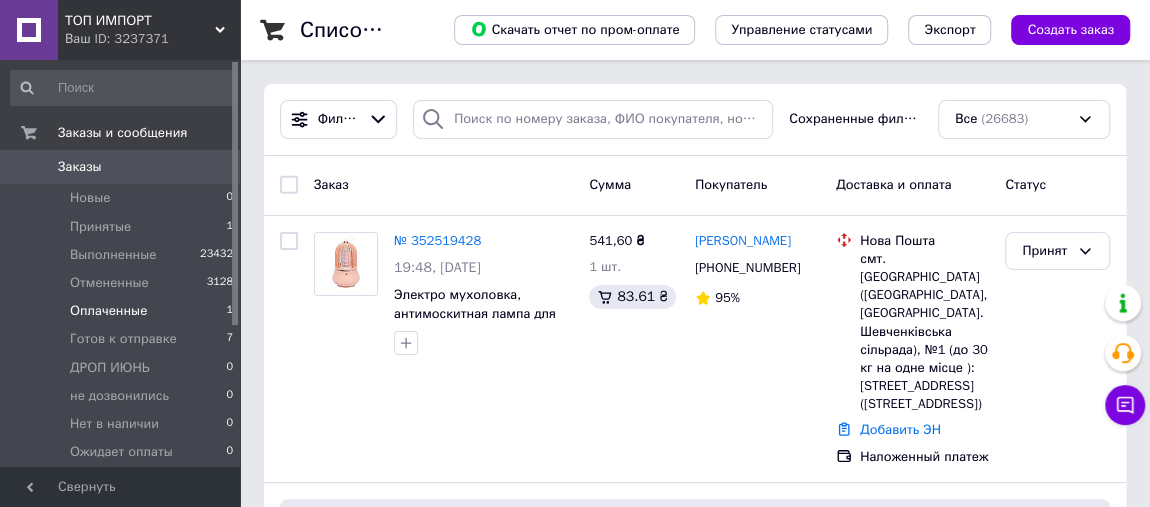 click on "Оплаченные 1" at bounding box center [122, 311] 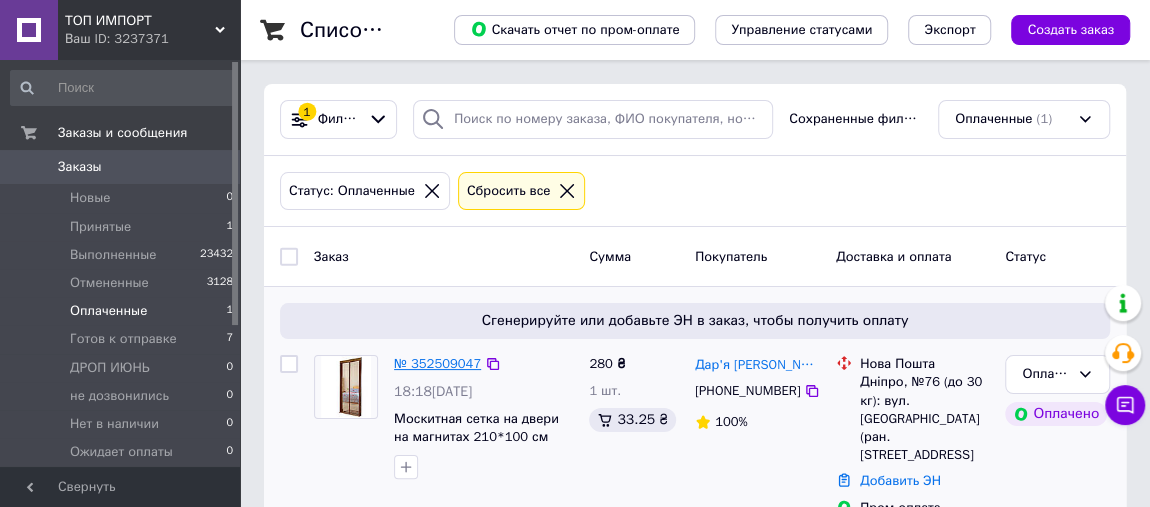 click on "№ 352509047" at bounding box center (437, 363) 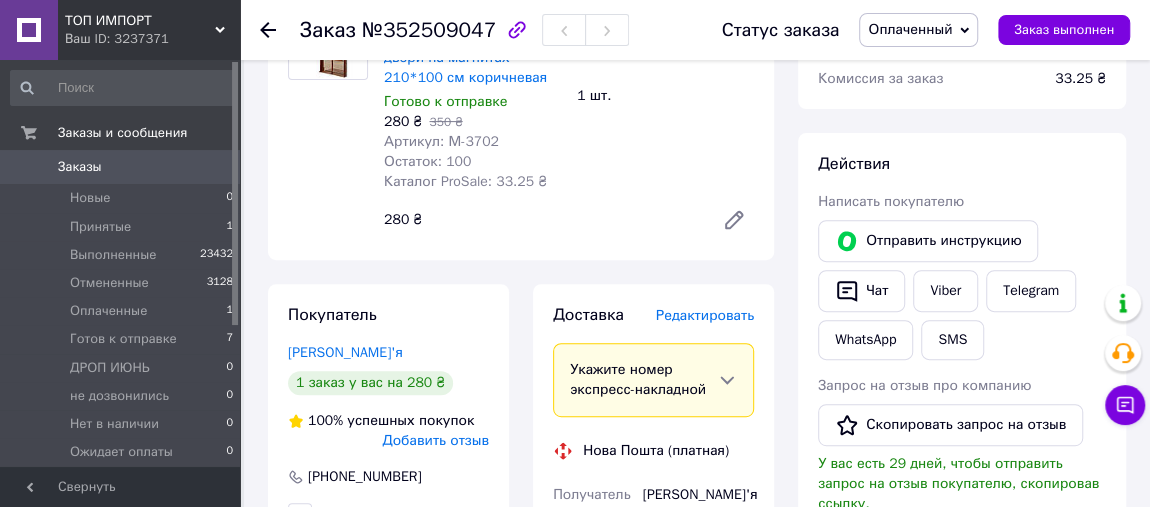 scroll, scrollTop: 303, scrollLeft: 0, axis: vertical 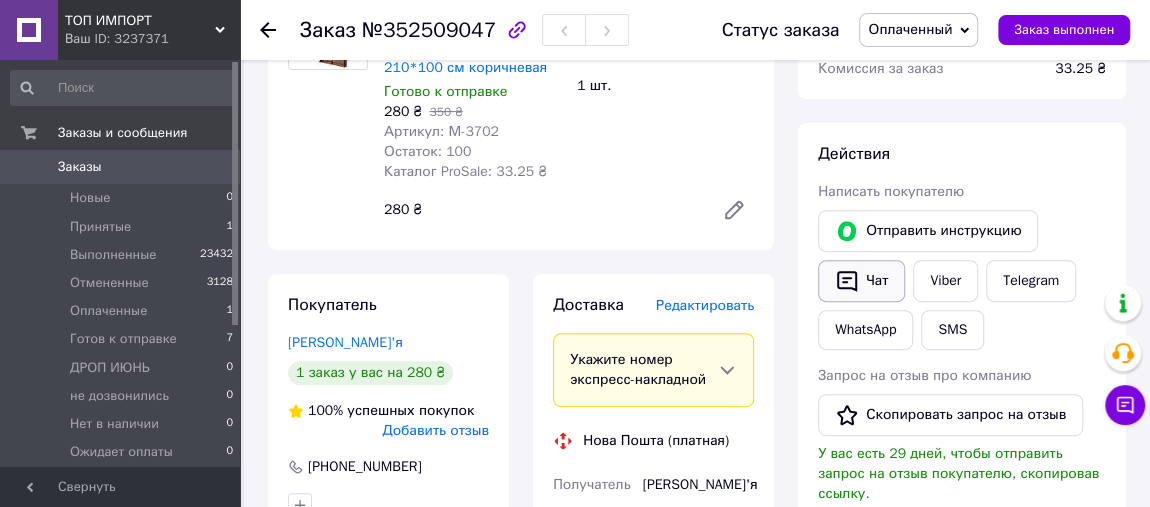 click on "Чат" at bounding box center (861, 281) 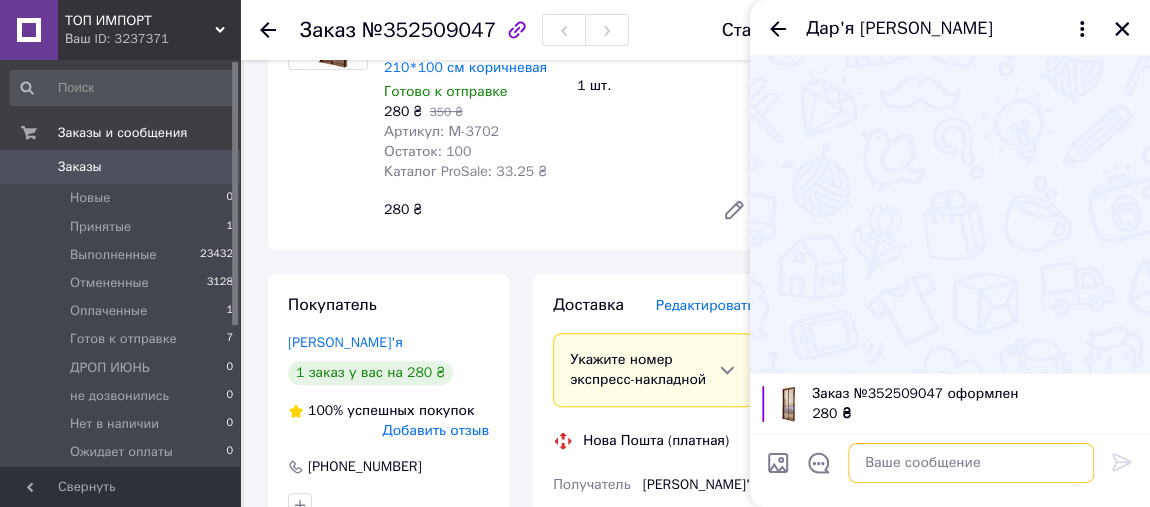 click at bounding box center (971, 463) 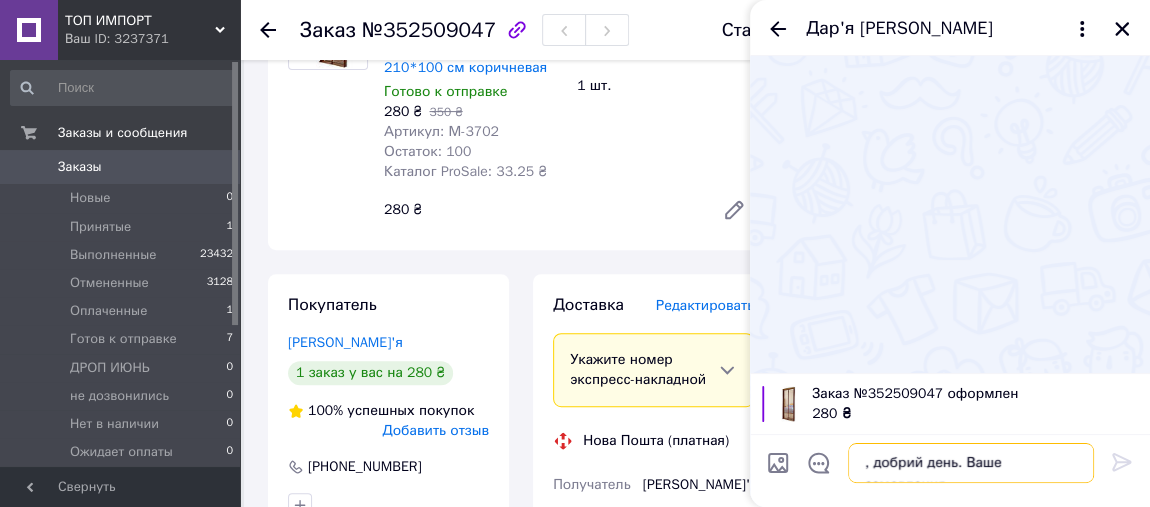 scroll, scrollTop: 0, scrollLeft: 0, axis: both 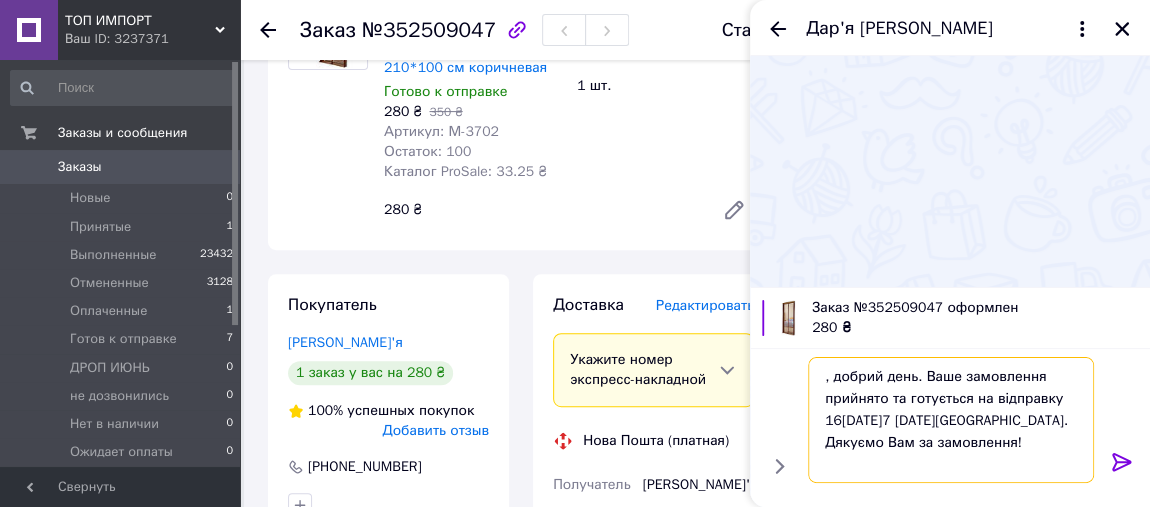 click on ", добрий день. Ваше замовлення
прийнято та готується на відправку
16[DATE]7 [DATE][GEOGRAPHIC_DATA].
Дякуємо Вам за замовлення!" at bounding box center (951, 420) 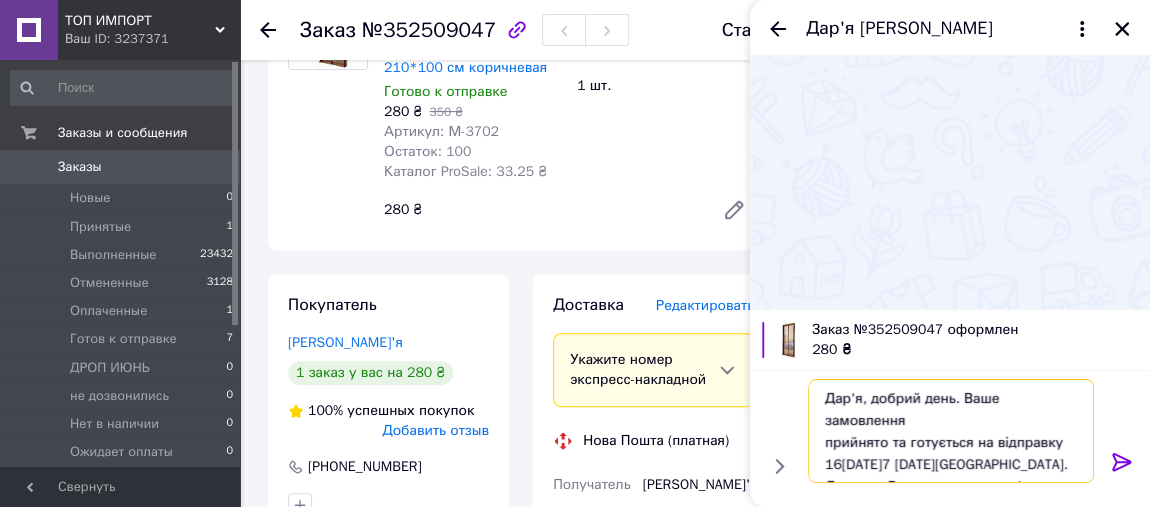 type on "Дар'я, добрий день. Ваше замовлення
прийнято та готується на відправку
16[DATE]7 [DATE][GEOGRAPHIC_DATA].
Дякуємо Вам за замовлення!" 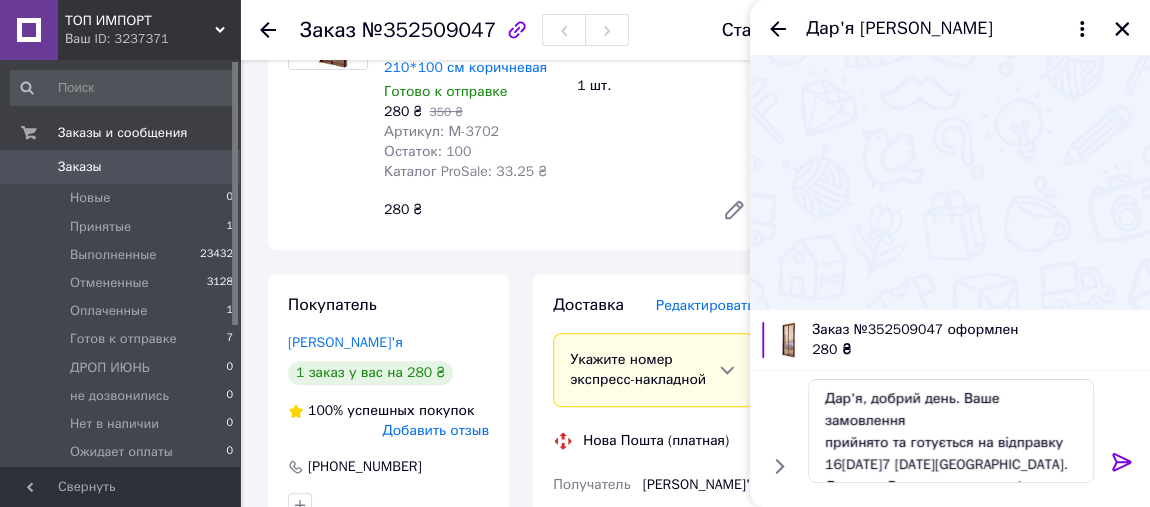 click 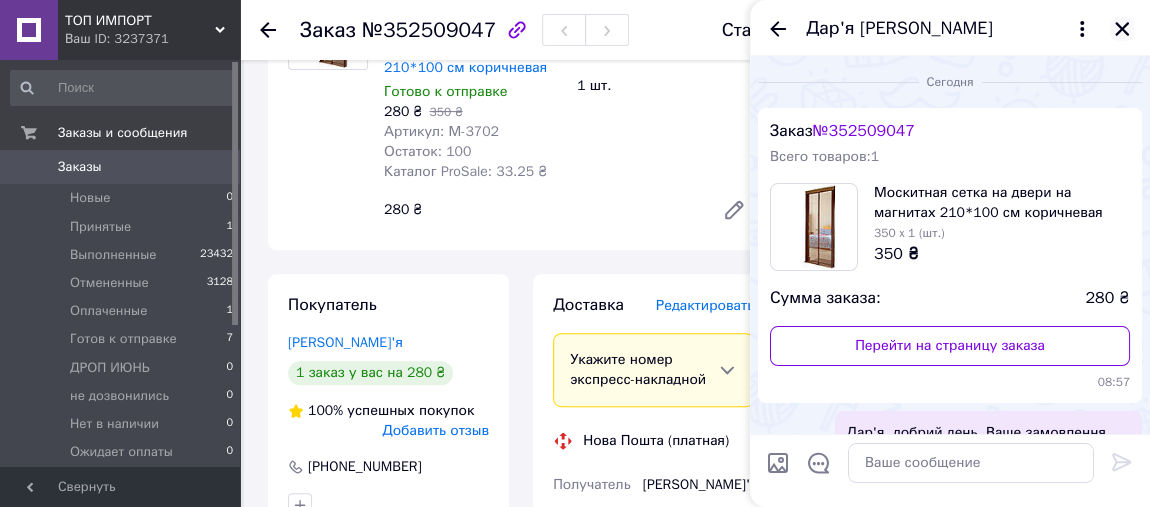 click 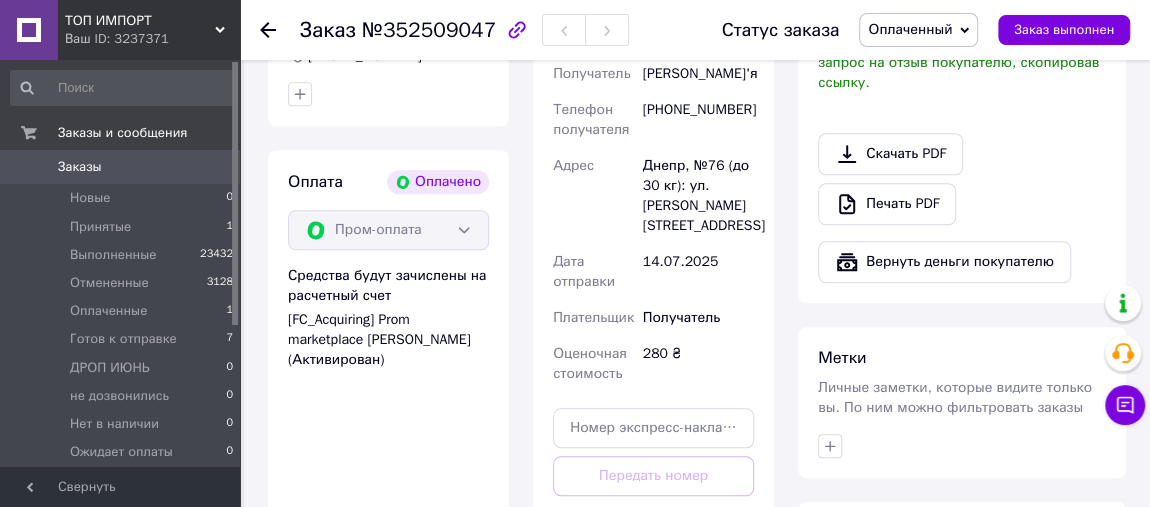 scroll, scrollTop: 454, scrollLeft: 0, axis: vertical 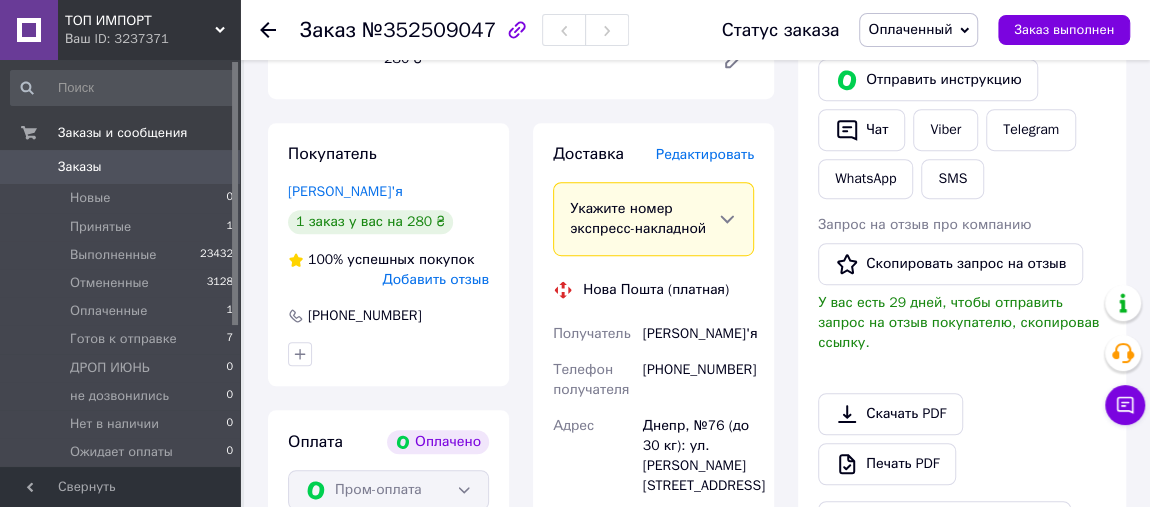click 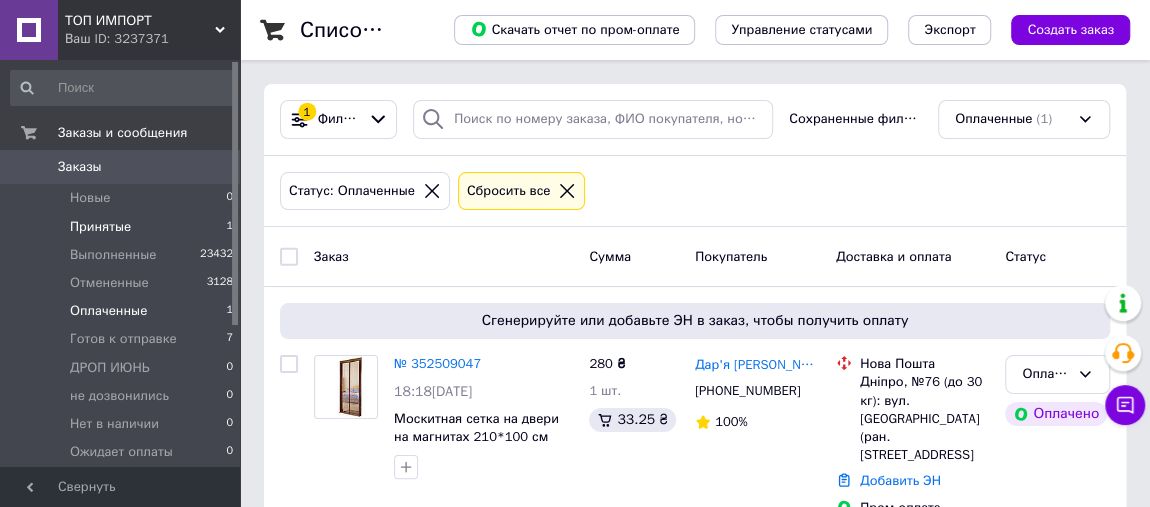 click on "Принятые 1" at bounding box center (122, 227) 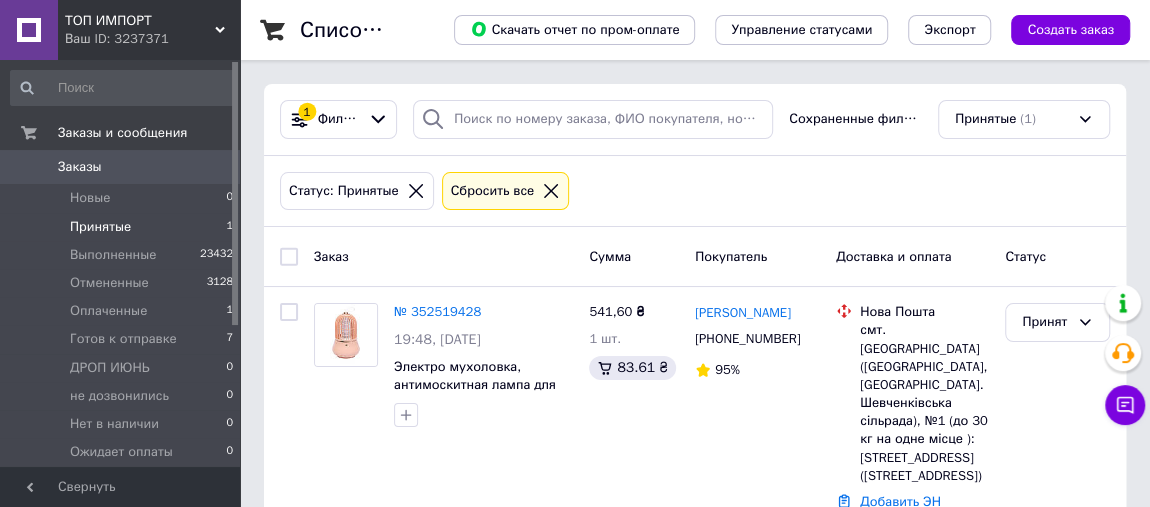 scroll, scrollTop: 50, scrollLeft: 0, axis: vertical 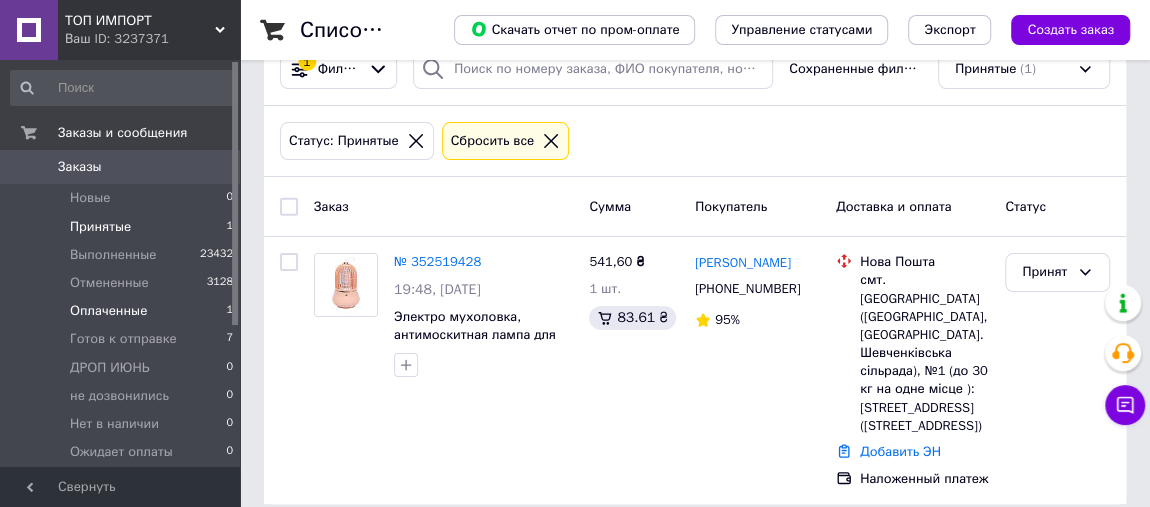 click on "Оплаченные 1" at bounding box center (122, 311) 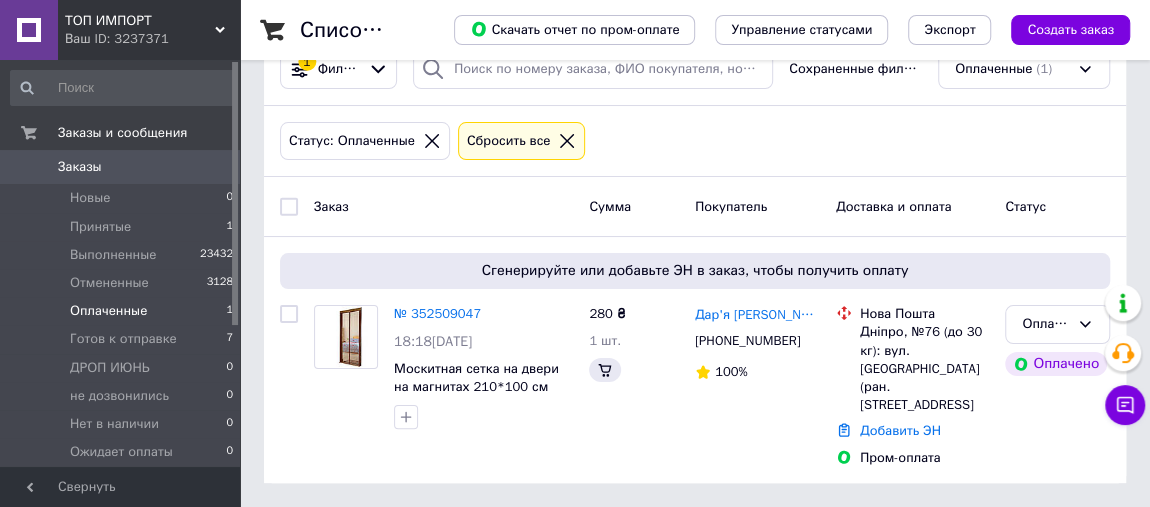 scroll, scrollTop: 0, scrollLeft: 0, axis: both 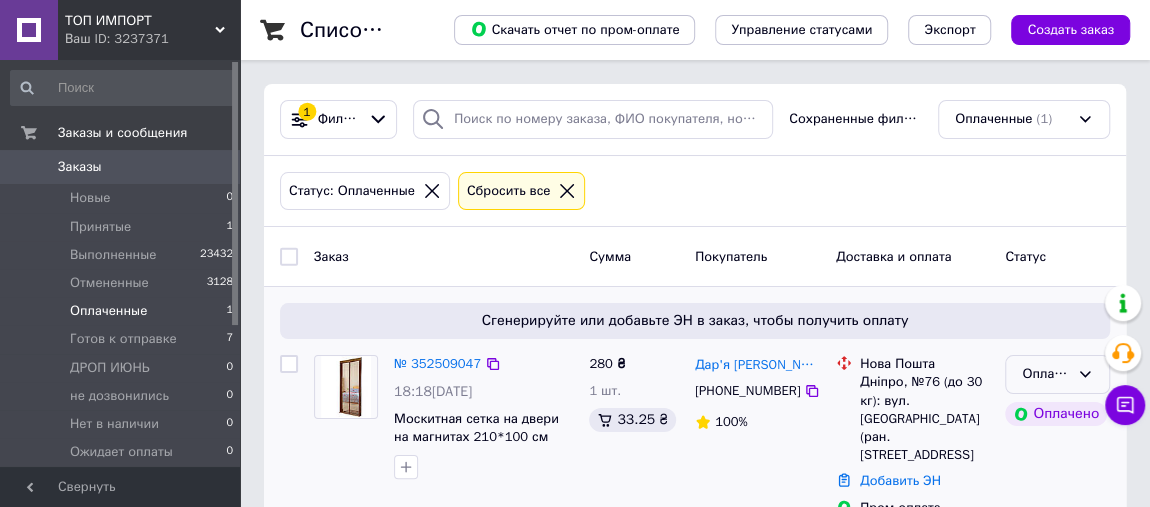 click on "Оплаченный" at bounding box center (1045, 374) 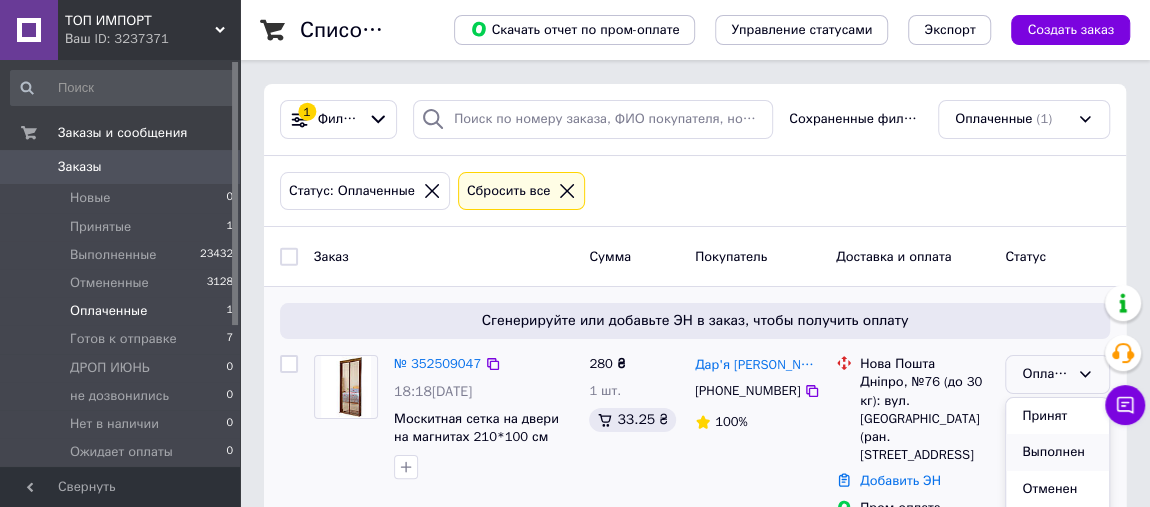 scroll, scrollTop: 151, scrollLeft: 0, axis: vertical 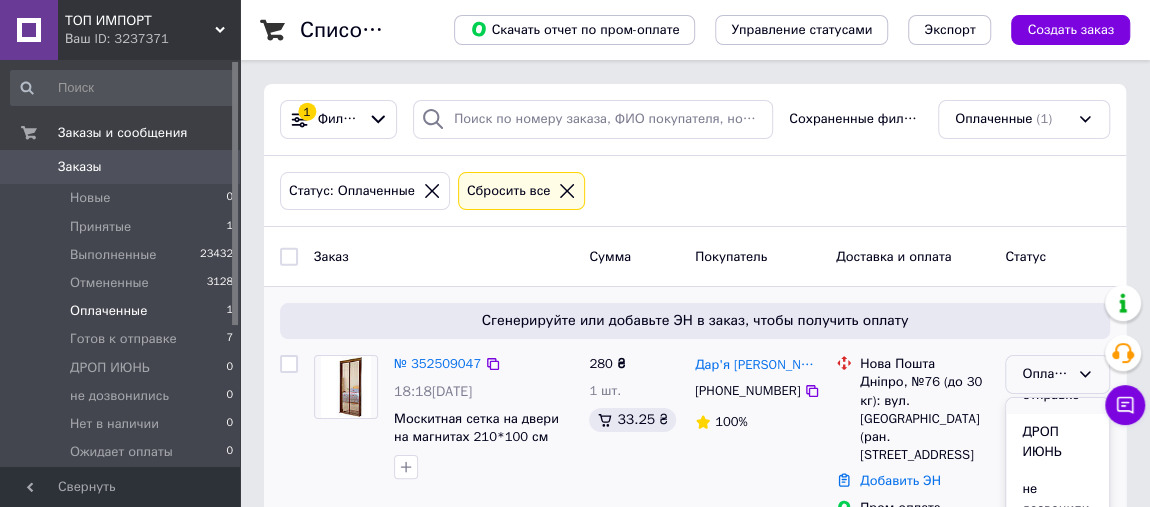 click on "Готов к отправке" at bounding box center [1057, 384] 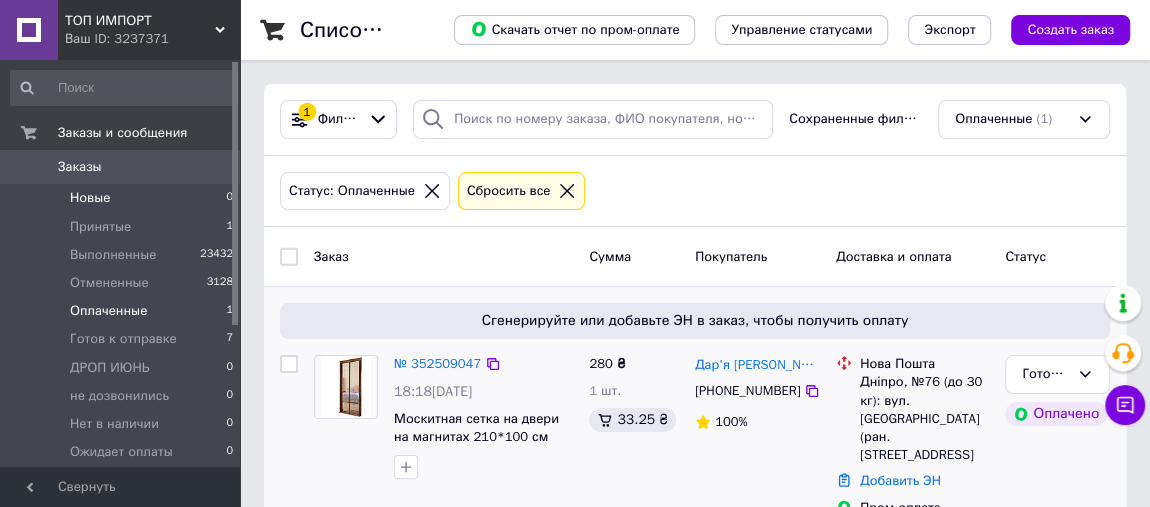 click on "Новые 0" at bounding box center (122, 198) 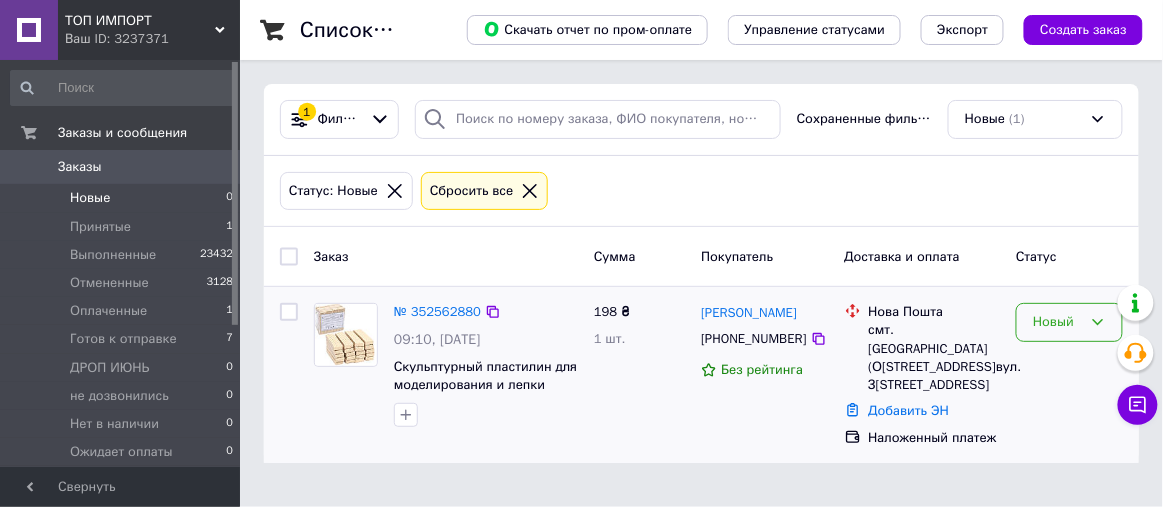 click on "Новый" at bounding box center [1057, 322] 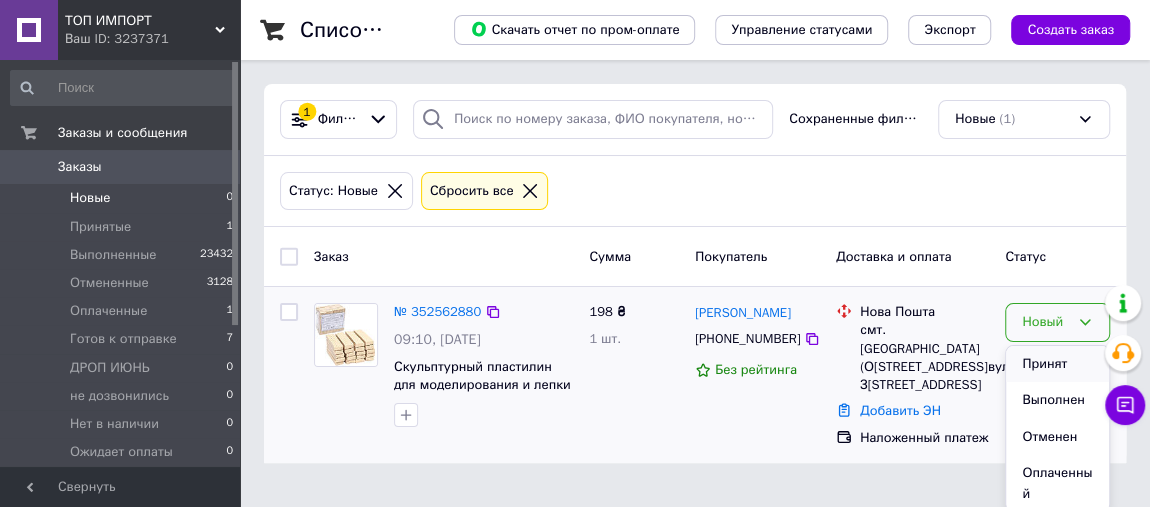 click on "Принят" at bounding box center (1057, 364) 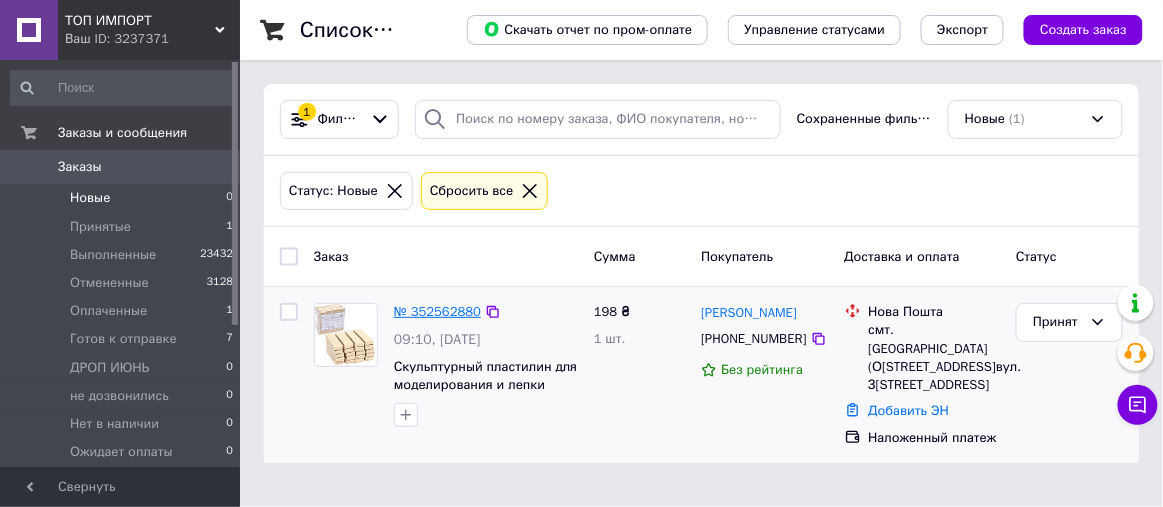 click on "№ 352562880" at bounding box center (437, 311) 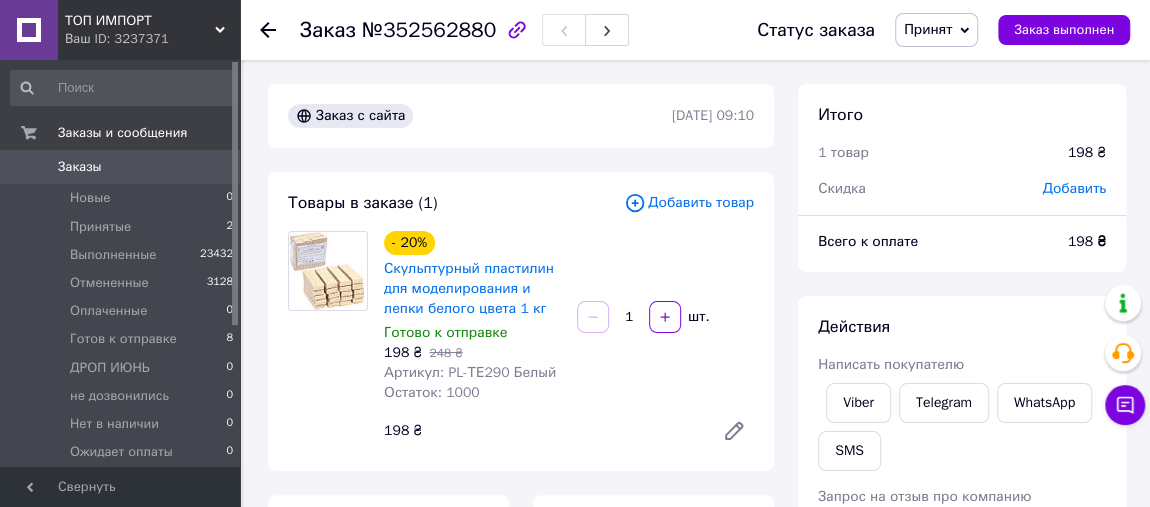 click on "Принят" at bounding box center [936, 30] 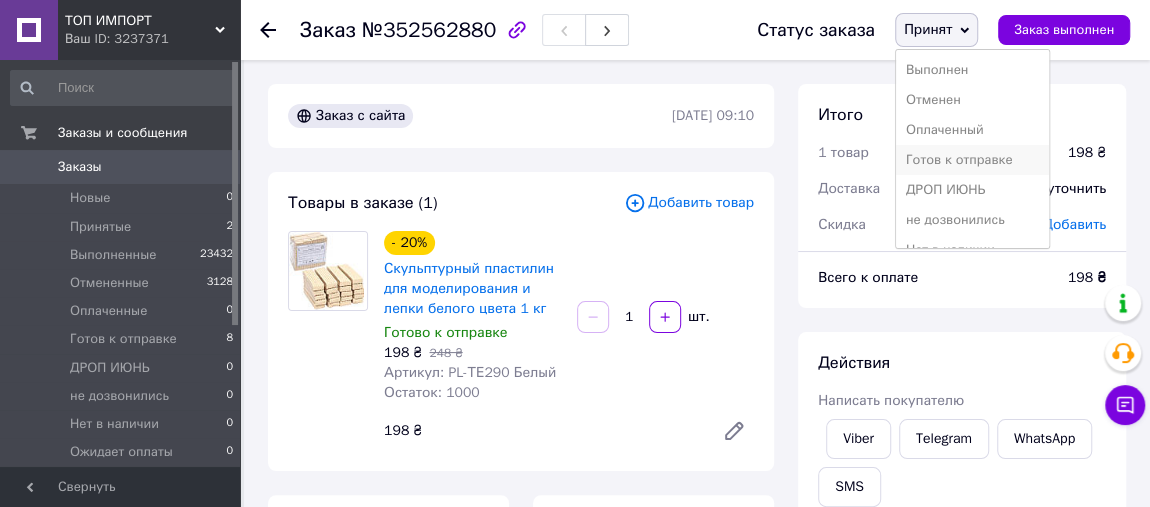 click on "Готов к отправке" at bounding box center [972, 160] 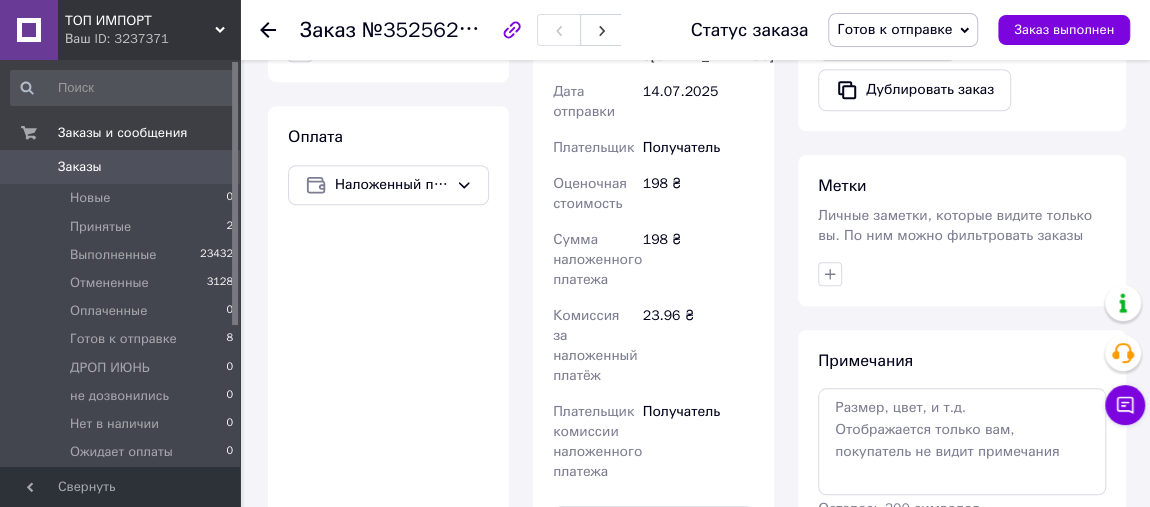 scroll, scrollTop: 757, scrollLeft: 0, axis: vertical 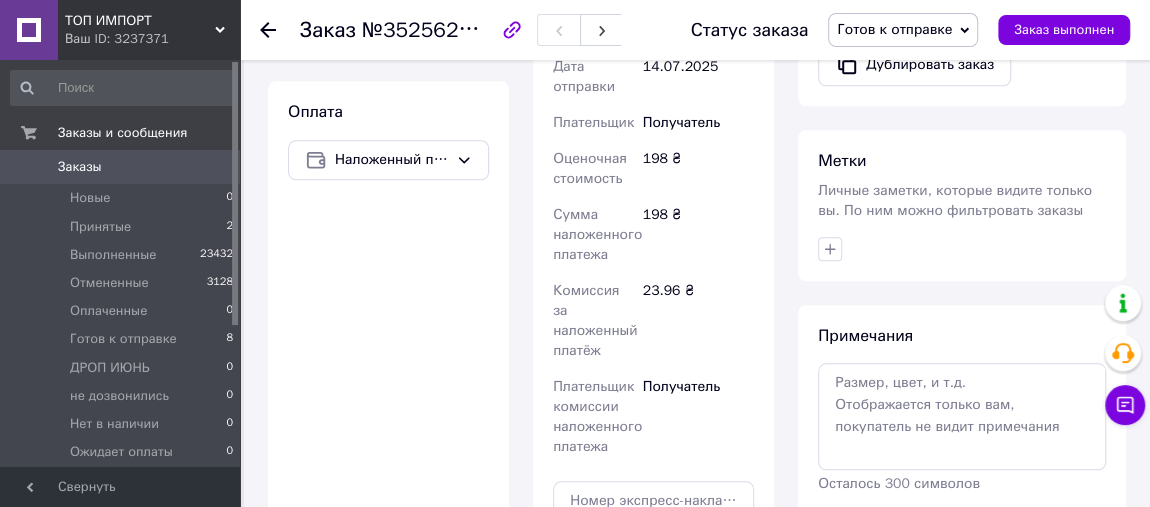 click 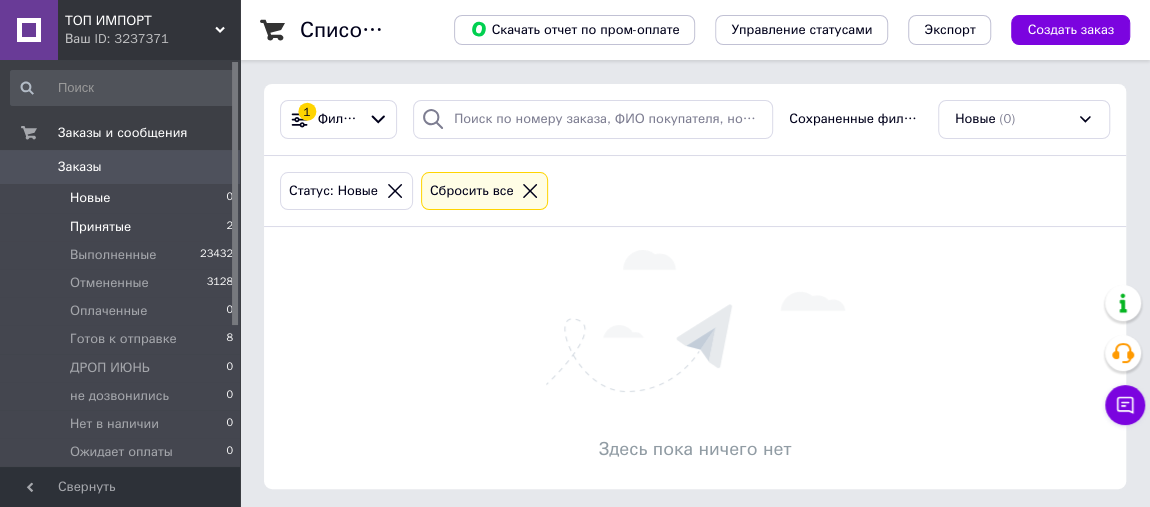click on "Принятые 2" at bounding box center [122, 227] 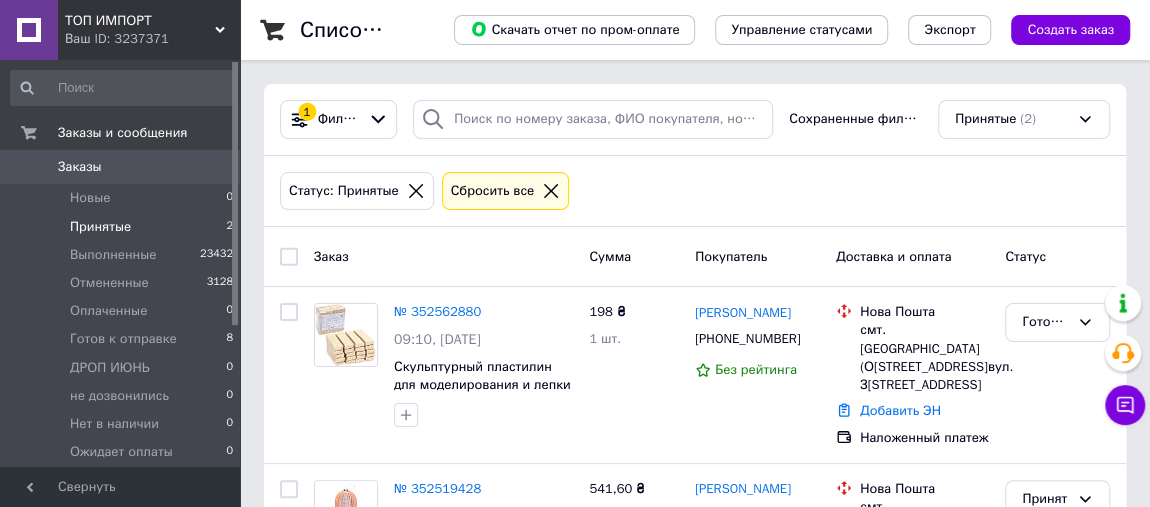 scroll, scrollTop: 208, scrollLeft: 0, axis: vertical 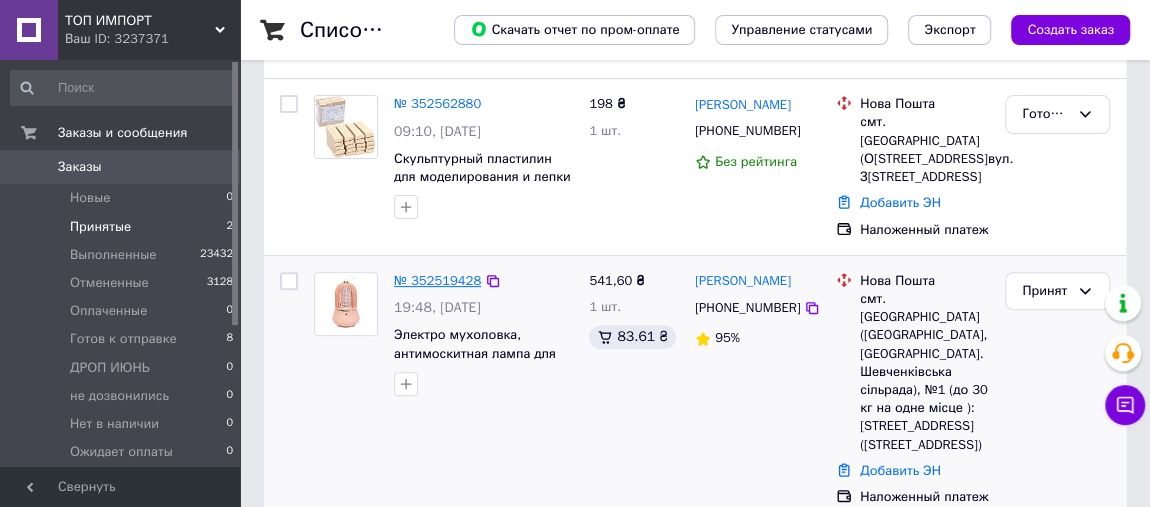 click on "№ 352519428" at bounding box center (437, 280) 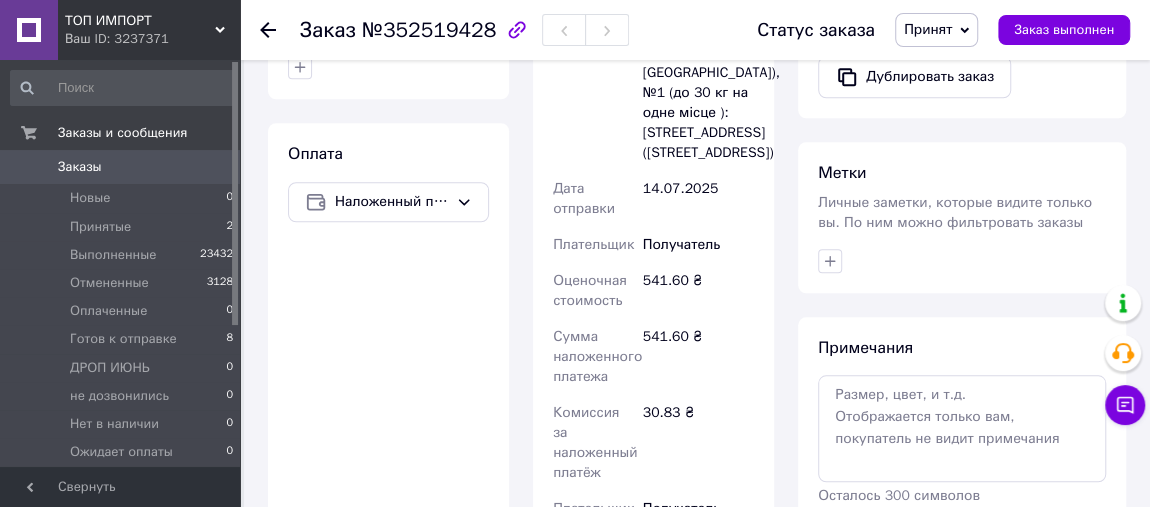 scroll, scrollTop: 966, scrollLeft: 0, axis: vertical 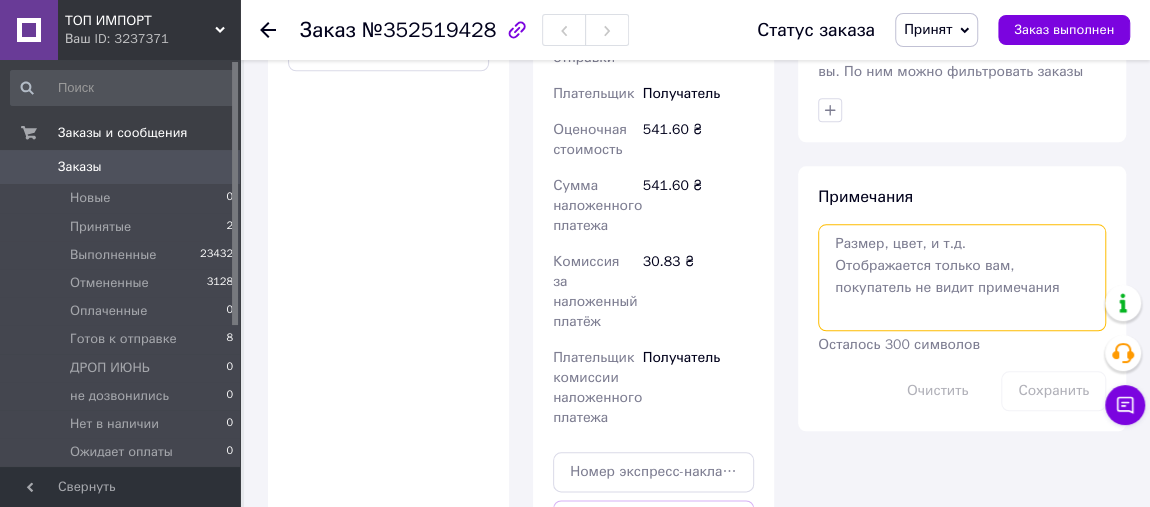 click at bounding box center [962, 277] 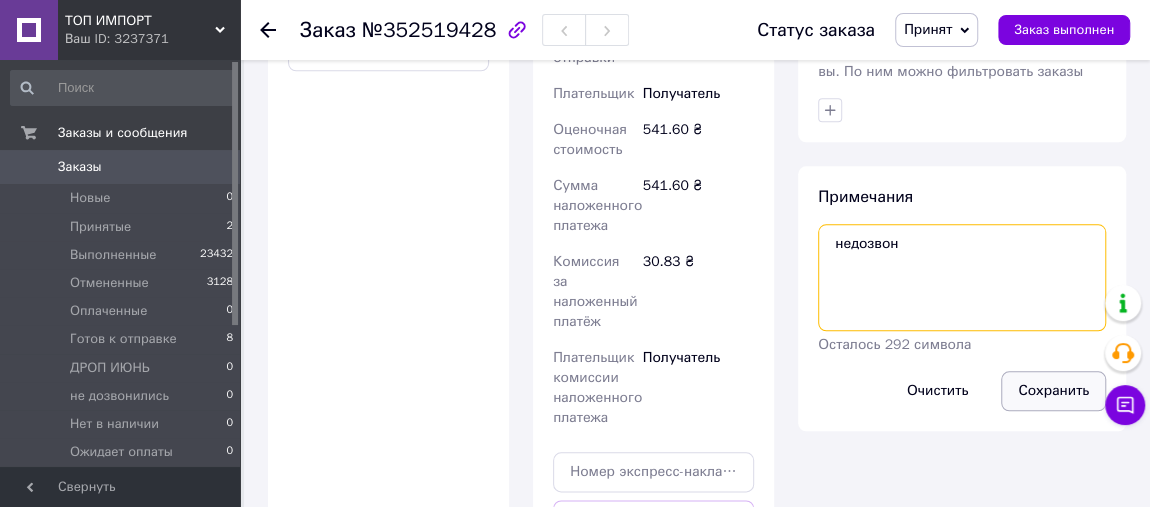 type on "недозвон" 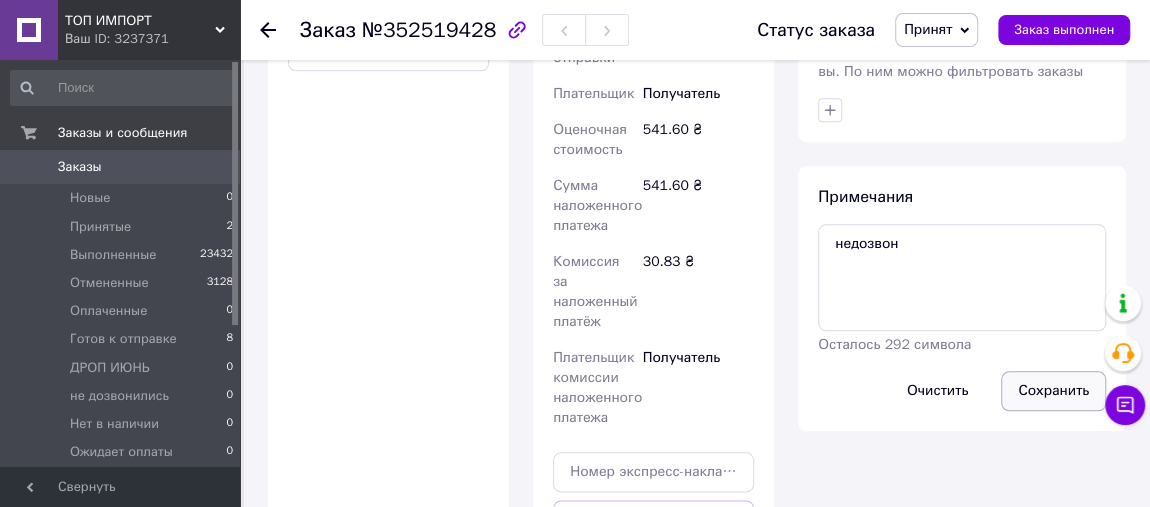 click on "Сохранить" at bounding box center (1053, 391) 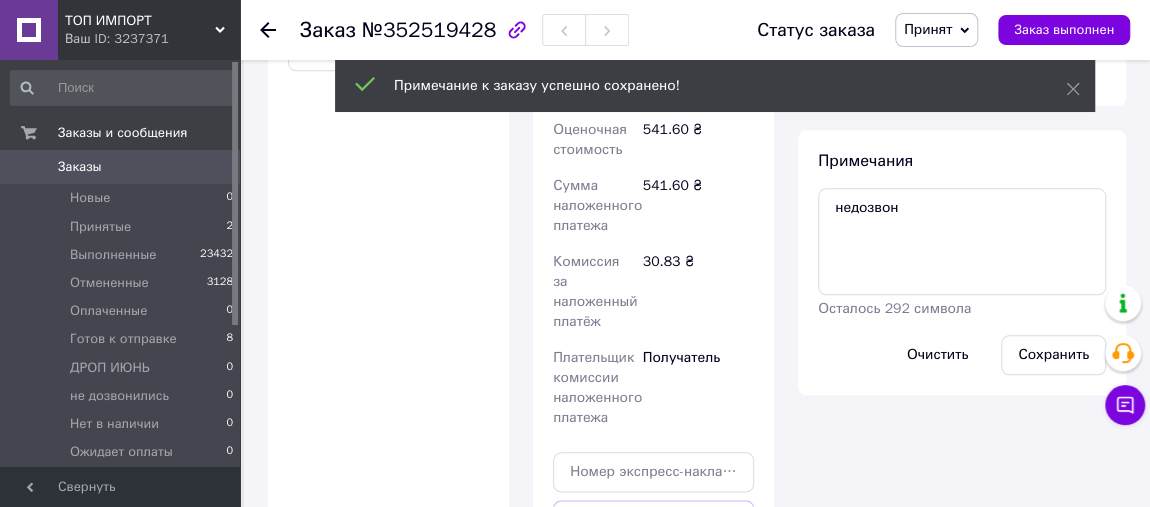 click 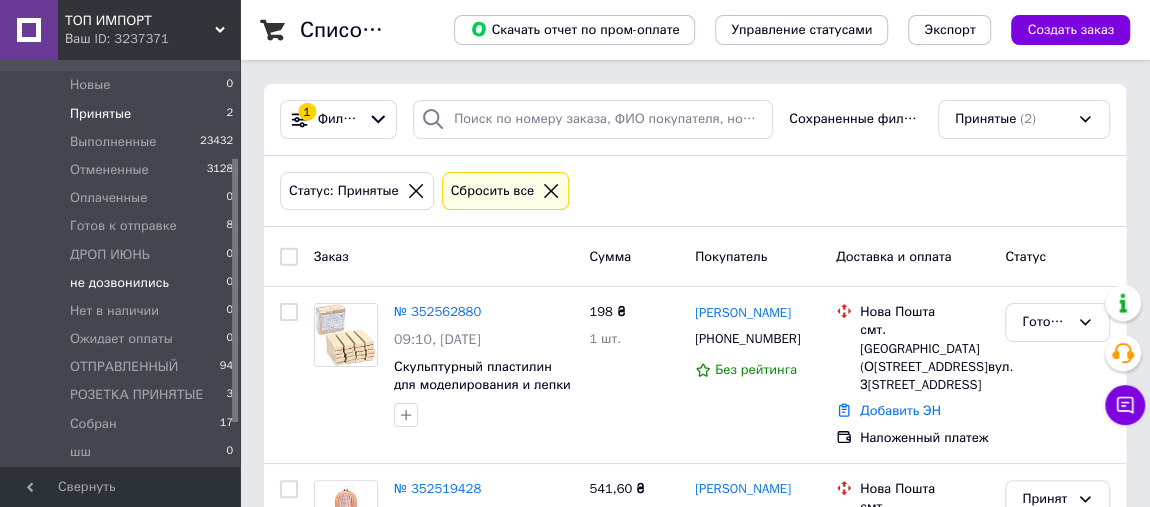 scroll, scrollTop: 151, scrollLeft: 0, axis: vertical 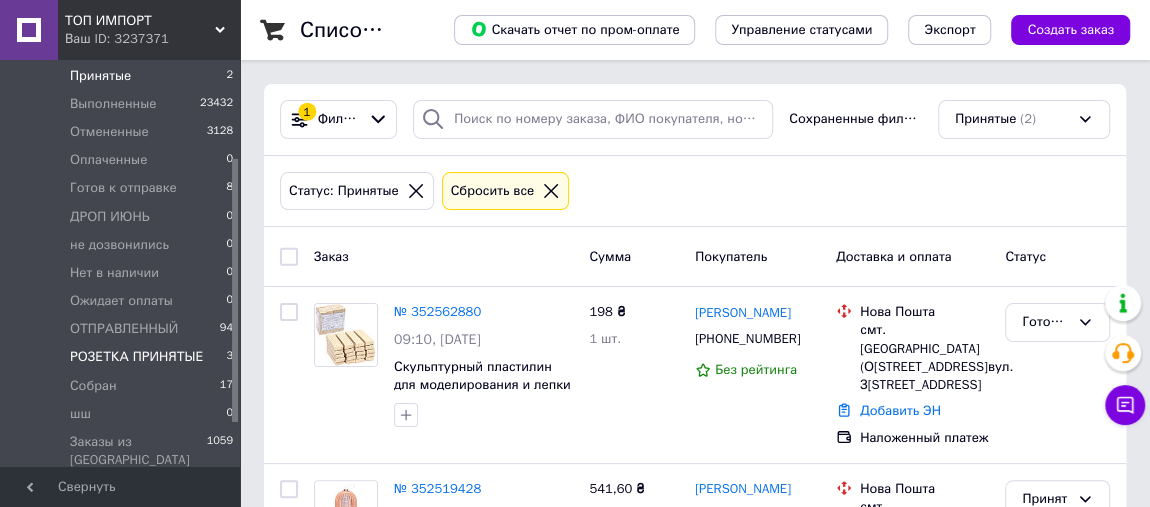 click on "РОЗЕТКА ПРИНЯТЫЕ" at bounding box center [136, 357] 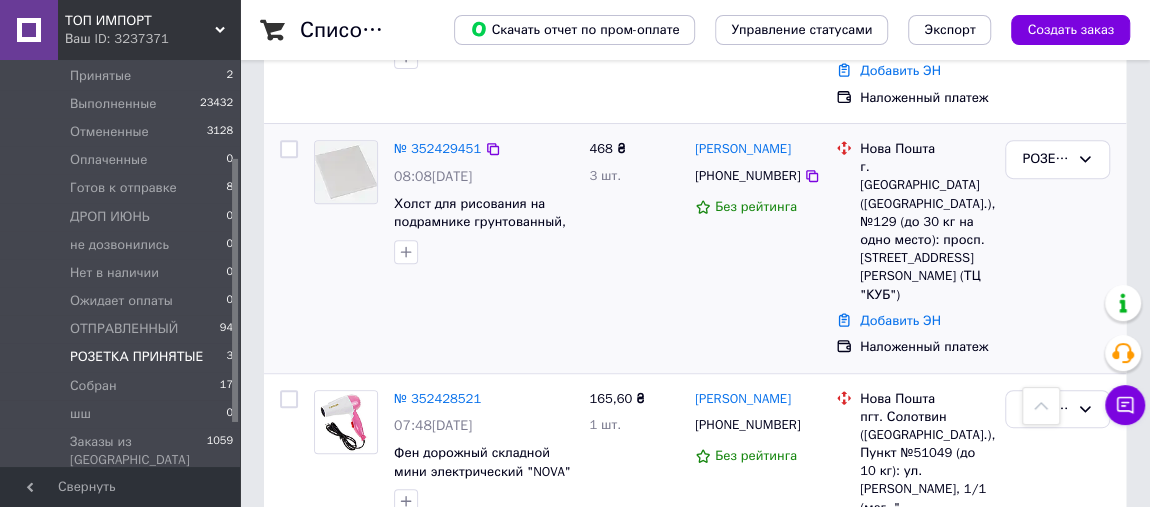 scroll, scrollTop: 384, scrollLeft: 0, axis: vertical 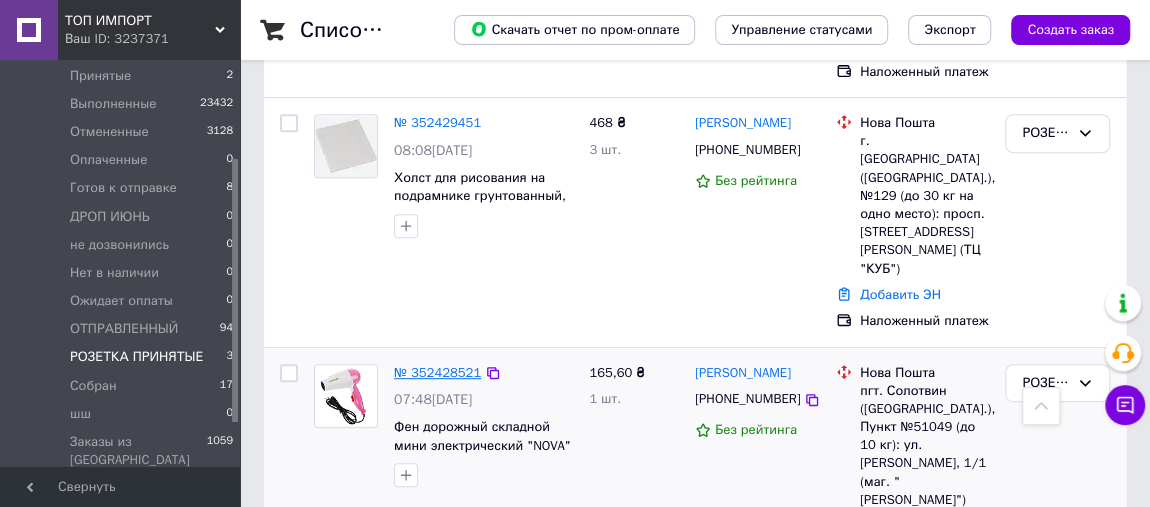 click on "№ 352428521" at bounding box center (437, 372) 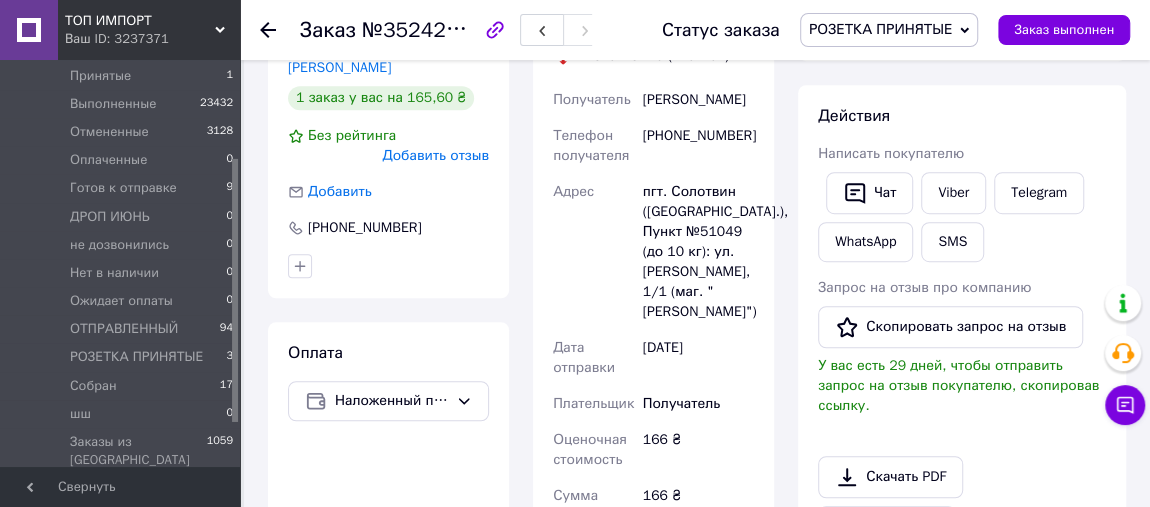 scroll, scrollTop: 233, scrollLeft: 0, axis: vertical 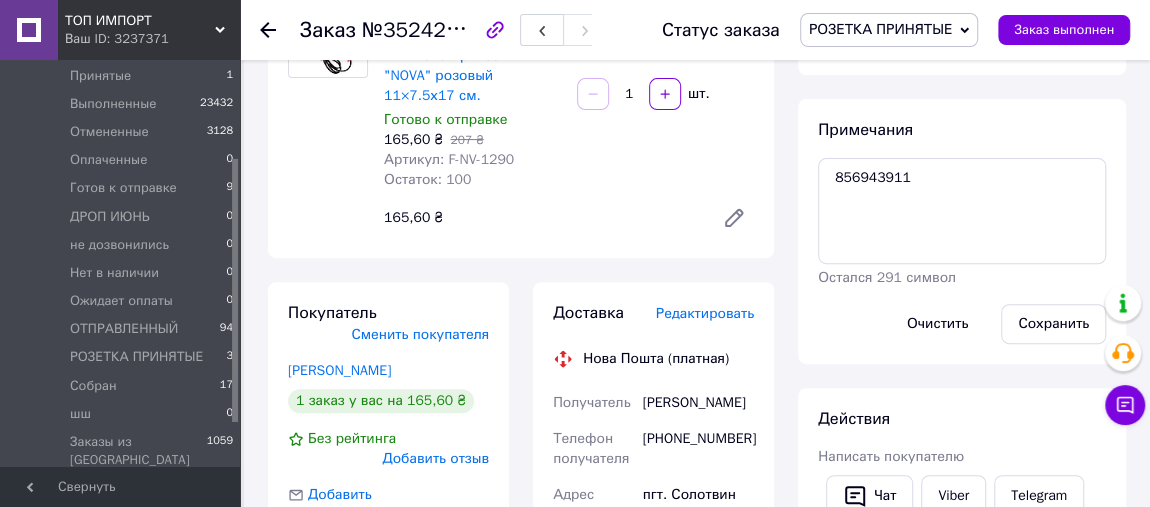 click on "РОЗЕТКА ПРИНЯТЫЕ" at bounding box center [881, 29] 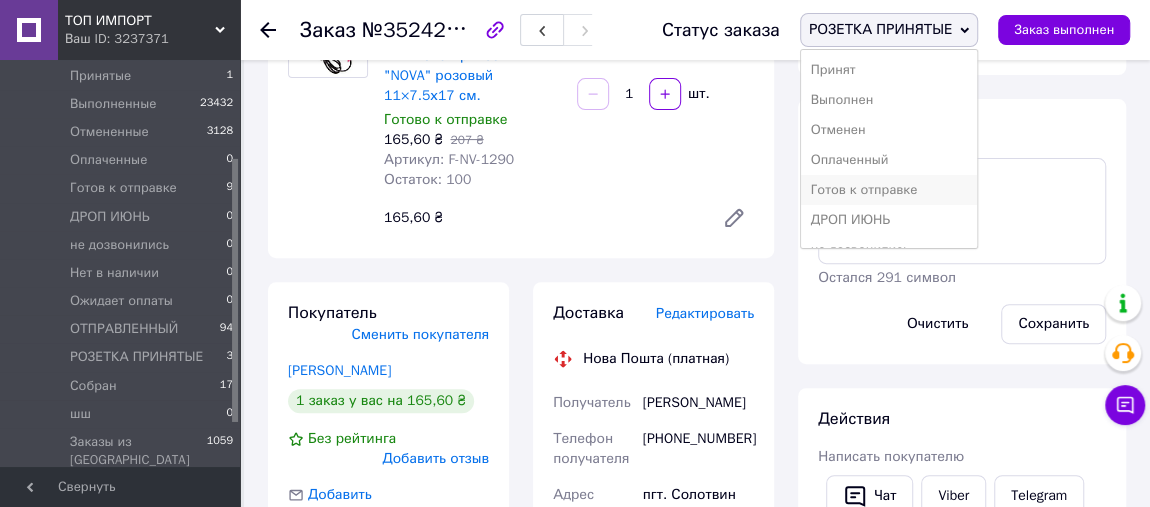 click on "Готов к отправке" at bounding box center [889, 190] 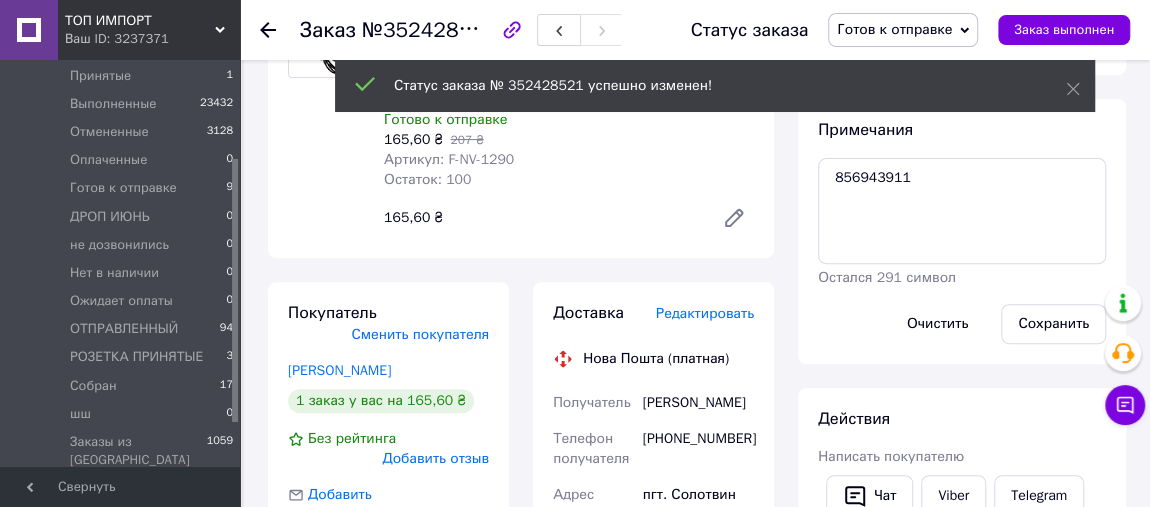 scroll, scrollTop: 0, scrollLeft: 0, axis: both 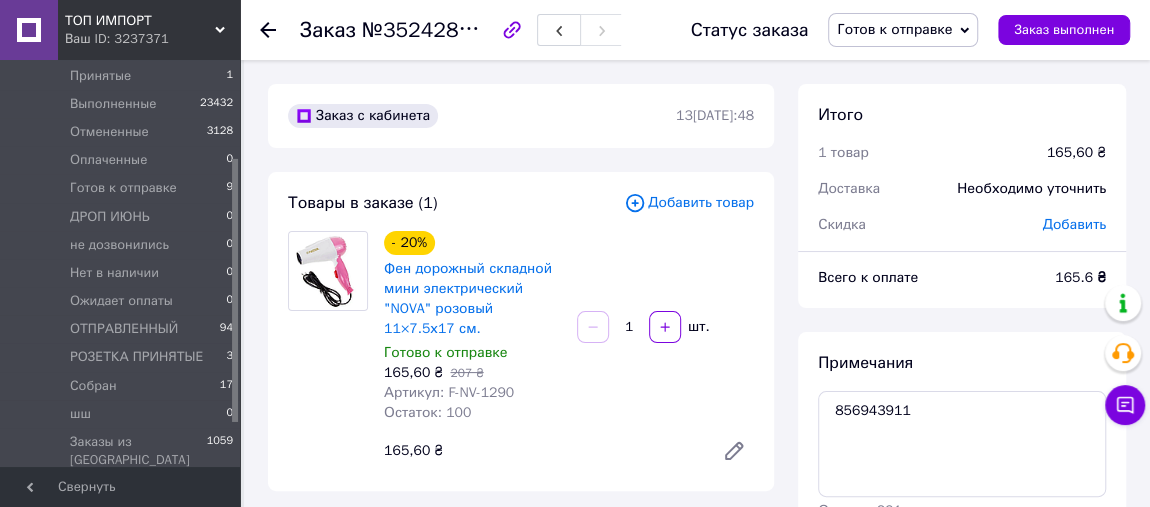 click 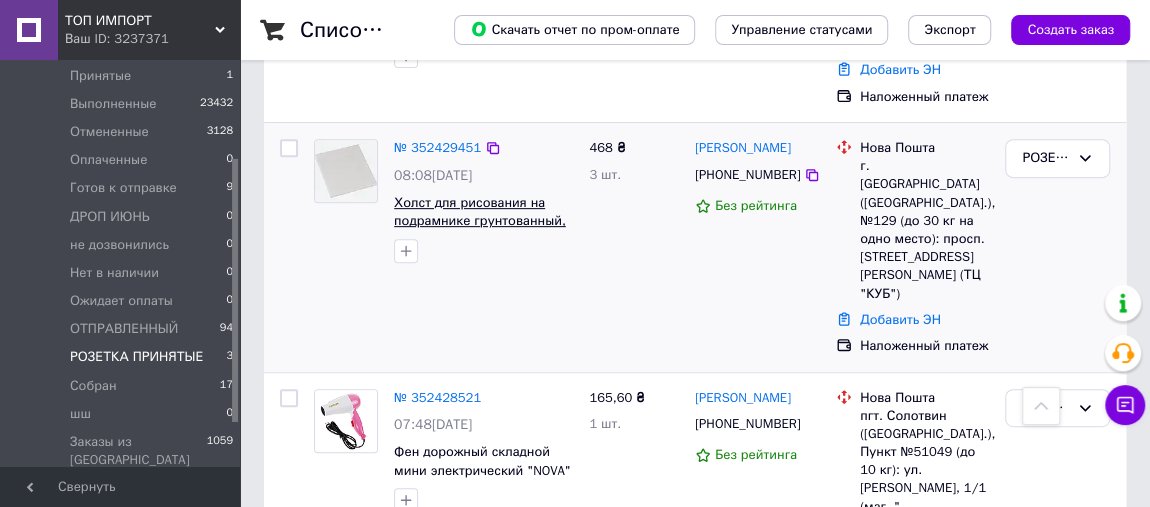 scroll, scrollTop: 384, scrollLeft: 0, axis: vertical 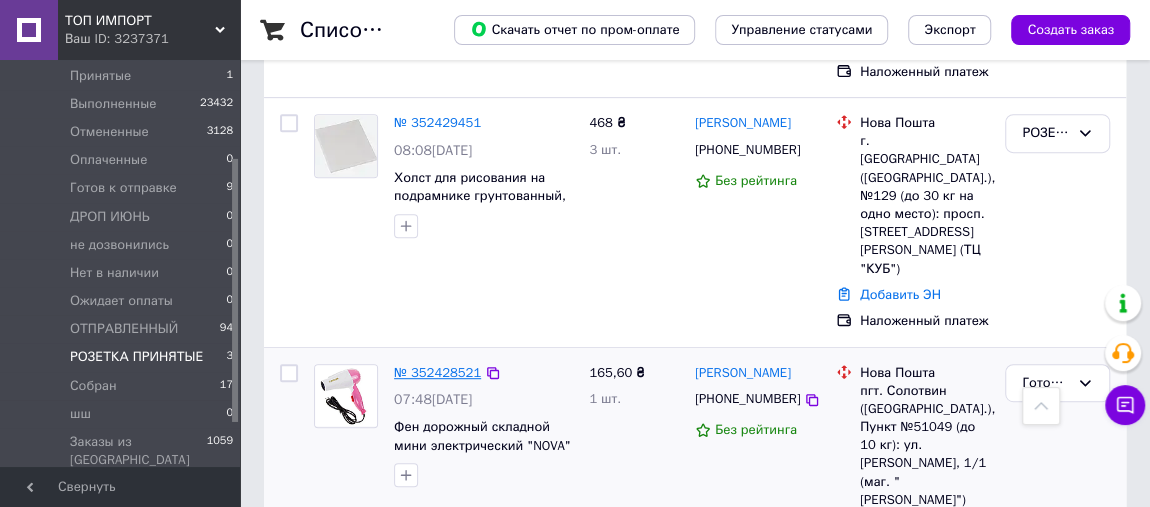 click on "№ 352428521" at bounding box center [437, 372] 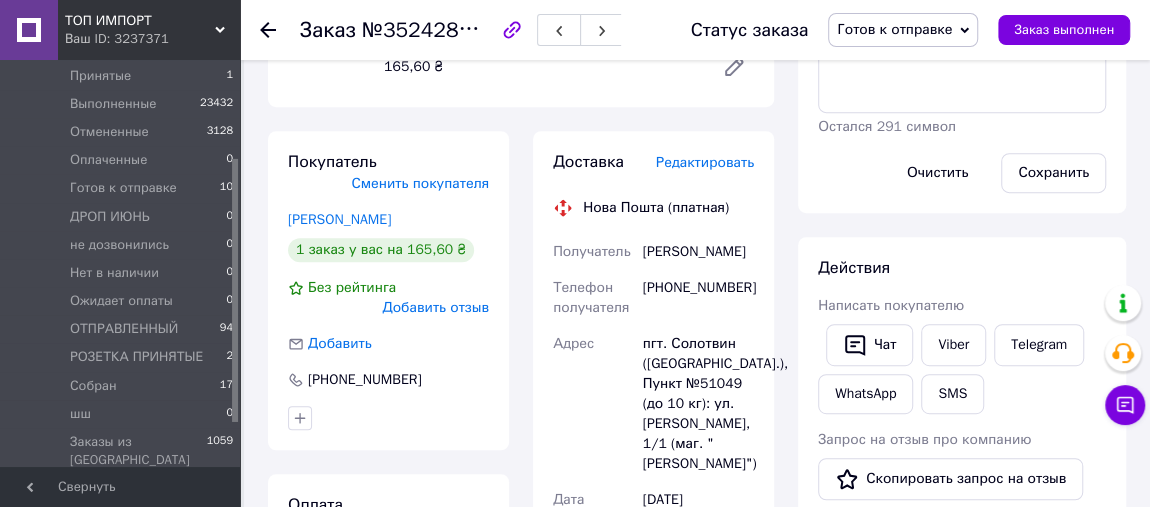 scroll, scrollTop: 8, scrollLeft: 0, axis: vertical 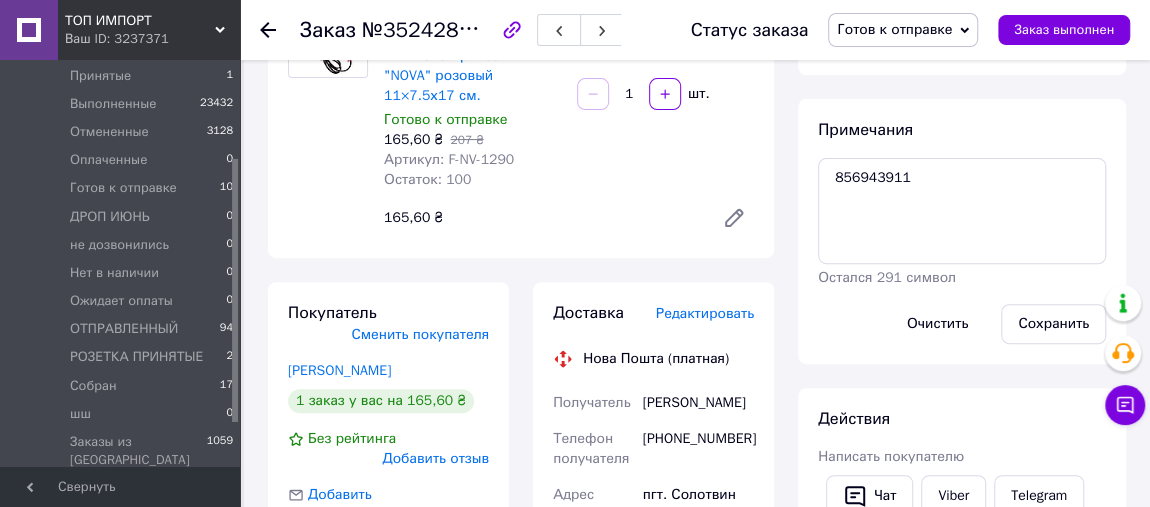 click 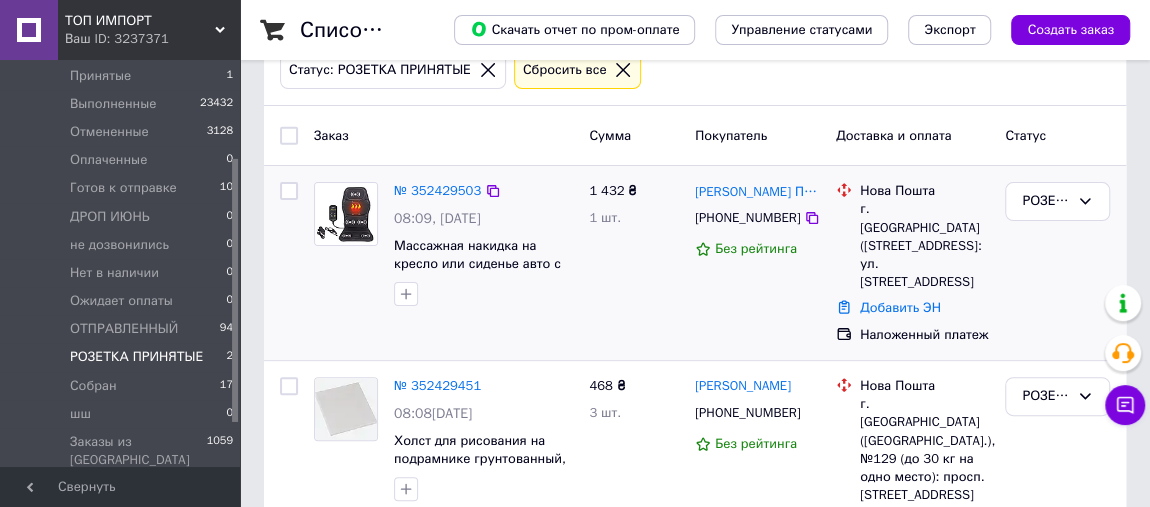 scroll, scrollTop: 171, scrollLeft: 0, axis: vertical 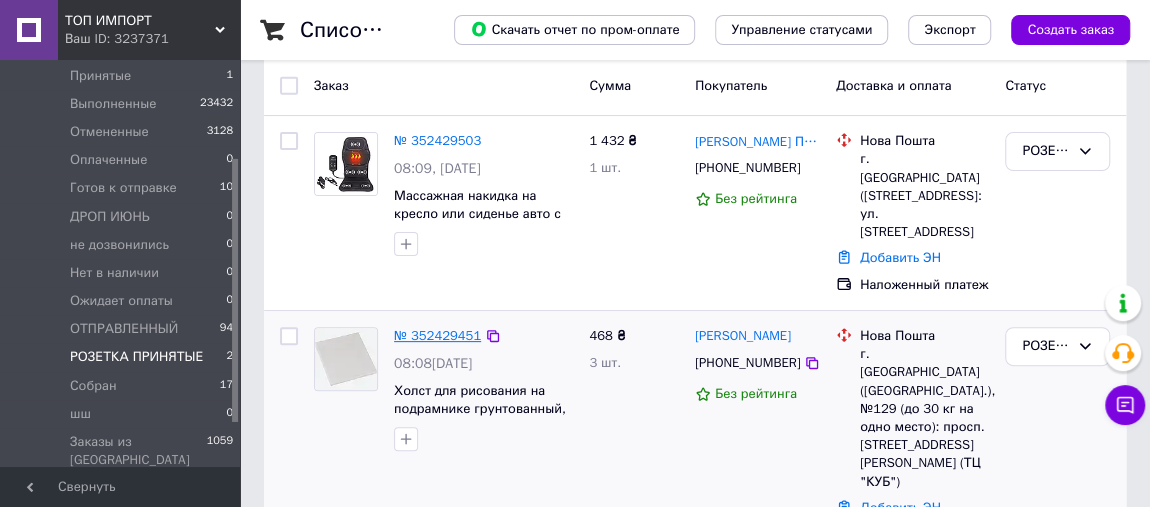 click on "№ 352429451" at bounding box center [437, 335] 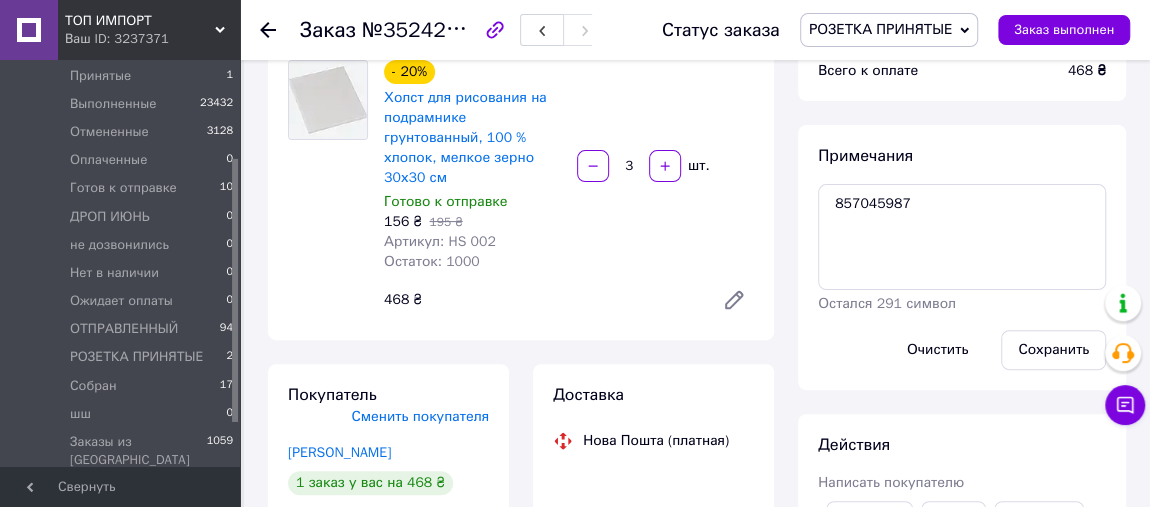 drag, startPoint x: 937, startPoint y: 24, endPoint x: 927, endPoint y: 82, distance: 58.855755 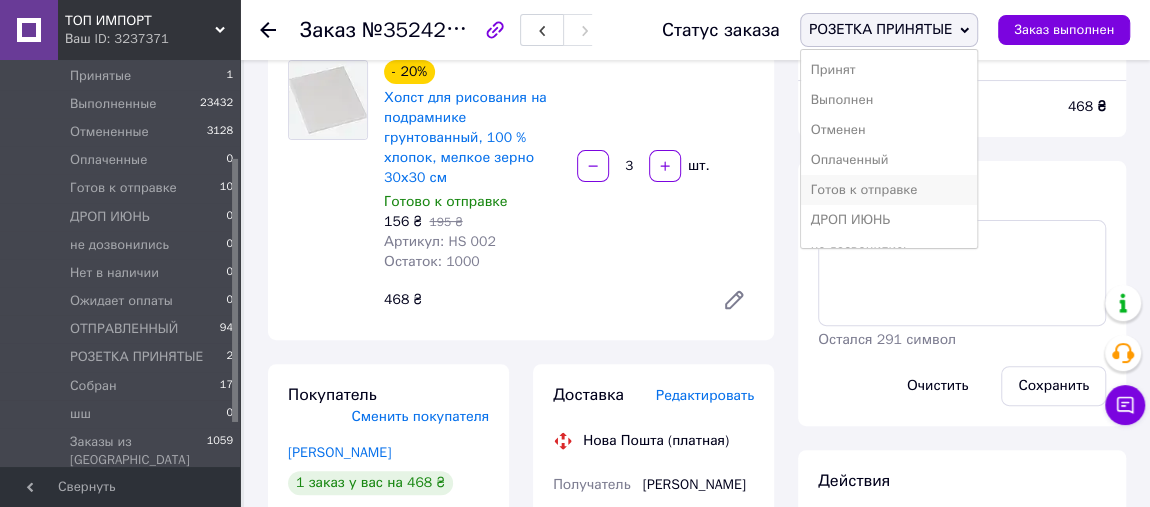 click on "Готов к отправке" at bounding box center [889, 190] 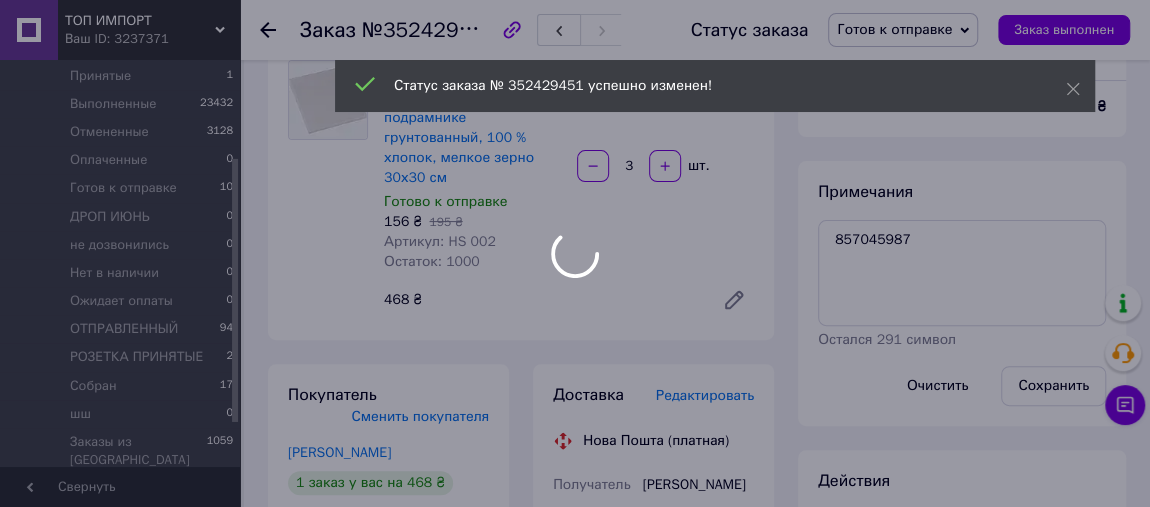 scroll, scrollTop: 8, scrollLeft: 0, axis: vertical 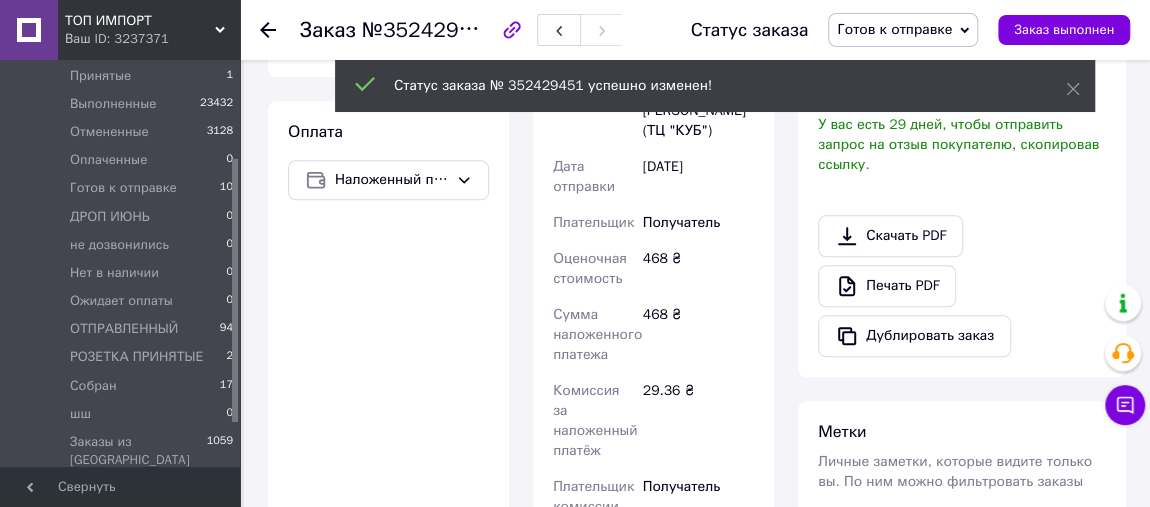 drag, startPoint x: 268, startPoint y: 32, endPoint x: 276, endPoint y: 7, distance: 26.24881 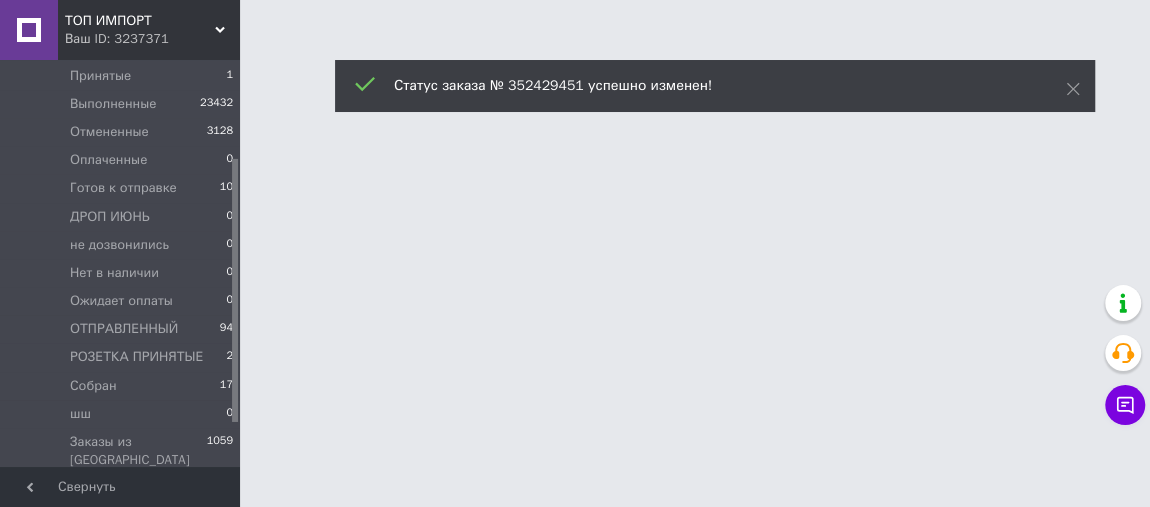 scroll, scrollTop: 0, scrollLeft: 0, axis: both 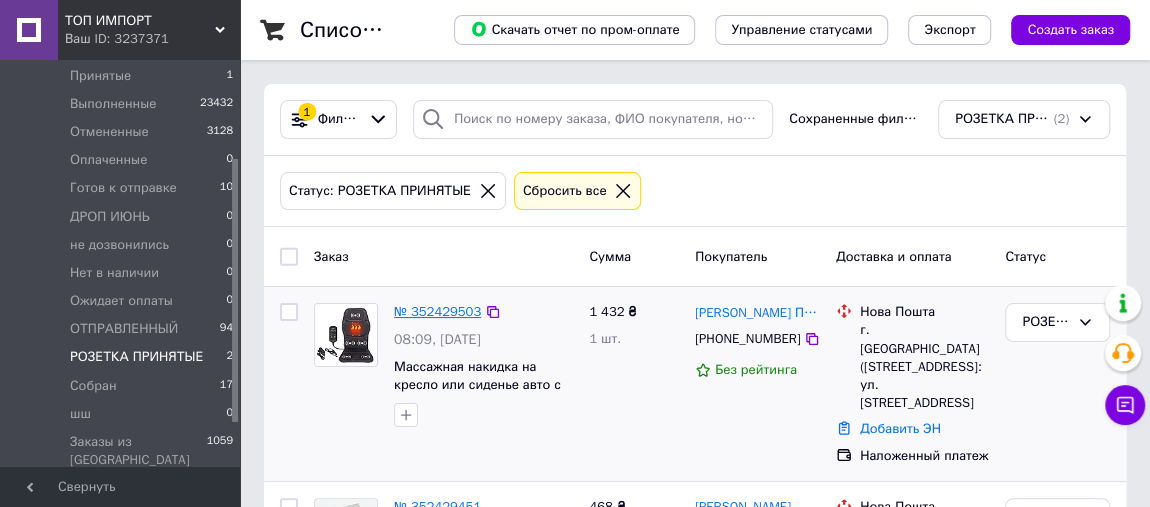 click on "№ 352429503" at bounding box center (437, 311) 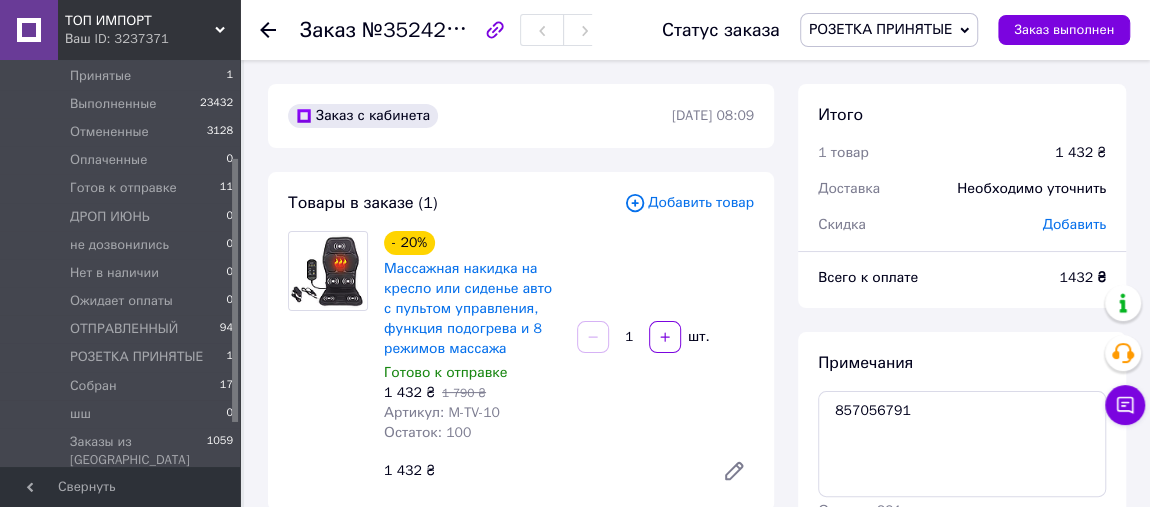 click on "РОЗЕТКА ПРИНЯТЫЕ" at bounding box center [881, 29] 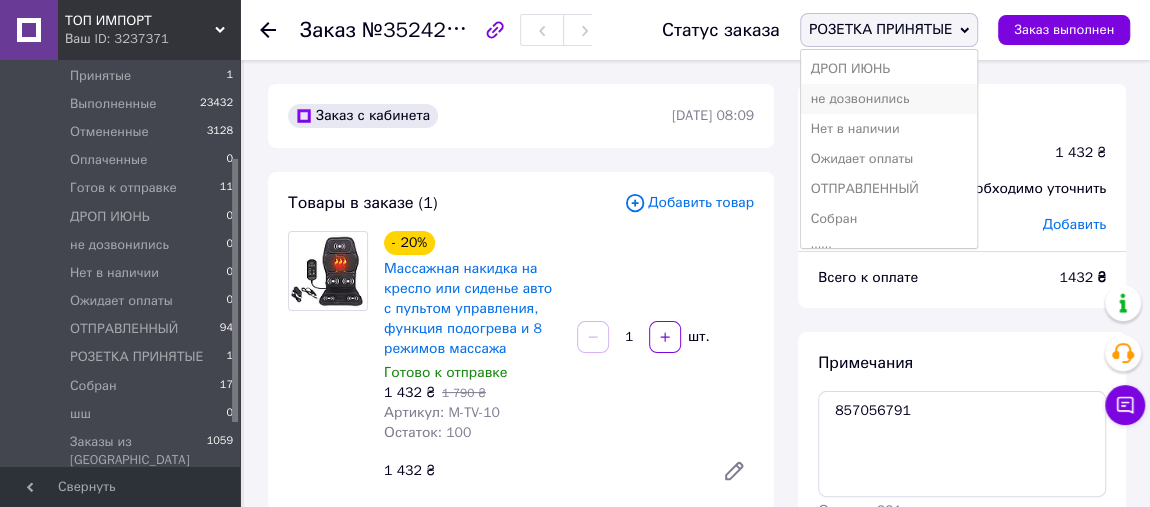 scroll, scrollTop: 0, scrollLeft: 0, axis: both 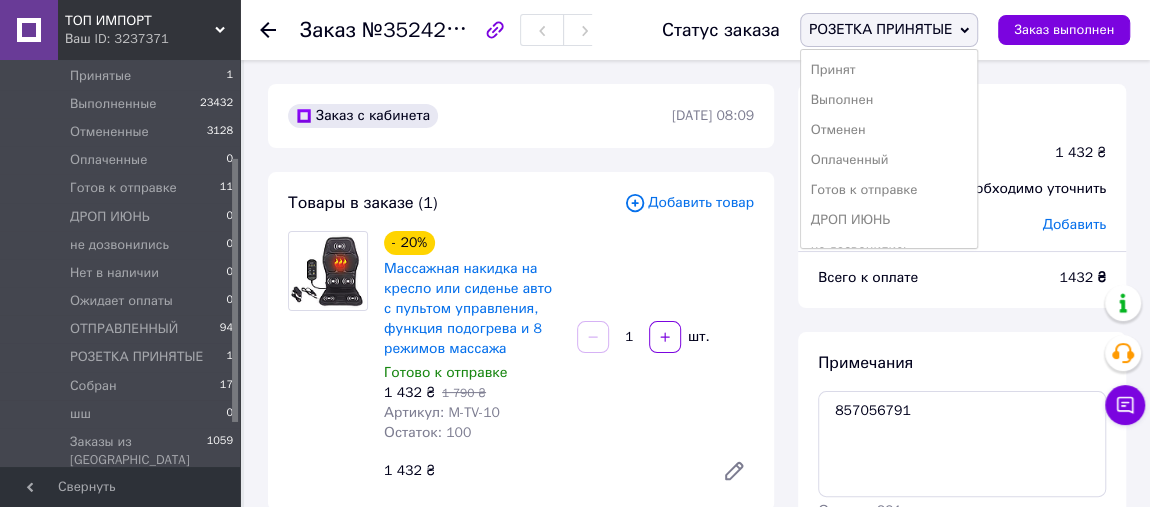 click on "Готов к отправке" at bounding box center [889, 190] 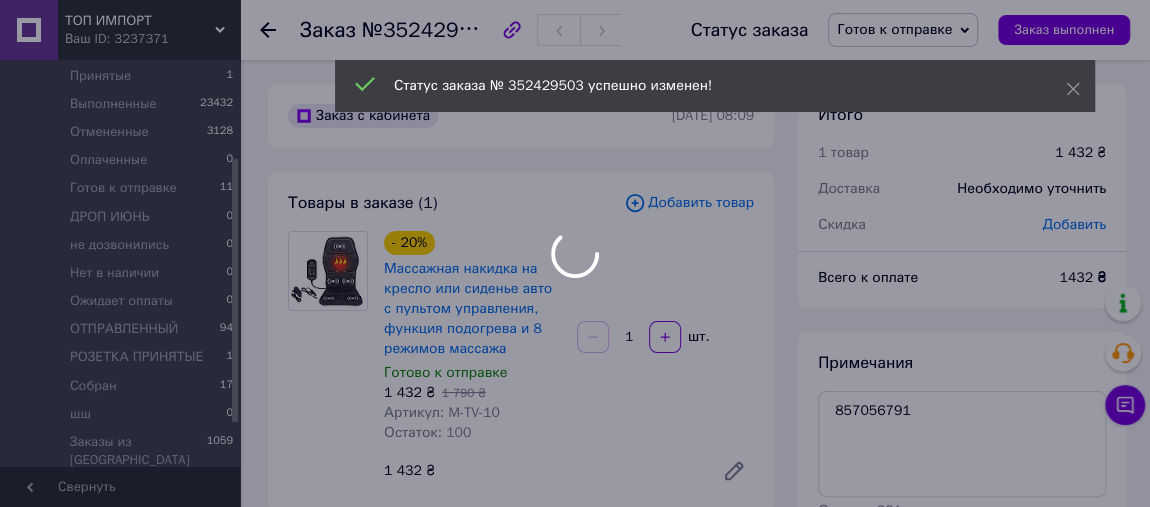 scroll, scrollTop: 454, scrollLeft: 0, axis: vertical 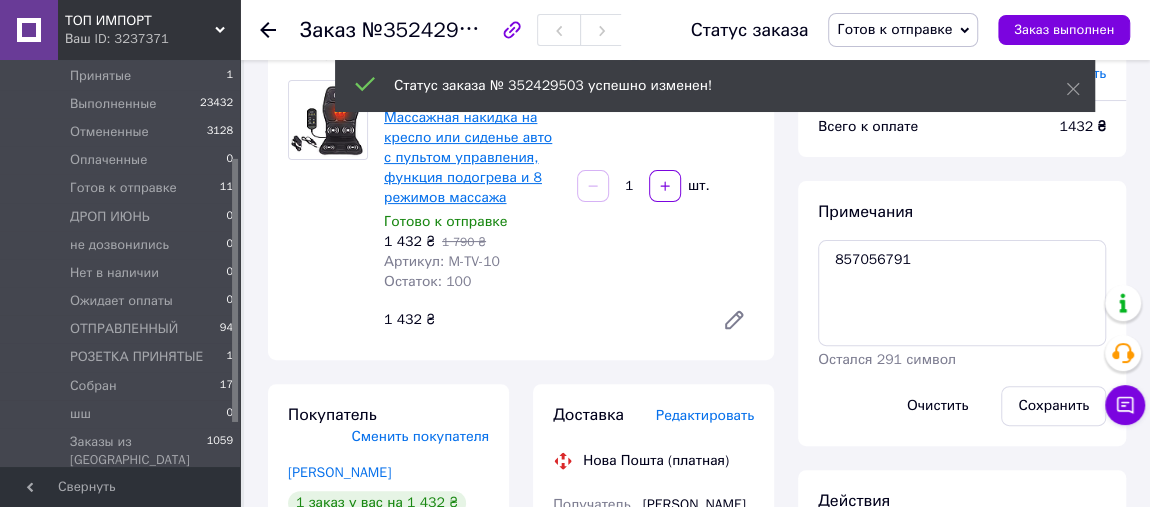 click on "Массажная накидка на кресло или сиденье авто с пультом управления, функция подогрева и 8 режимов массажа" at bounding box center [468, 157] 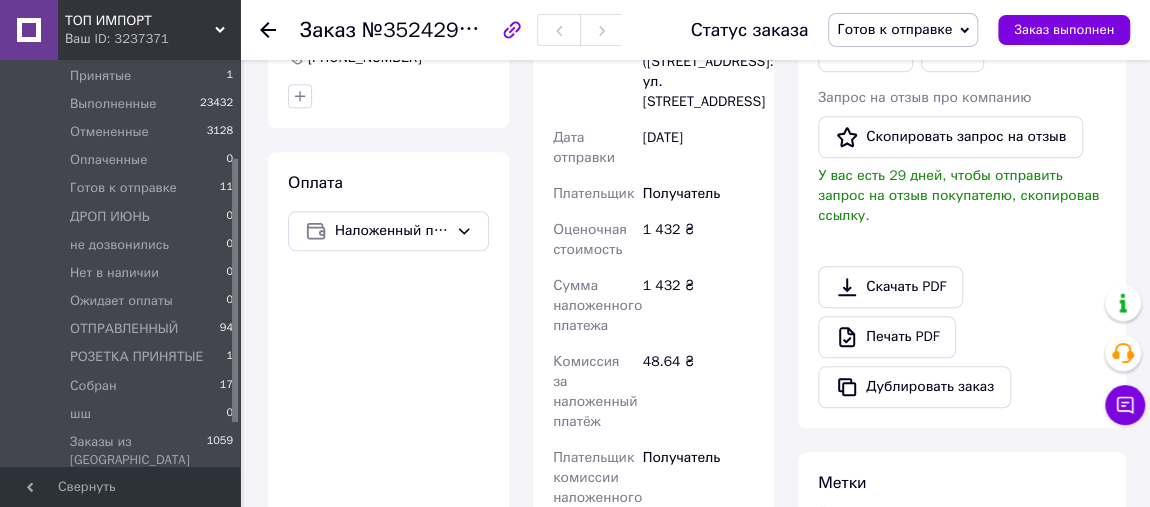 scroll, scrollTop: 606, scrollLeft: 0, axis: vertical 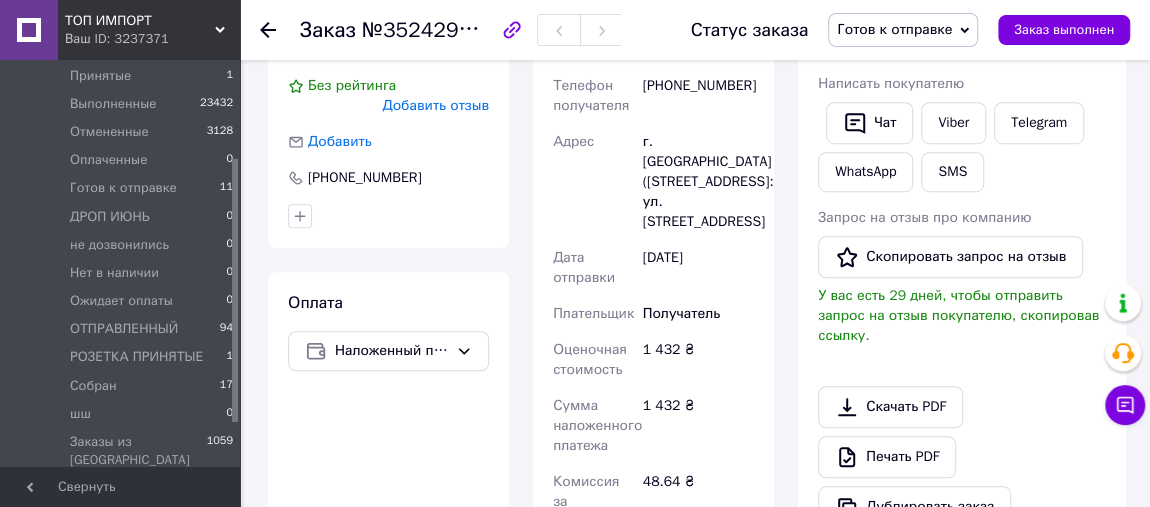 click 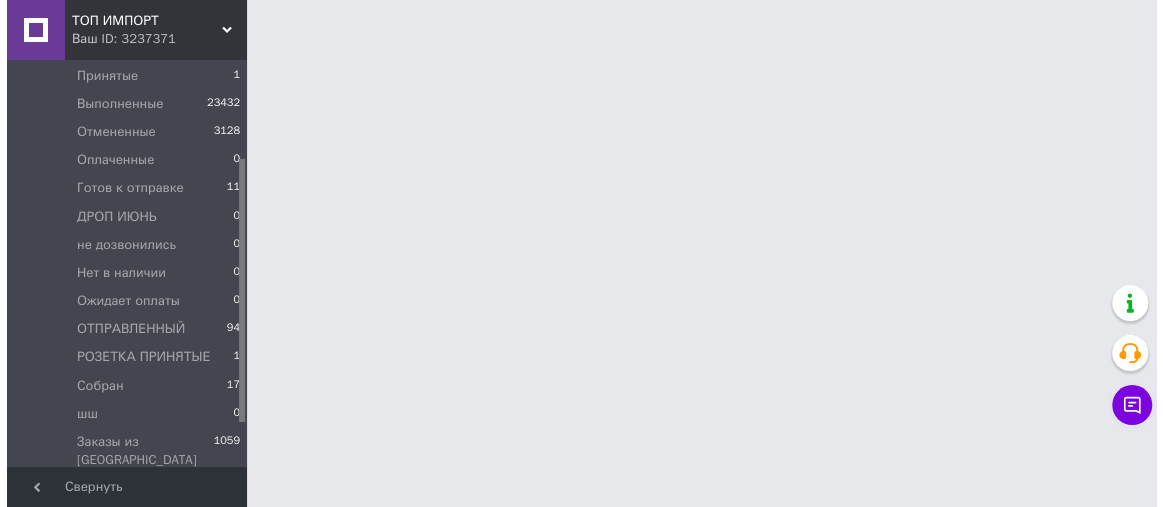 scroll, scrollTop: 0, scrollLeft: 0, axis: both 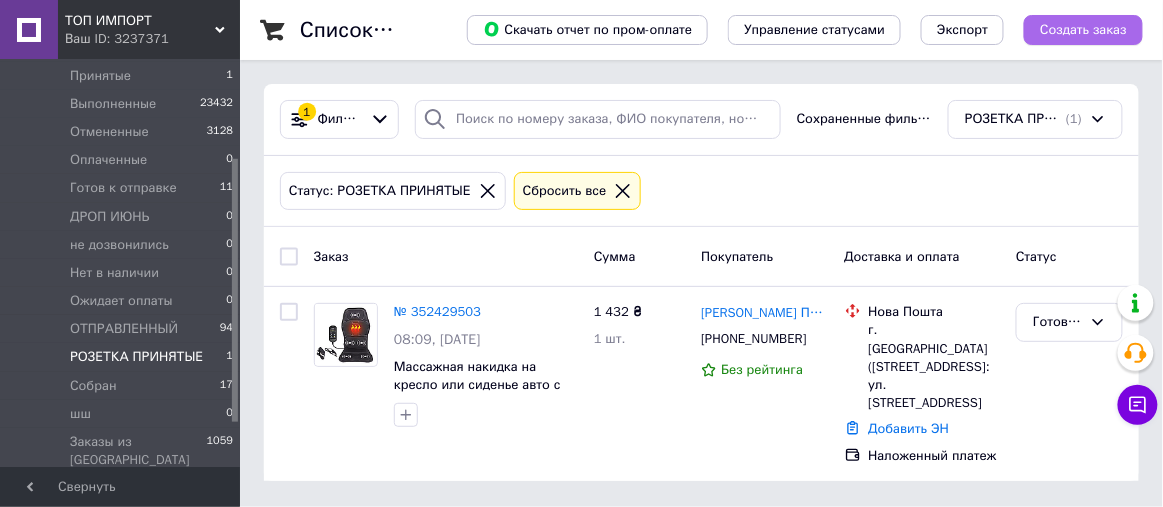 click on "Создать заказ" at bounding box center (1083, 30) 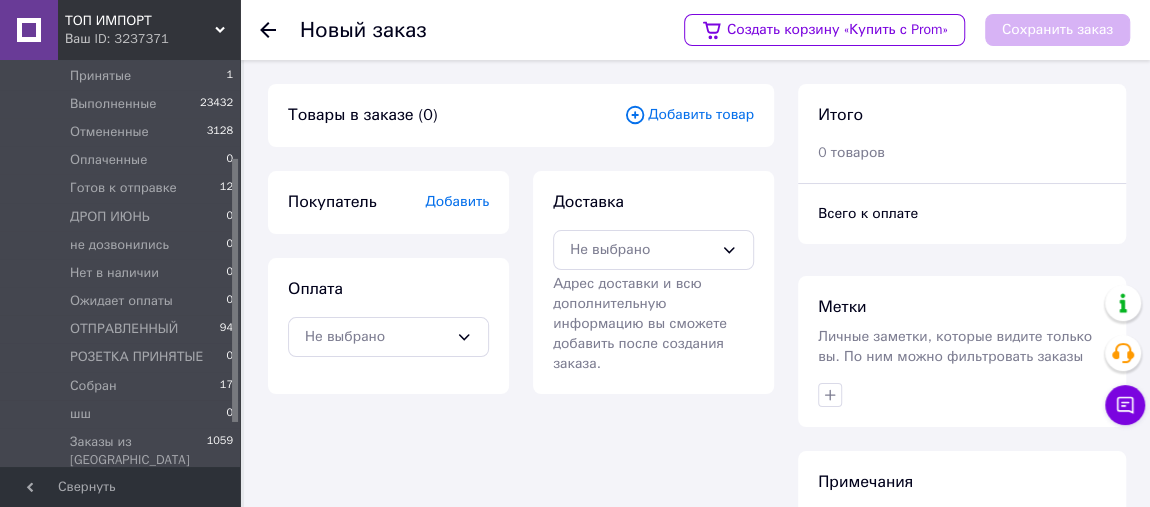 click on "Добавить товар" at bounding box center [689, 115] 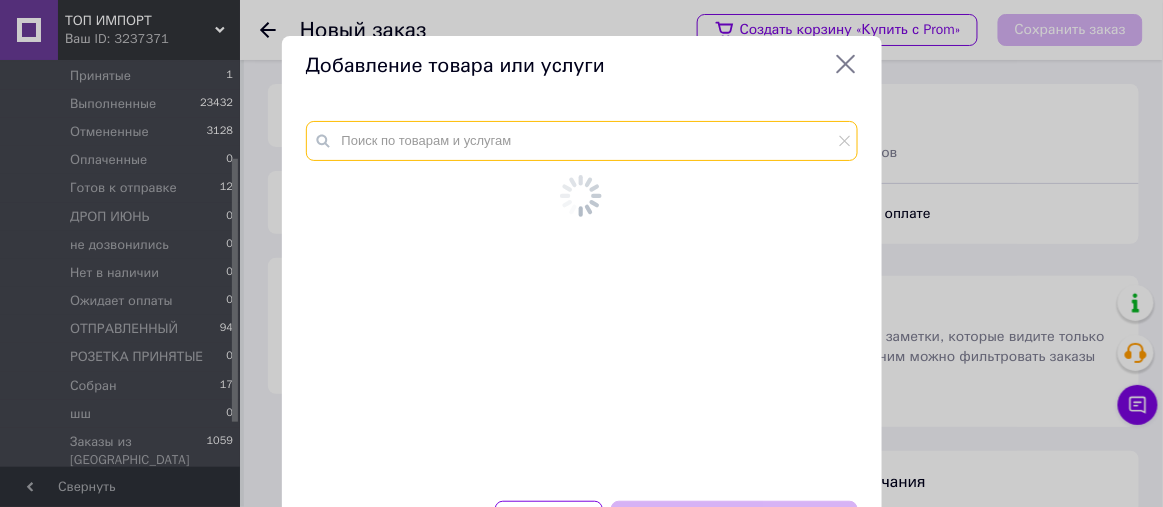 click at bounding box center (582, 141) 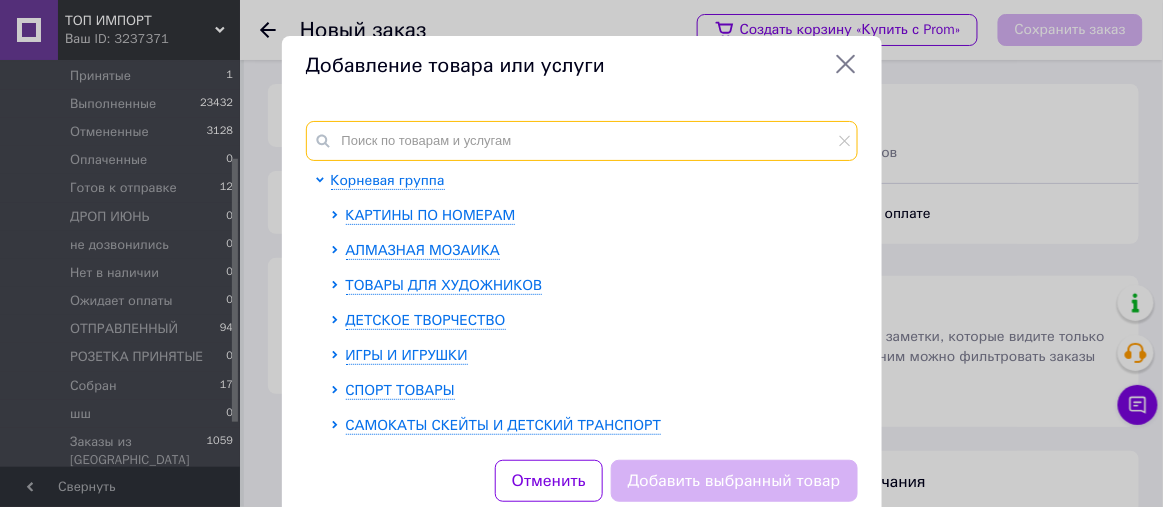 paste on "Перчатка для барбекю жаропрочная 1шт" 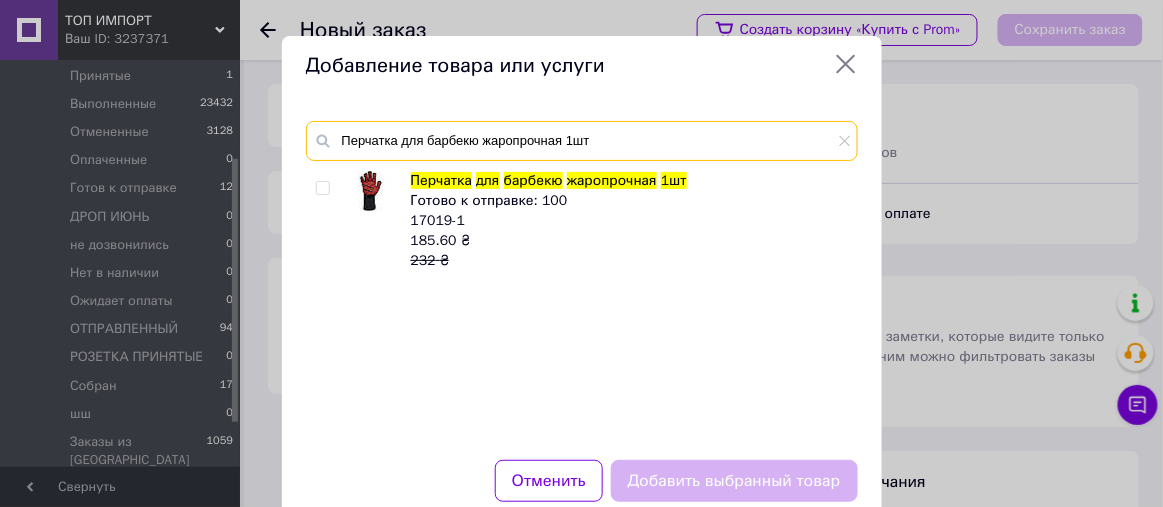 drag, startPoint x: 620, startPoint y: 150, endPoint x: 326, endPoint y: 131, distance: 294.6133 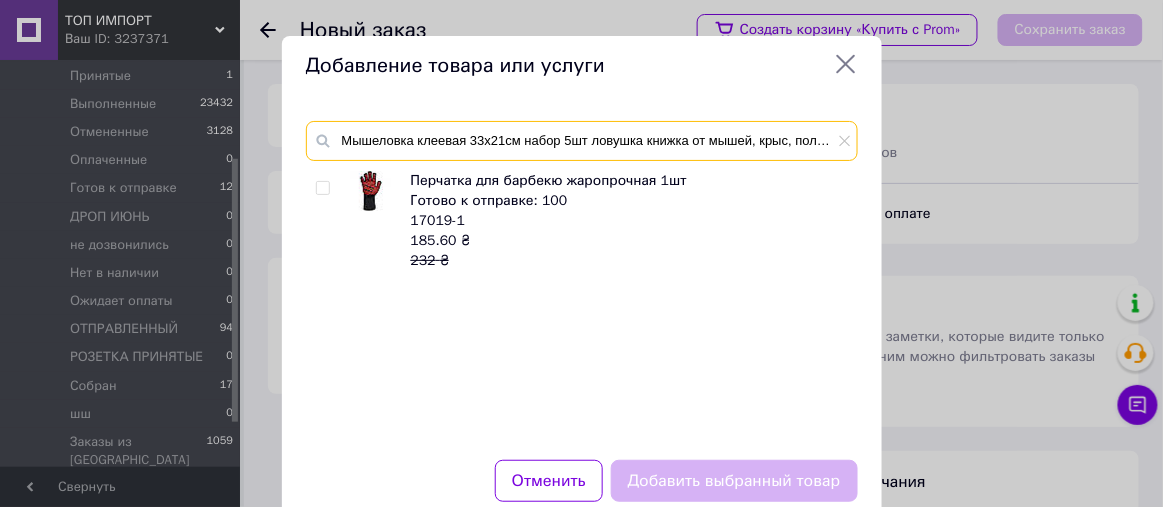 scroll, scrollTop: 0, scrollLeft: 124, axis: horizontal 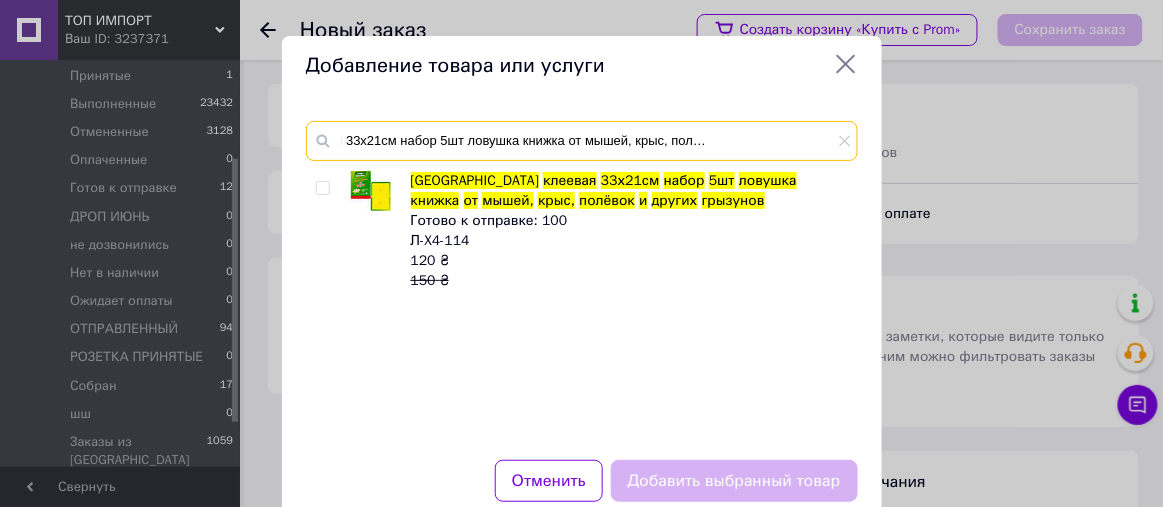 type on "Мышеловка клеевая 33х21см набор 5шт ловушка книжка от мышей, крыс, полёвок и других грызунов" 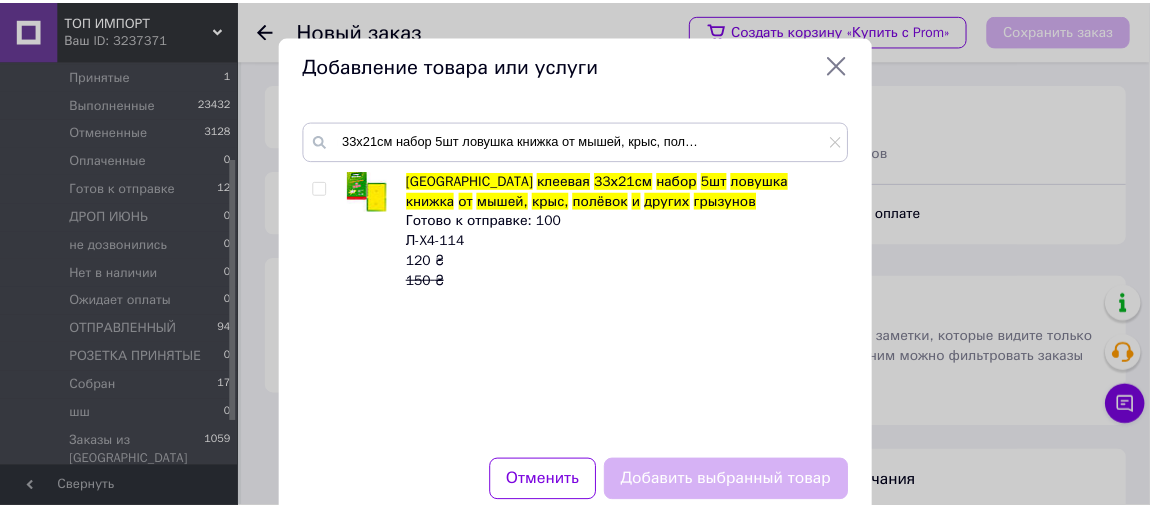 scroll, scrollTop: 0, scrollLeft: 0, axis: both 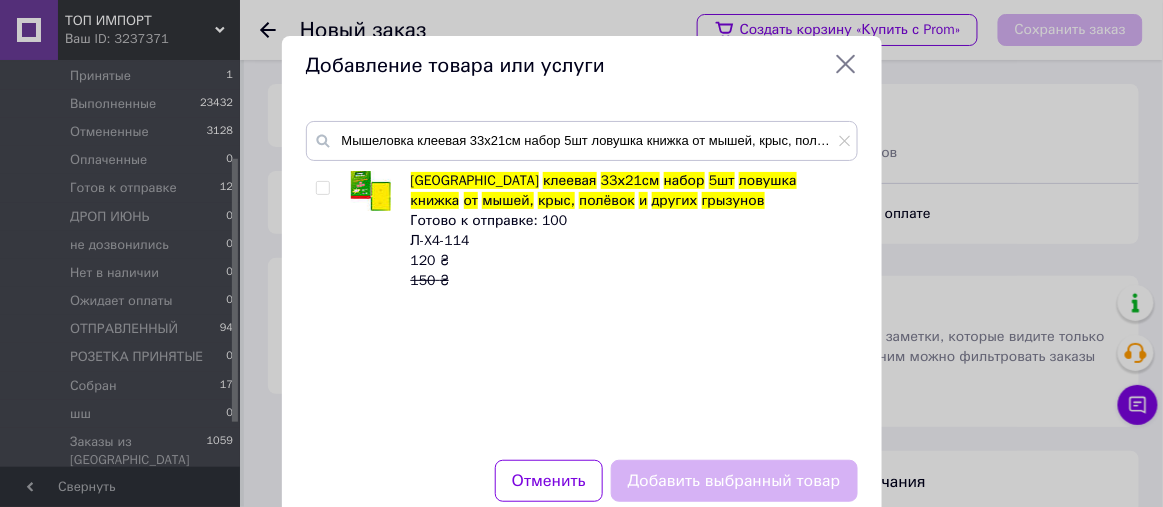 click at bounding box center [322, 188] 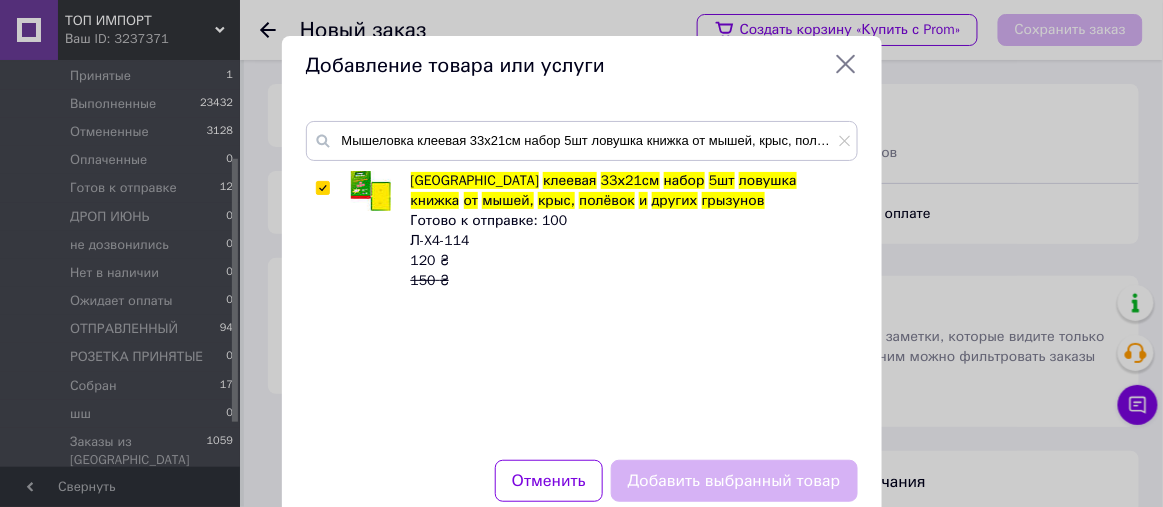 checkbox on "true" 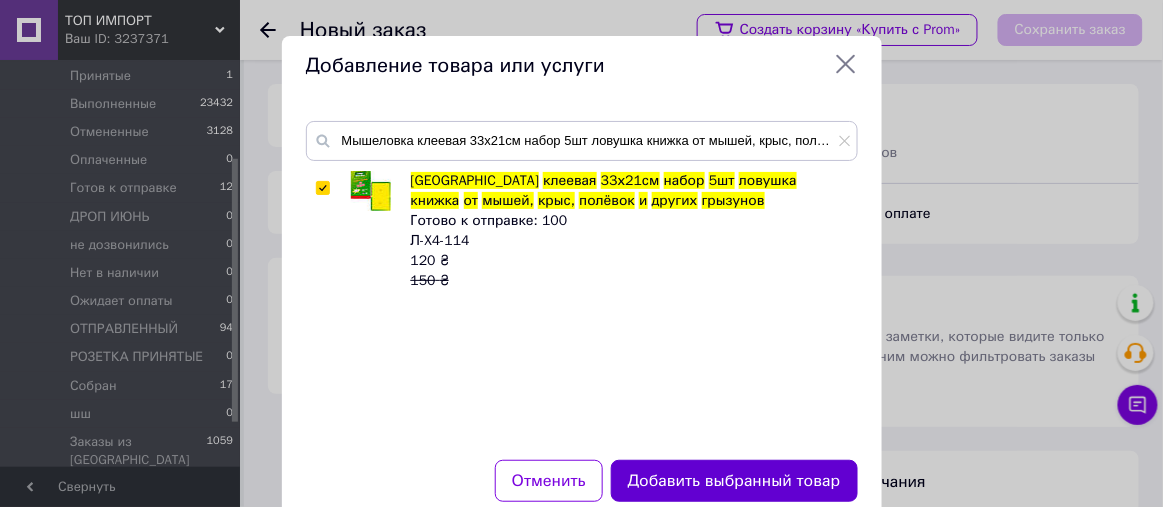click on "Добавить выбранный товар" at bounding box center [734, 481] 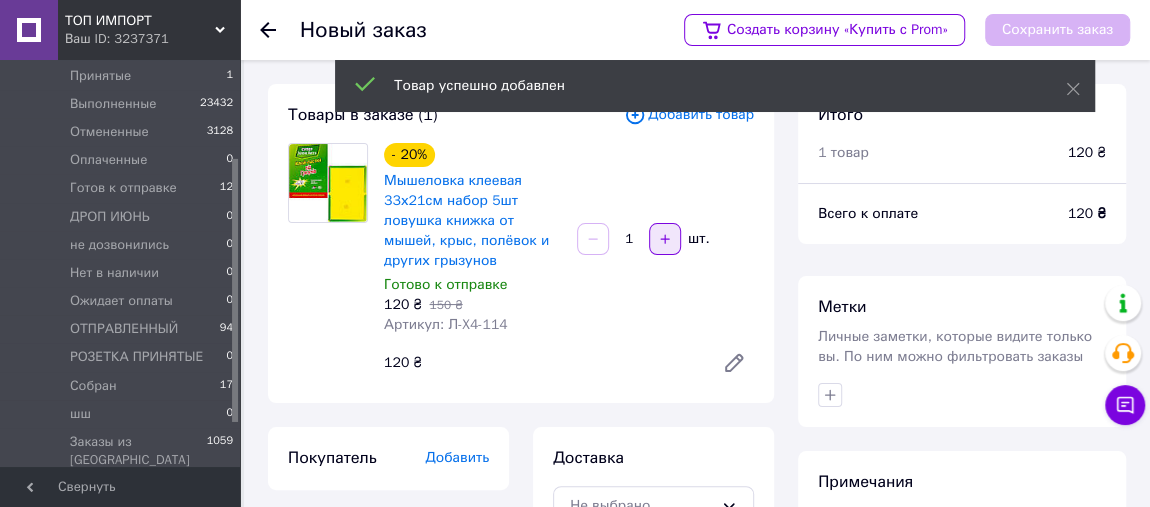 click 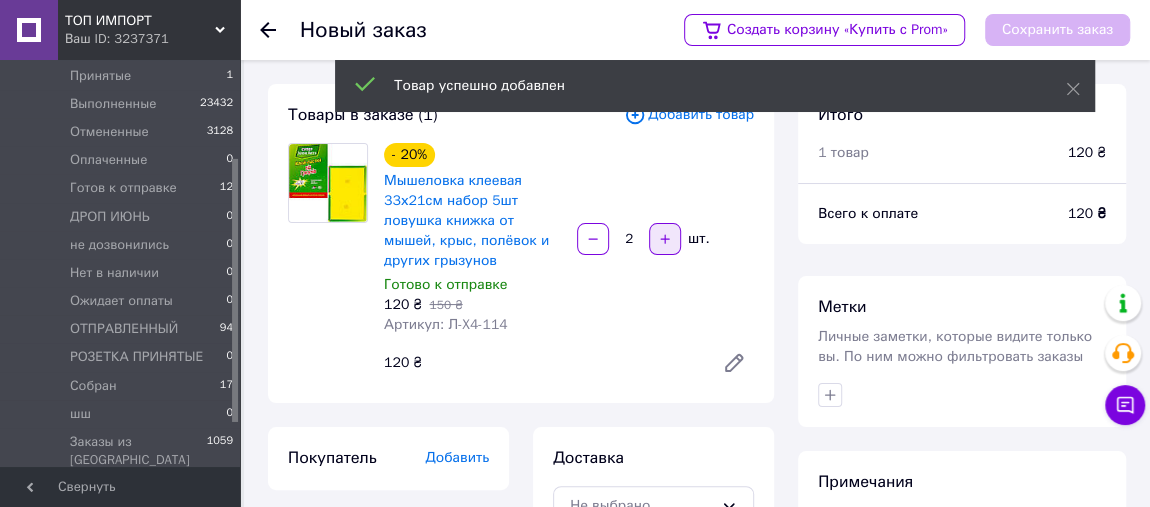 click 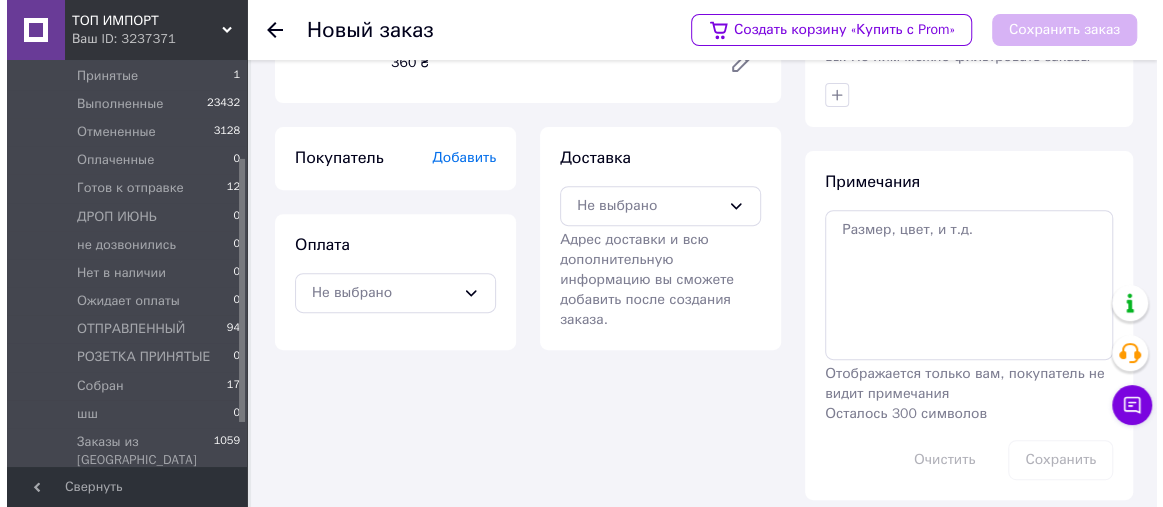 scroll, scrollTop: 303, scrollLeft: 0, axis: vertical 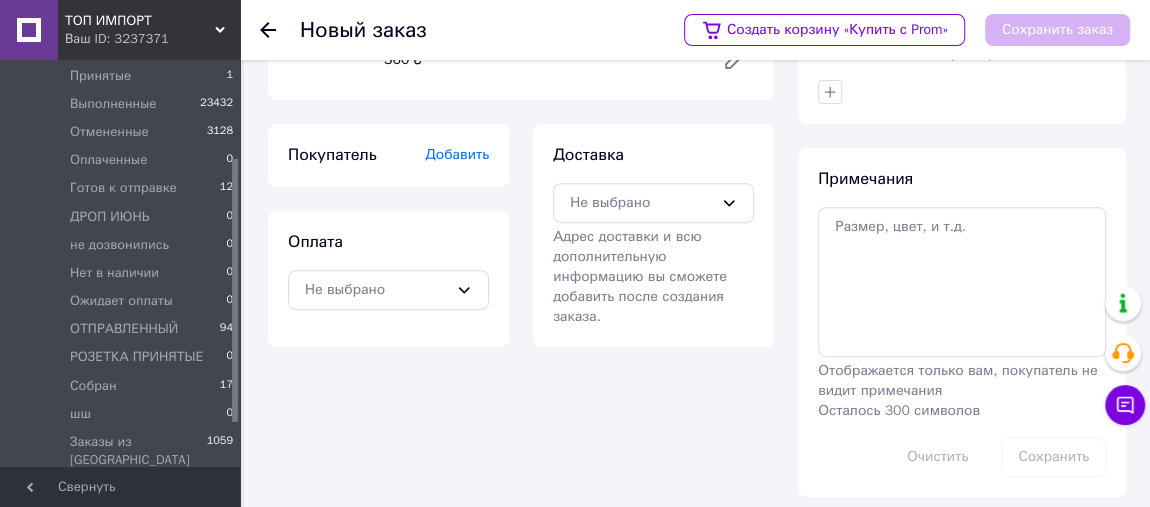 click on "Добавить" at bounding box center [457, 154] 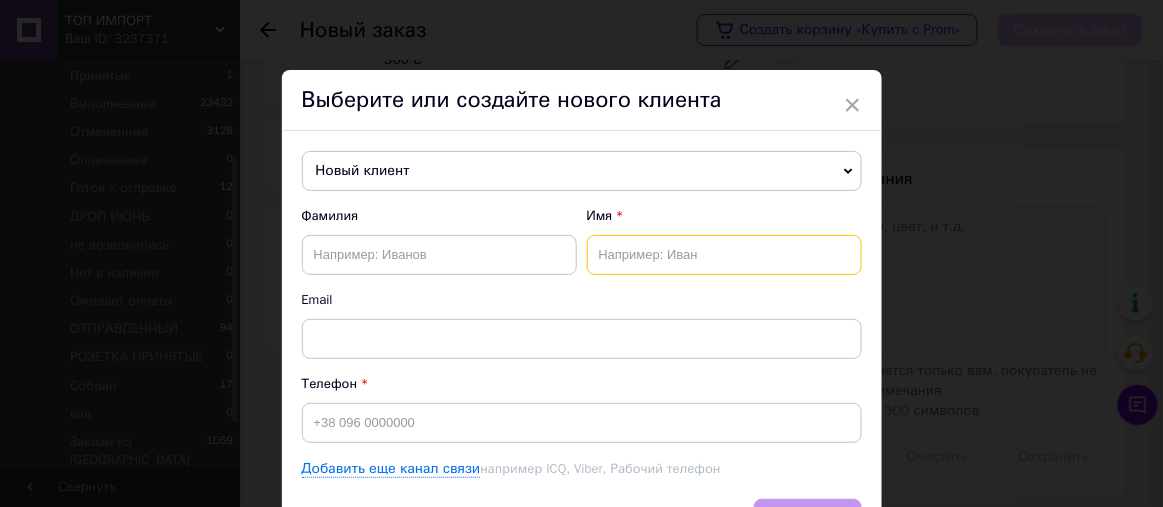 click at bounding box center [724, 255] 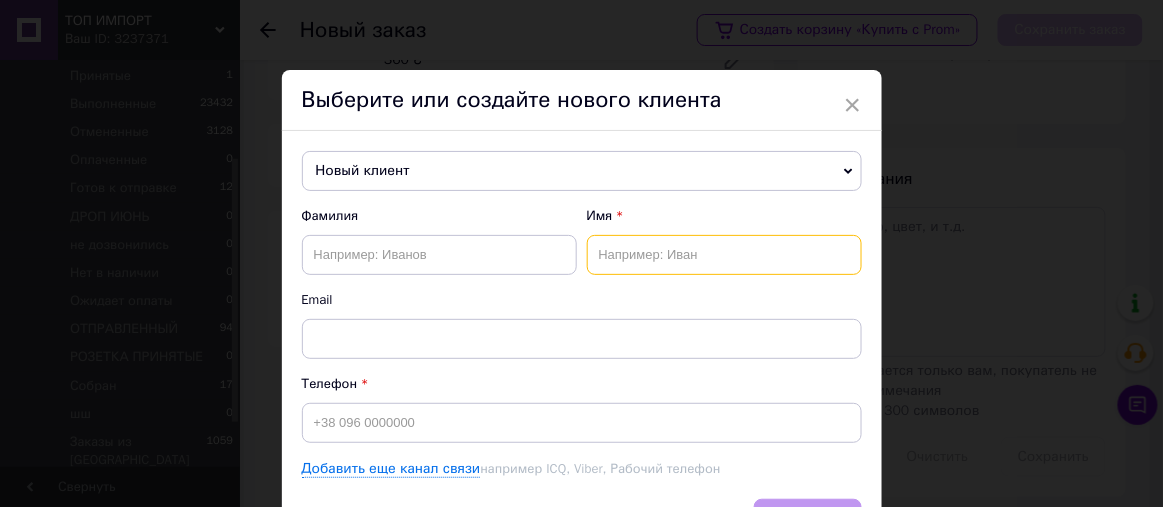 paste on "[PERSON_NAME]" 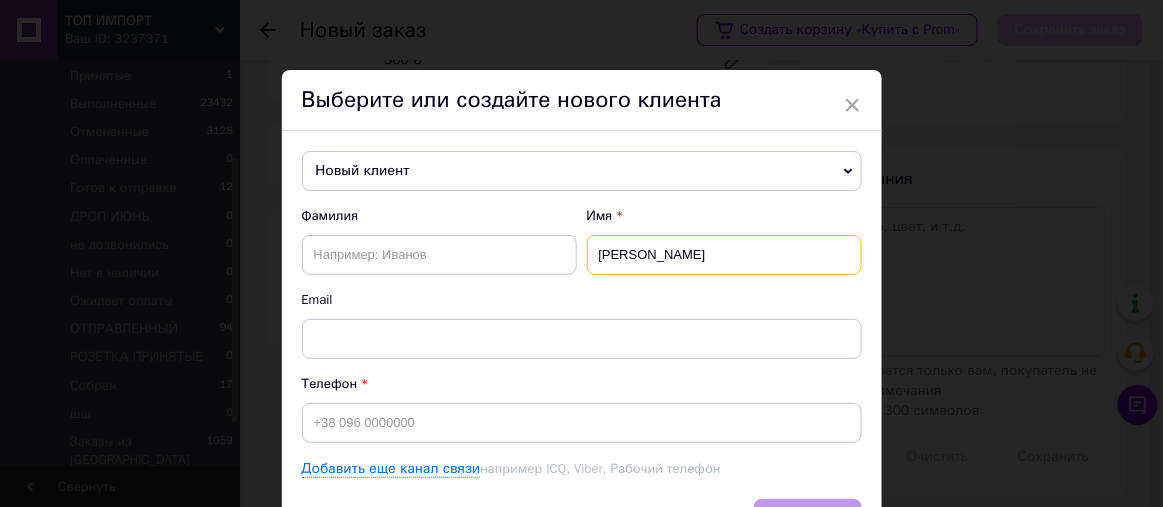 type on "[PERSON_NAME]" 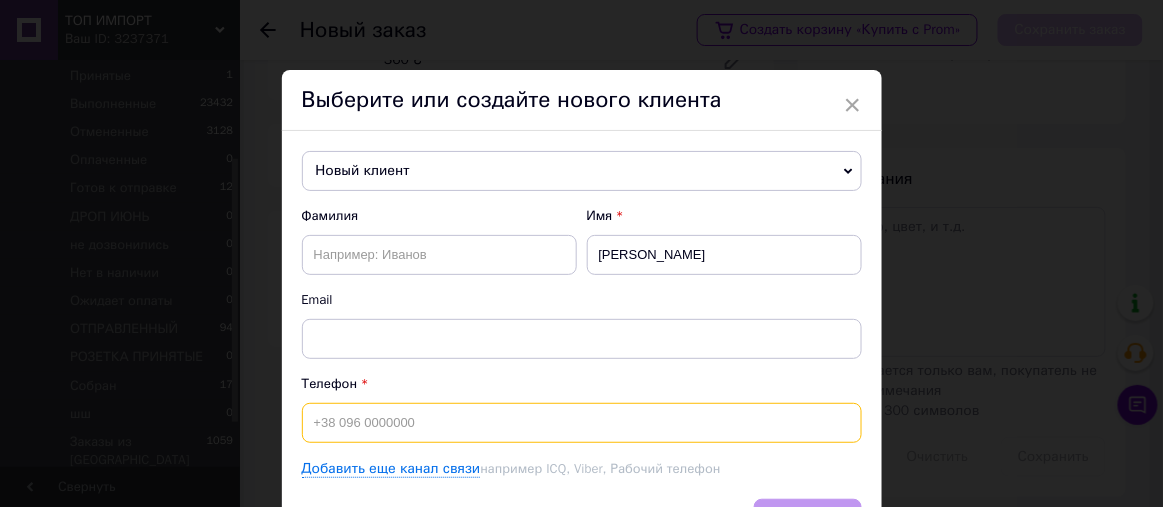 click at bounding box center (582, 423) 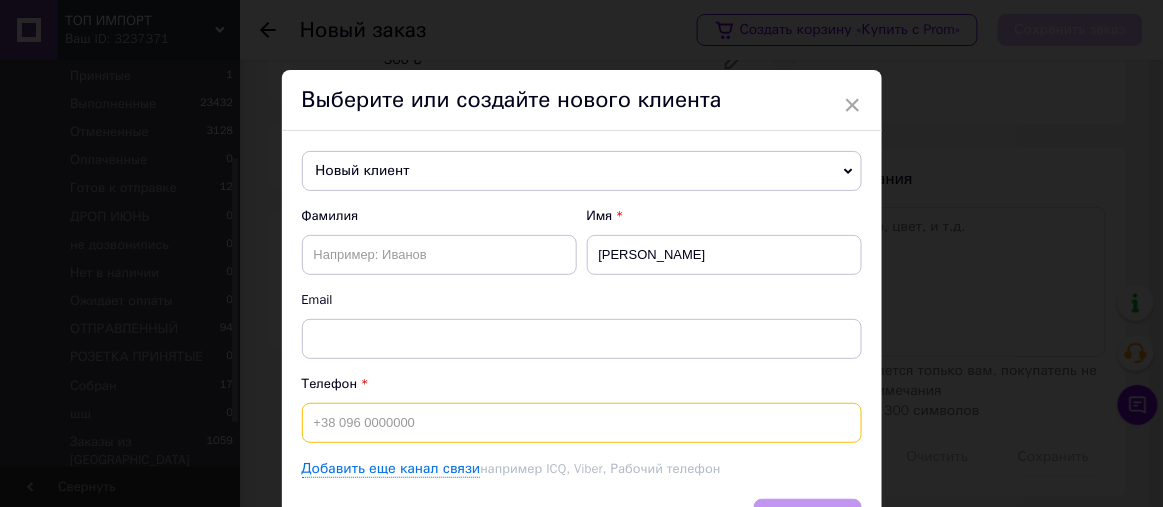 paste on "[PHONE_NUMBER]" 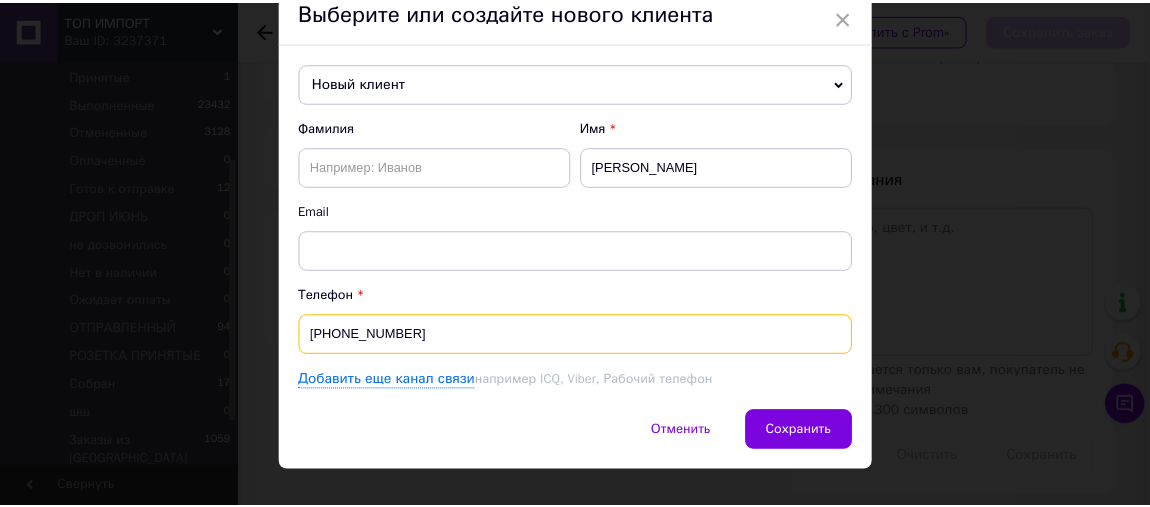 scroll, scrollTop: 116, scrollLeft: 0, axis: vertical 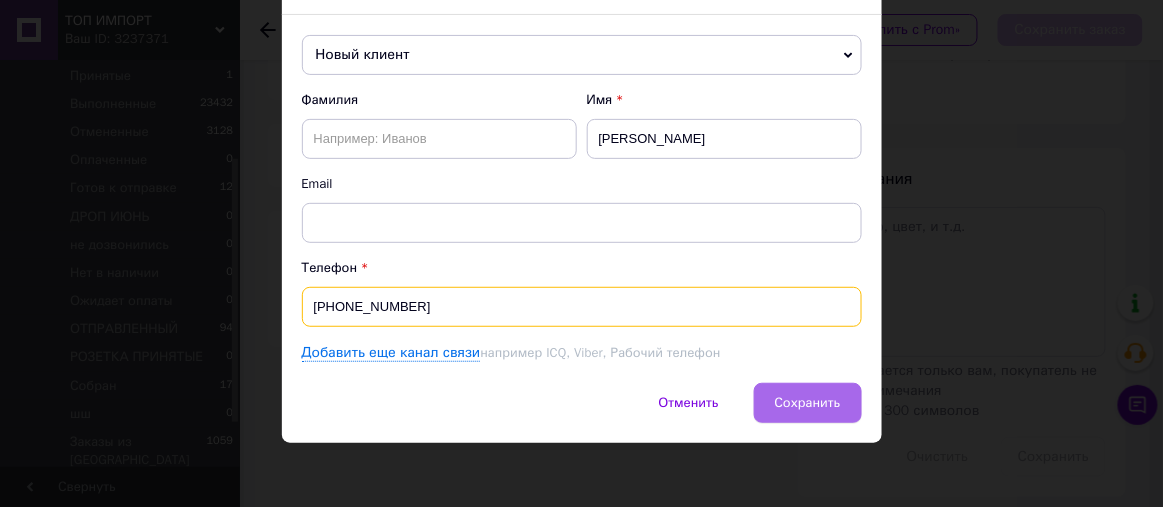 type on "[PHONE_NUMBER]" 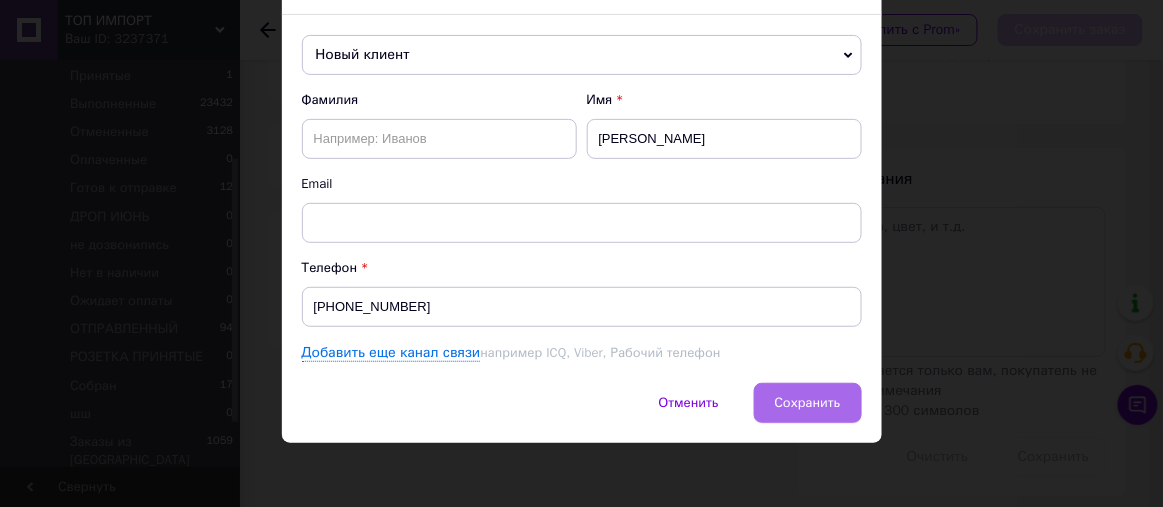 click on "Сохранить" at bounding box center (808, 403) 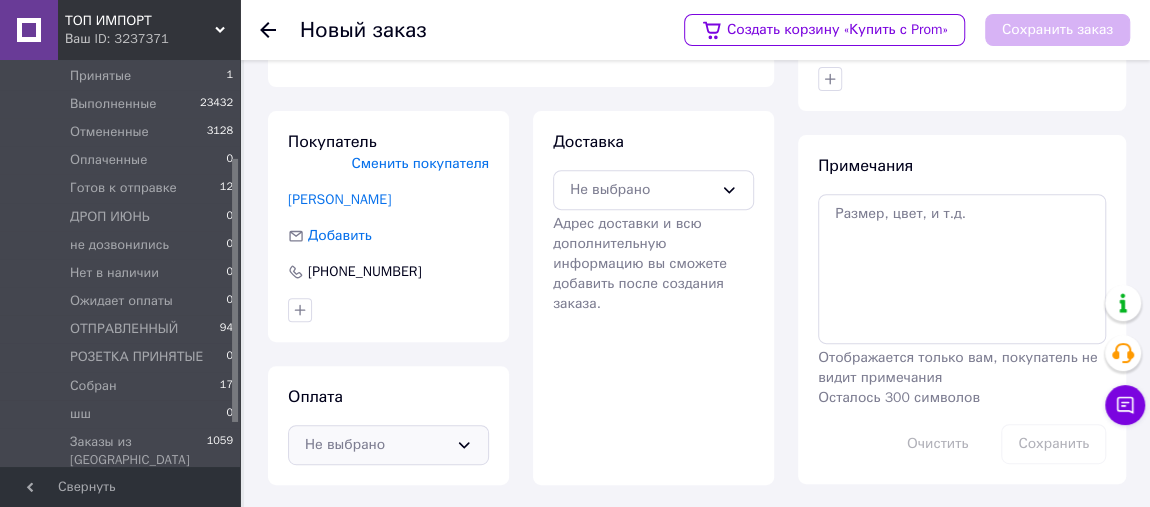 click on "Не выбрано" at bounding box center [388, 445] 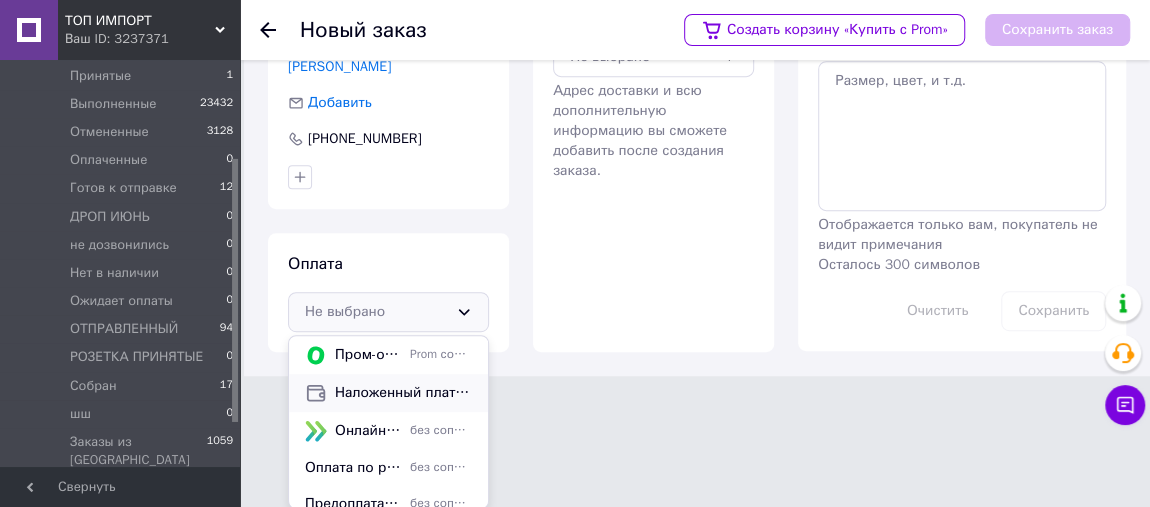 click on "Наложенный платеж" at bounding box center (403, 393) 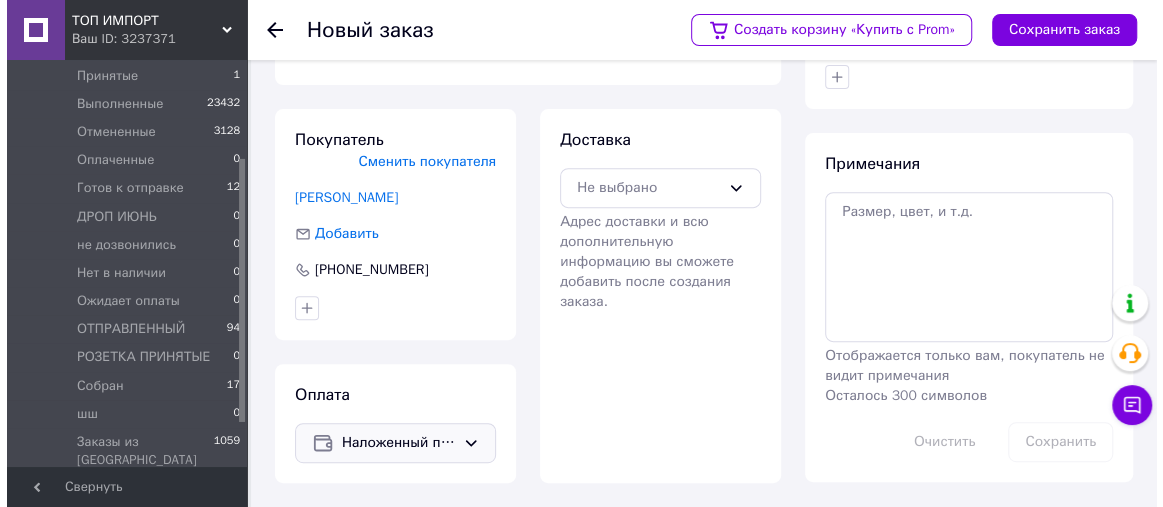 scroll, scrollTop: 316, scrollLeft: 0, axis: vertical 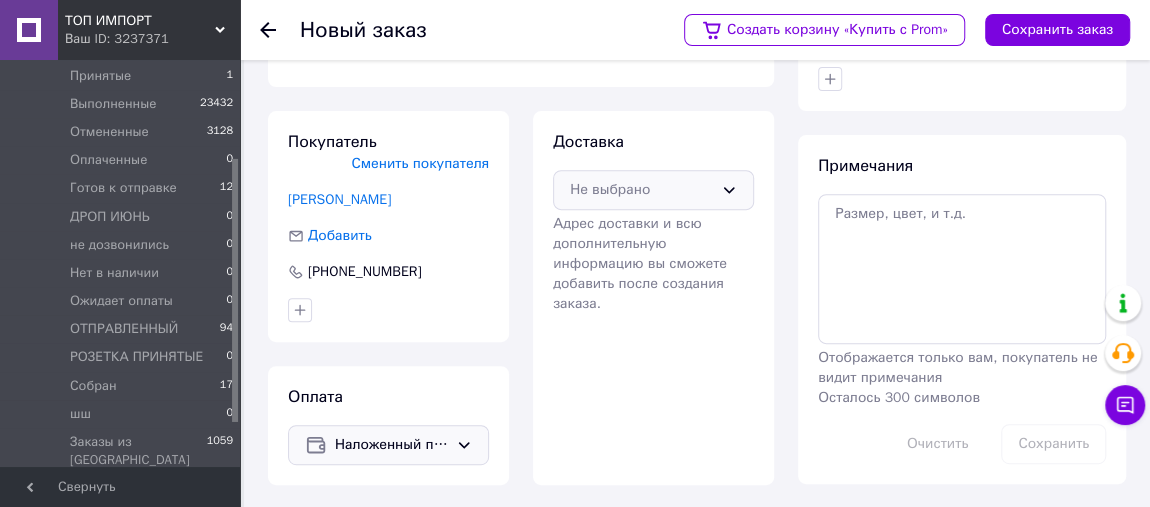 click on "Не выбрано" at bounding box center [641, 190] 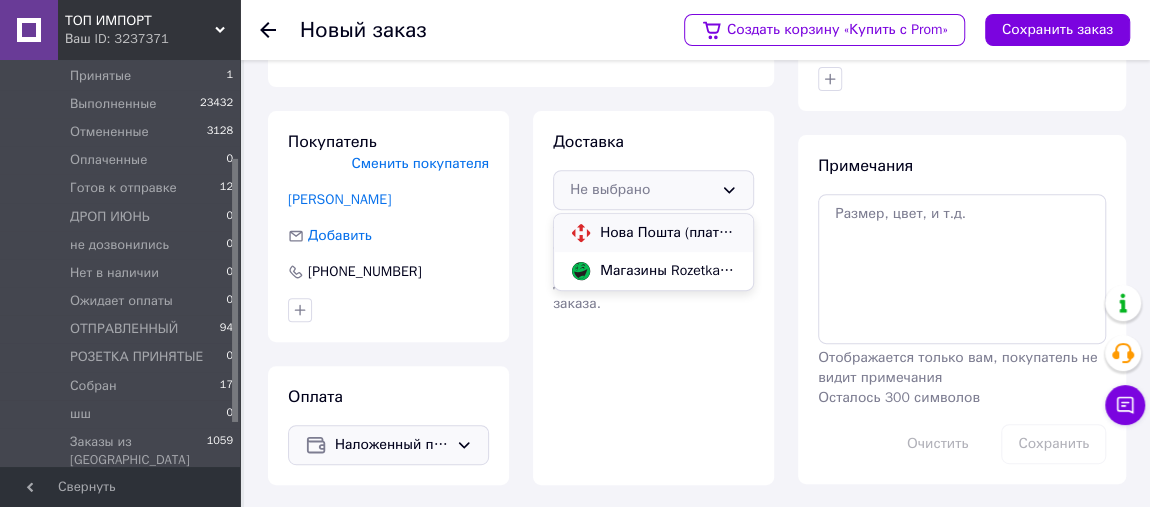 click on "Нова Пошта (платная)" at bounding box center (668, 233) 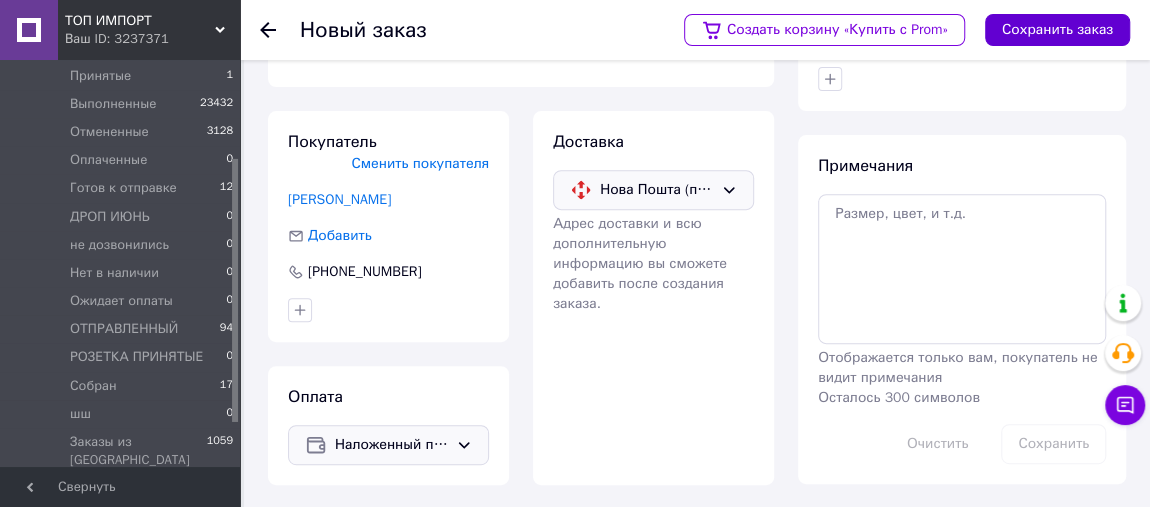 click on "Сохранить заказ" at bounding box center (1057, 30) 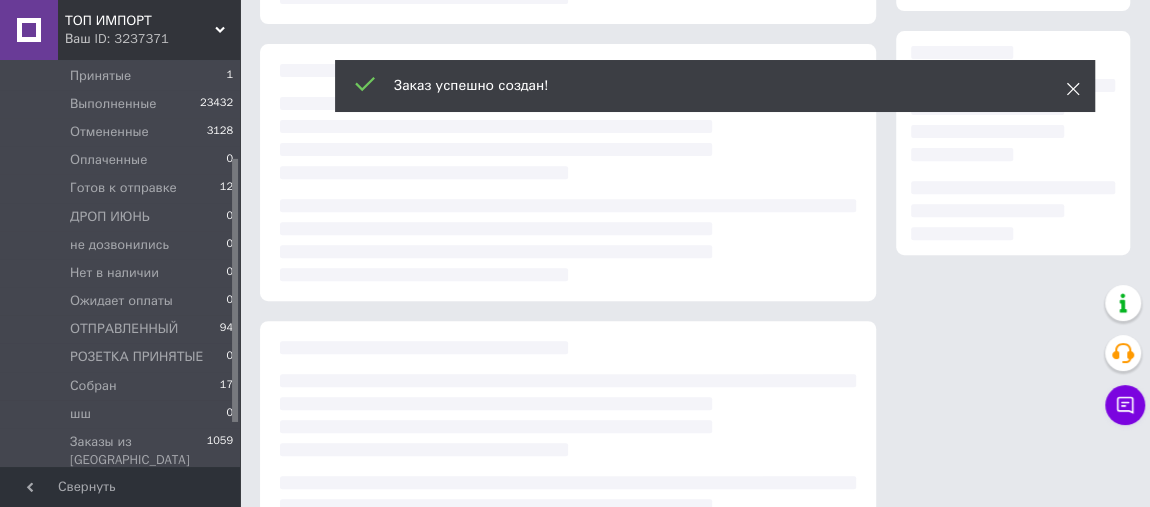click 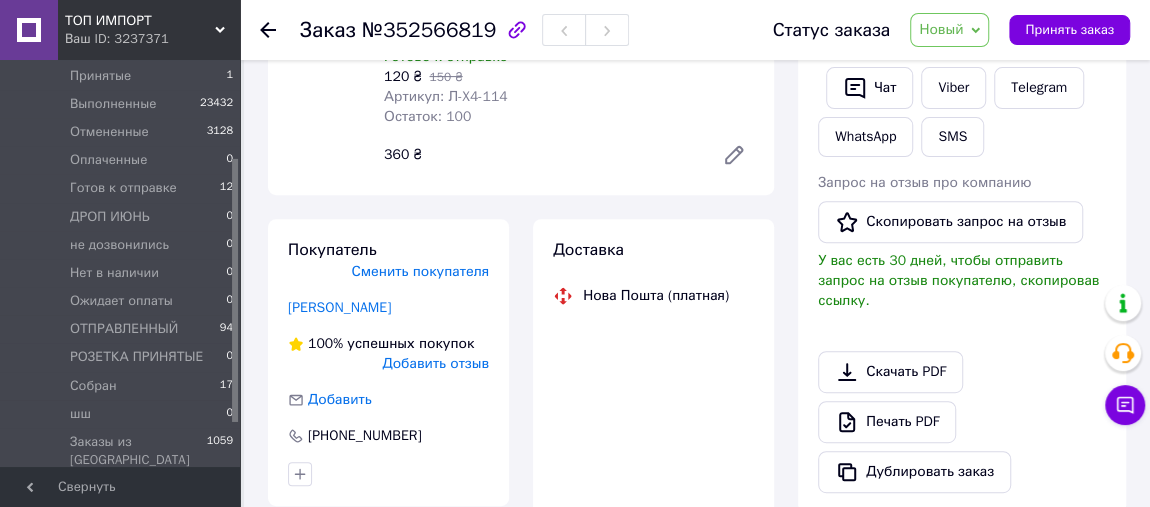 click on "Новый" at bounding box center (941, 29) 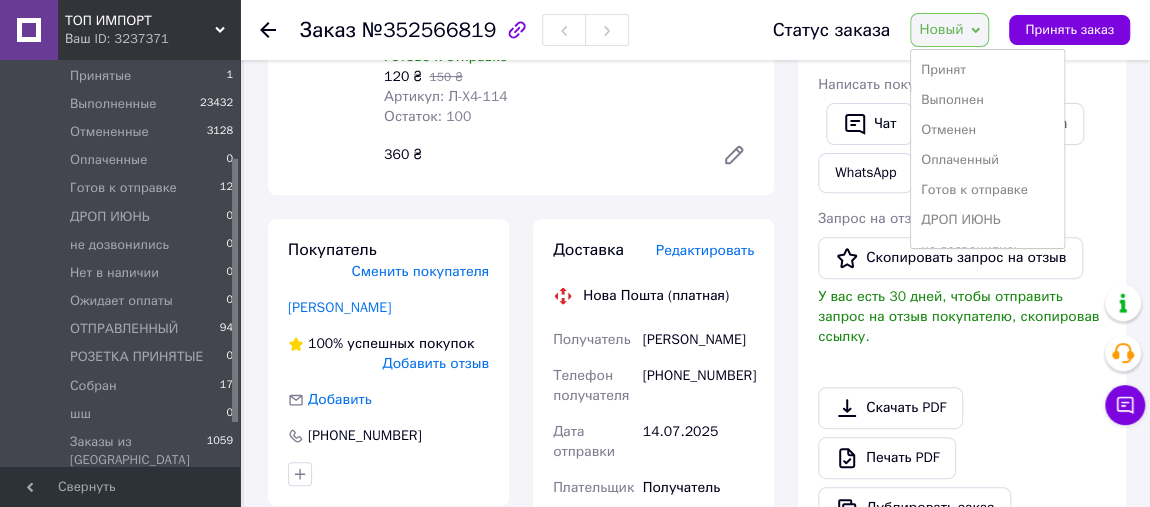 click on "Готов к отправке" at bounding box center [987, 190] 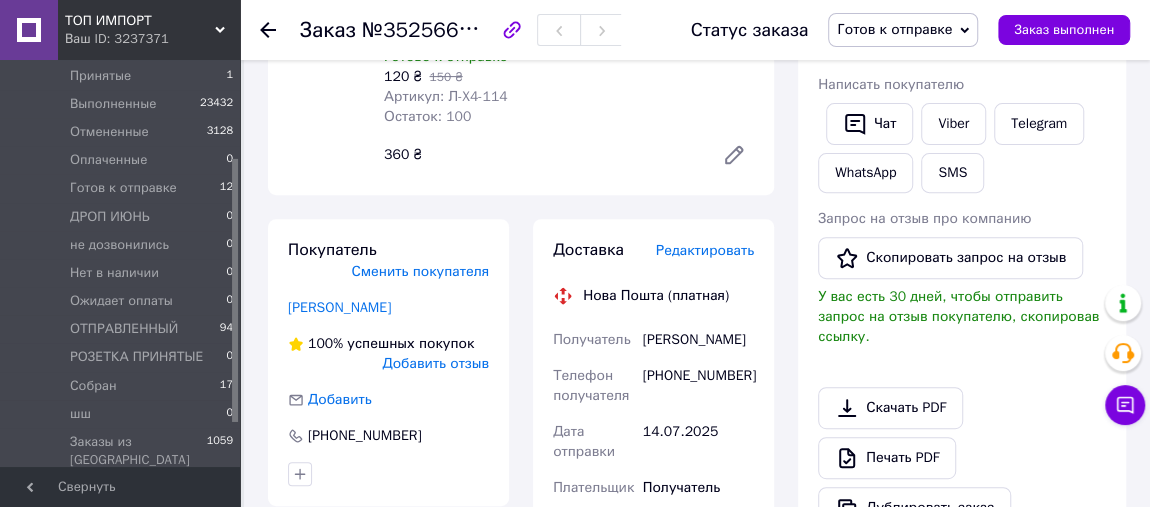 click on "Редактировать" at bounding box center (705, 250) 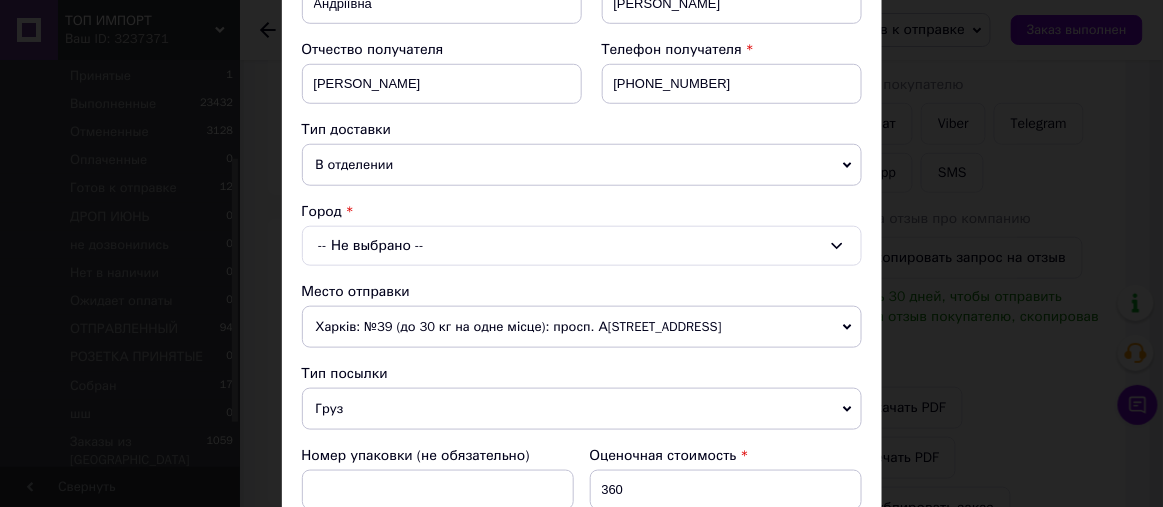 scroll, scrollTop: 454, scrollLeft: 0, axis: vertical 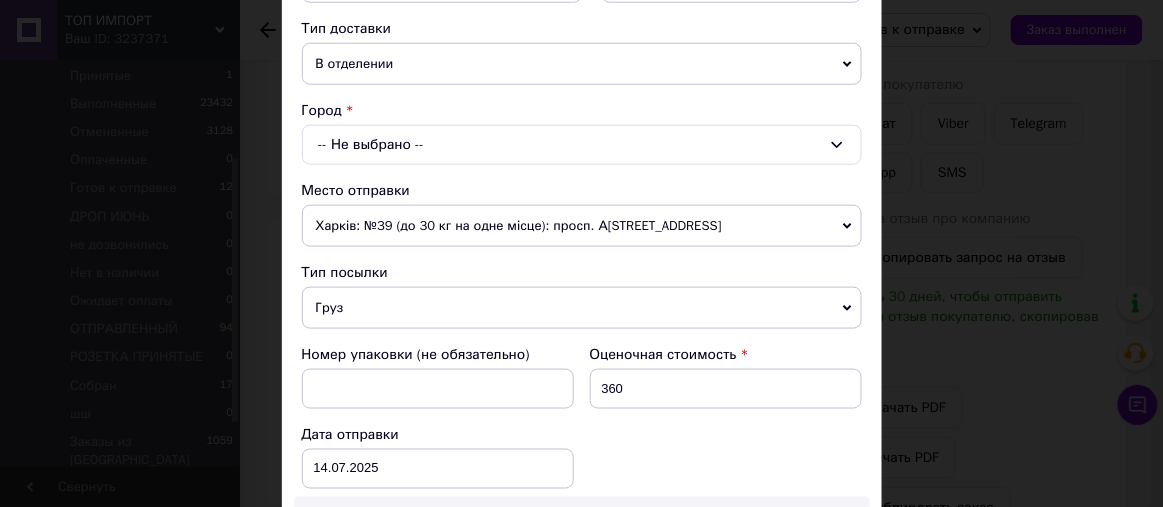 click on "-- Не выбрано --" at bounding box center (582, 145) 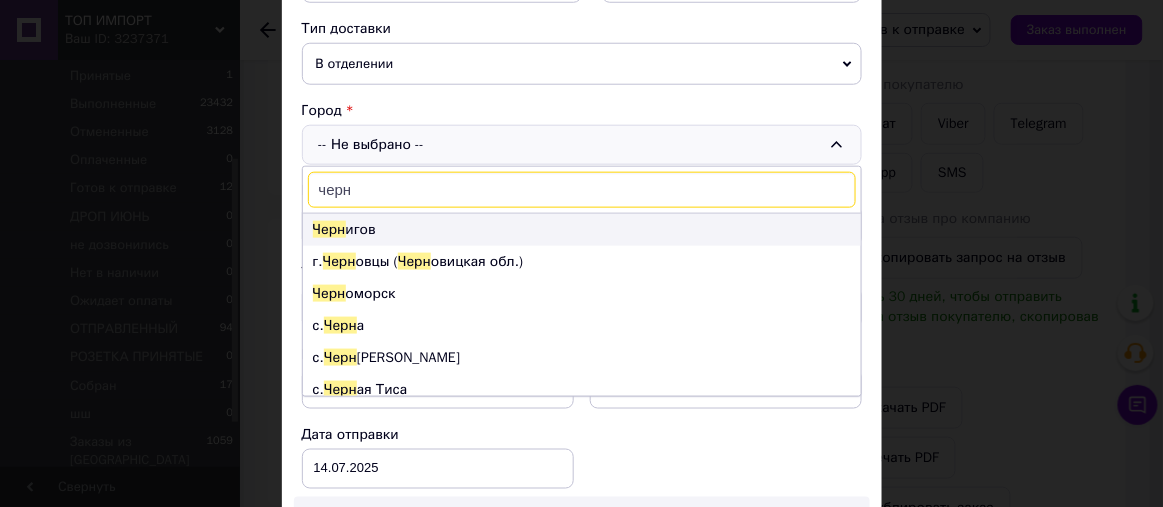 type on "черн" 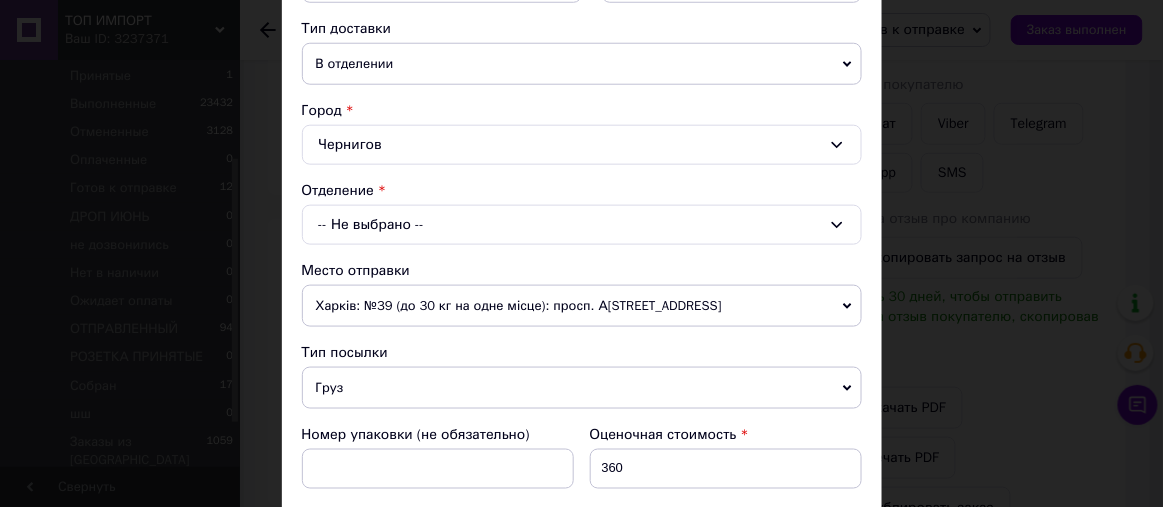 click on "-- Не выбрано --" at bounding box center [582, 225] 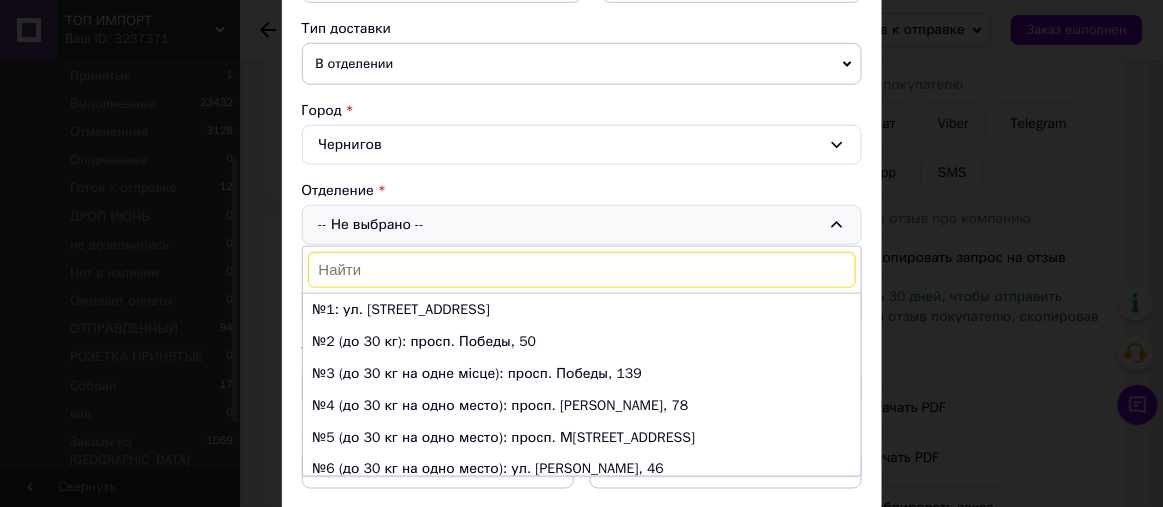 scroll, scrollTop: 606, scrollLeft: 0, axis: vertical 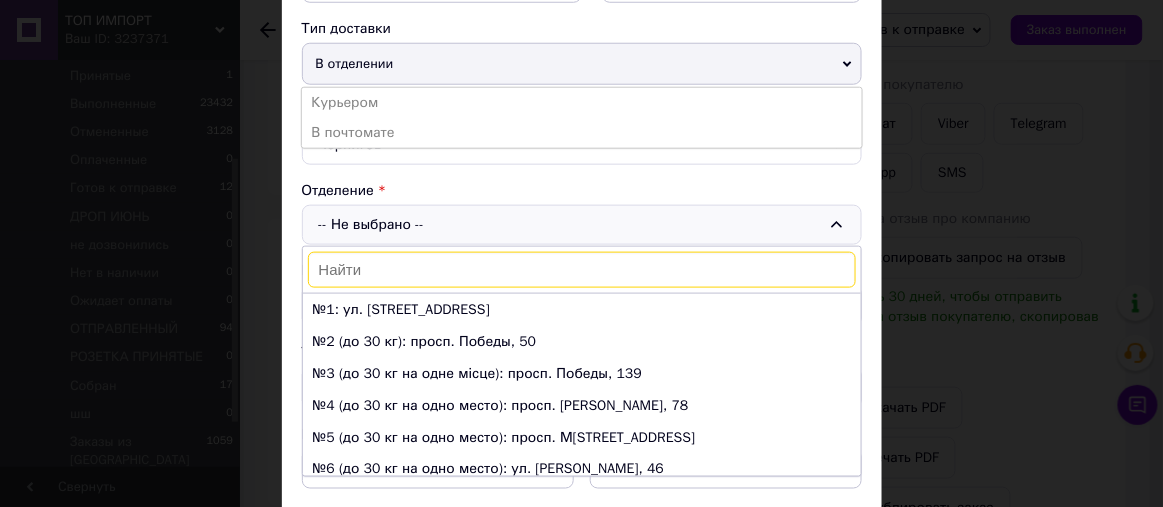 click on "В почтомате" at bounding box center [582, 133] 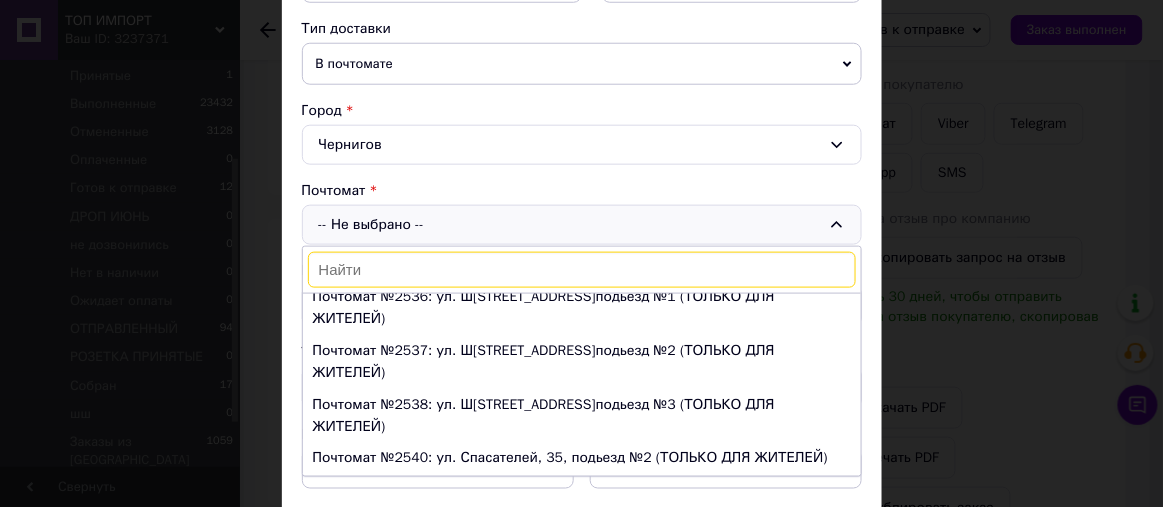 scroll, scrollTop: 1060, scrollLeft: 0, axis: vertical 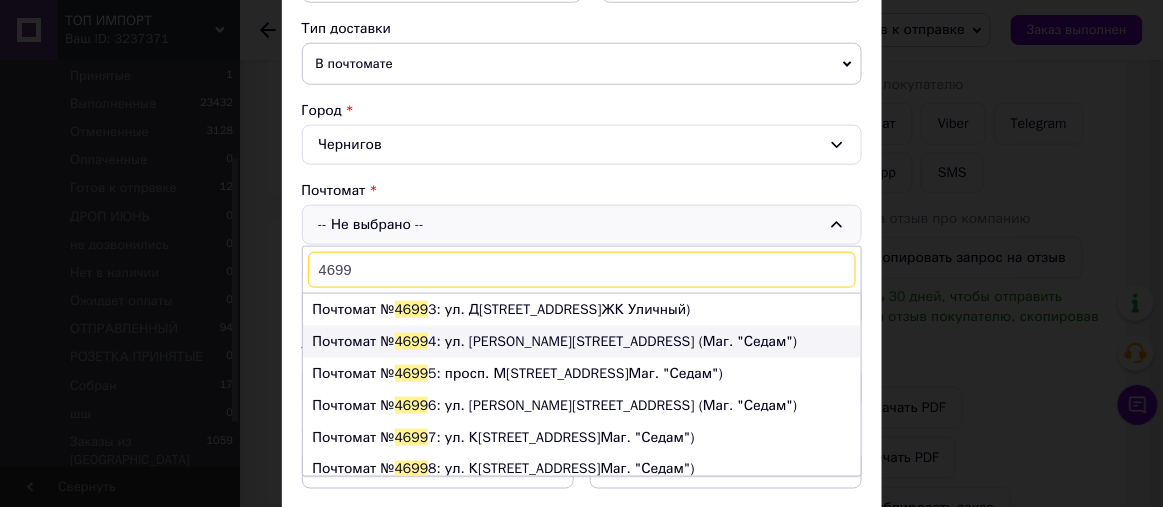 type on "4699" 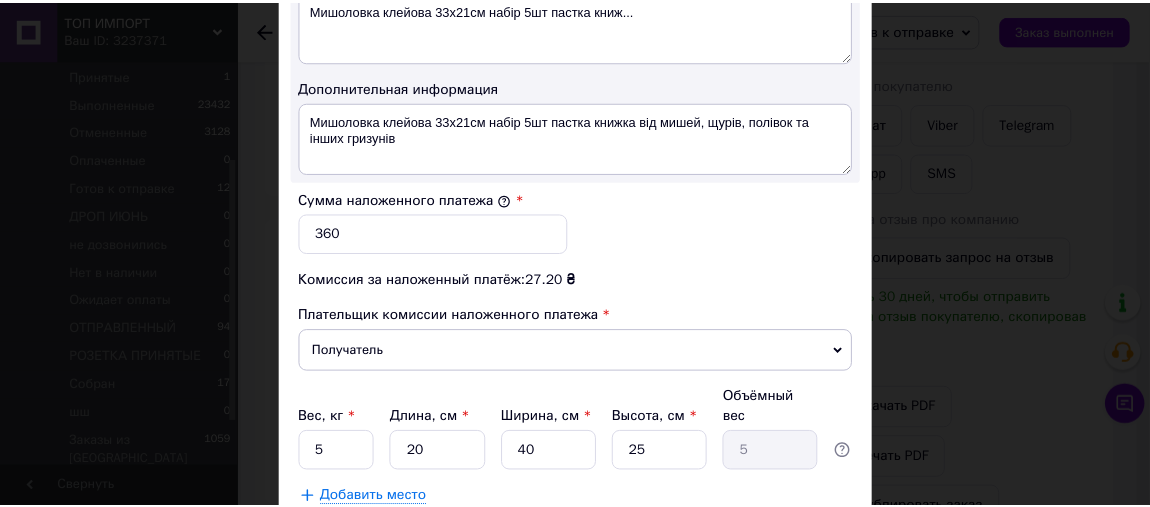 scroll, scrollTop: 1212, scrollLeft: 0, axis: vertical 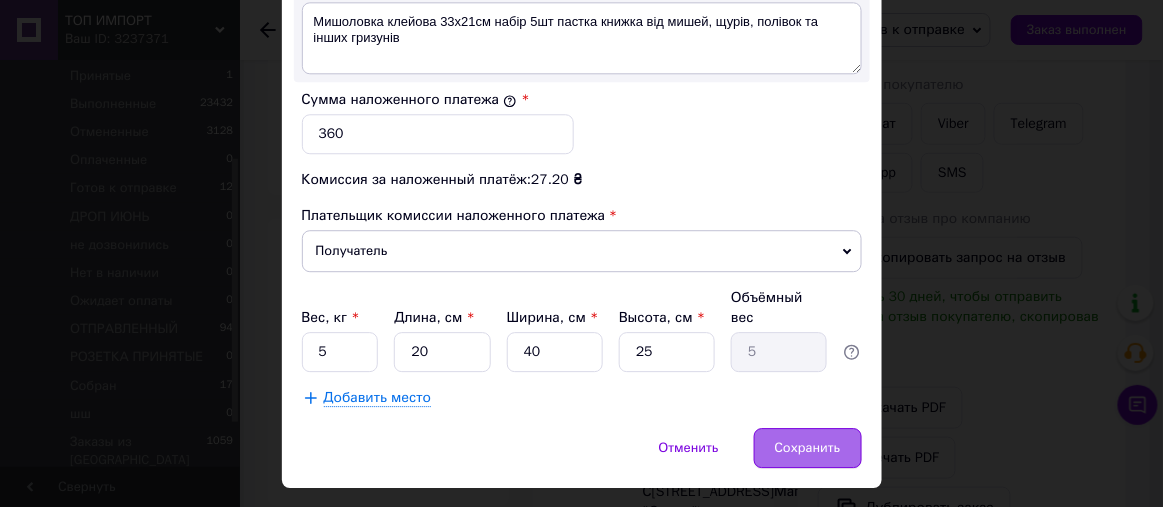 click on "Сохранить" at bounding box center (808, 448) 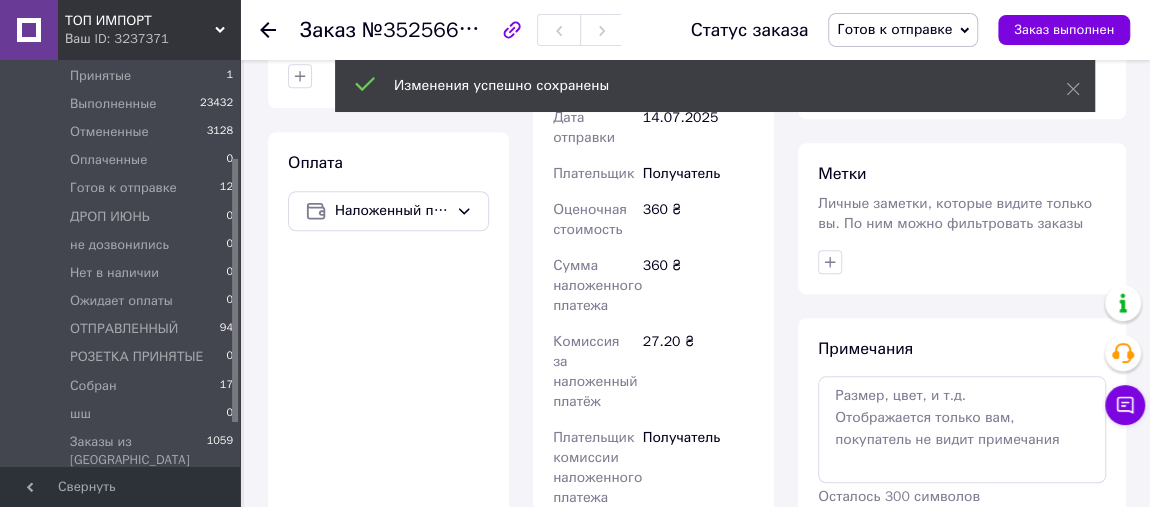 scroll, scrollTop: 771, scrollLeft: 0, axis: vertical 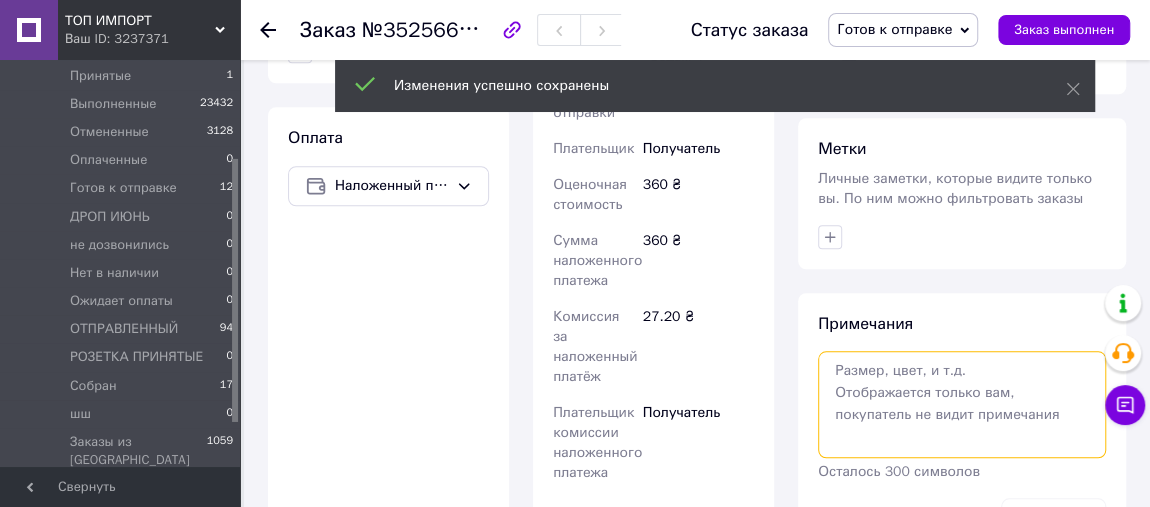 click at bounding box center (962, 404) 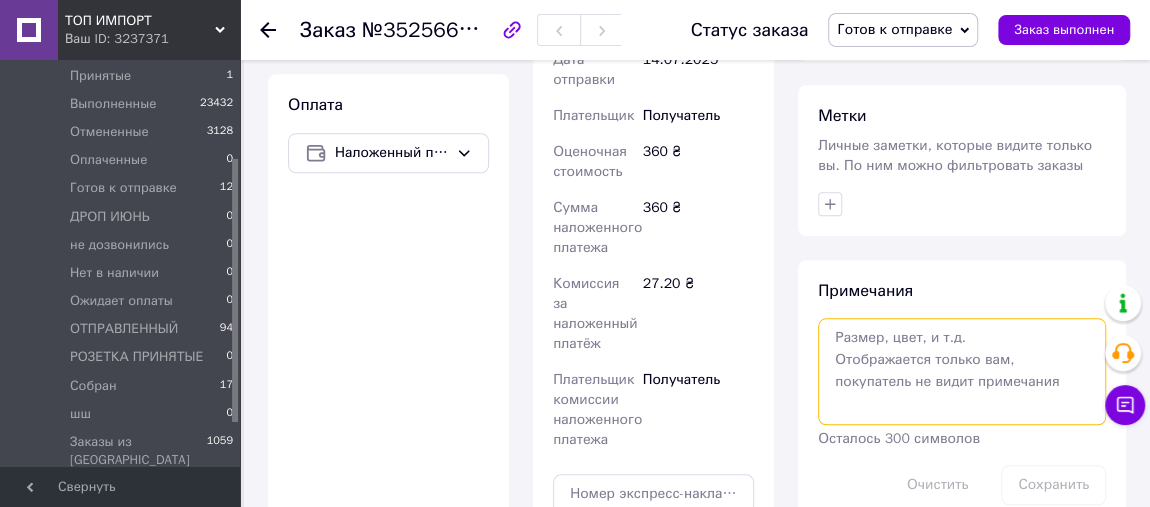 scroll, scrollTop: 923, scrollLeft: 0, axis: vertical 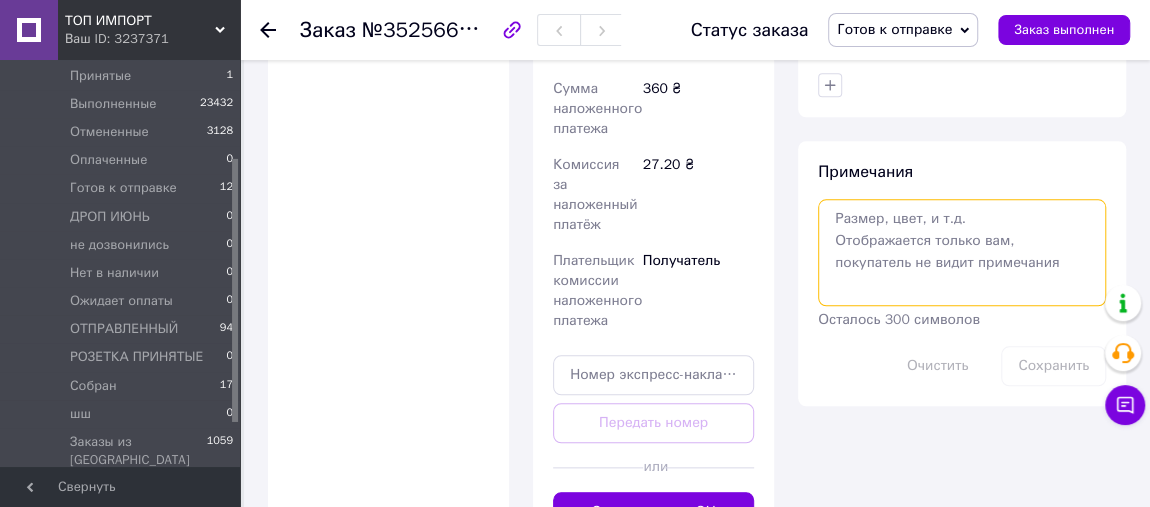 paste on "857121647" 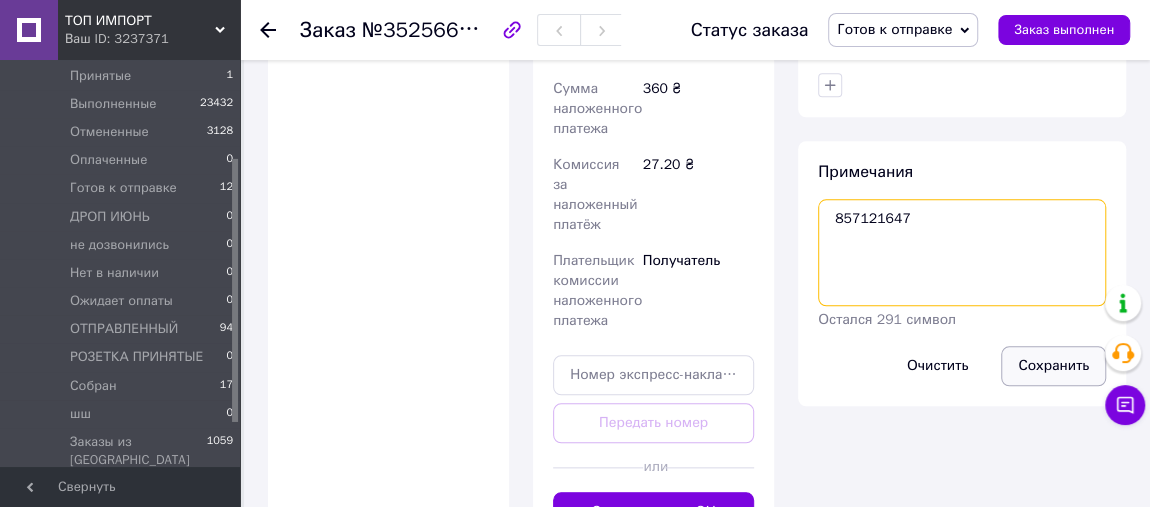 type on "857121647" 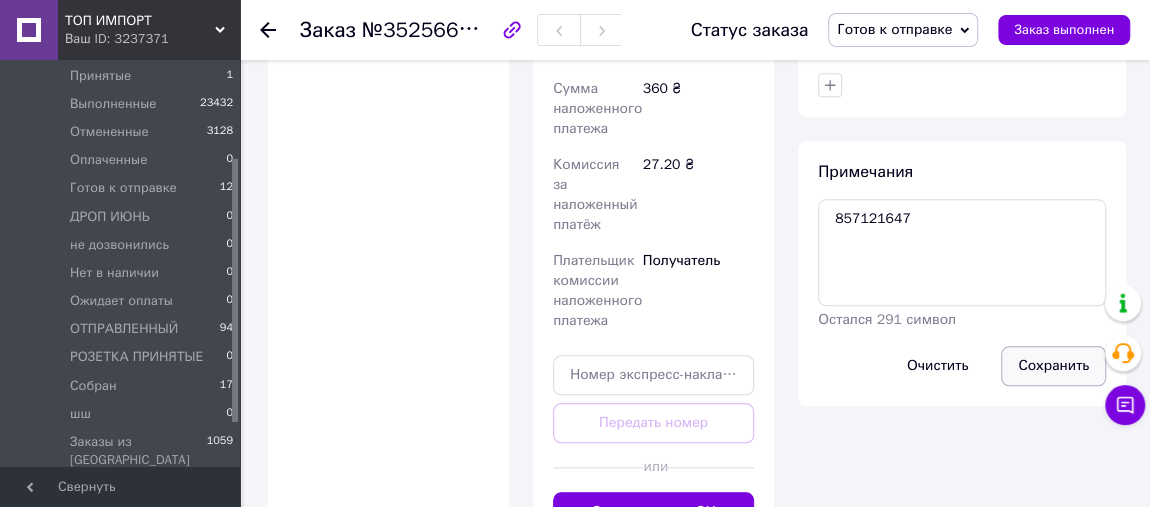 click on "Сохранить" at bounding box center [1053, 366] 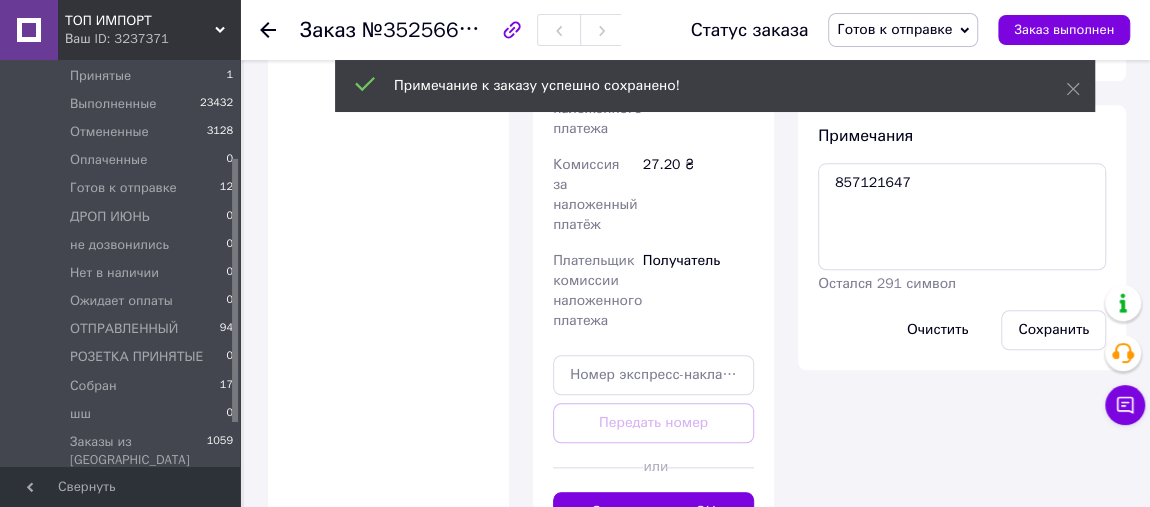 click 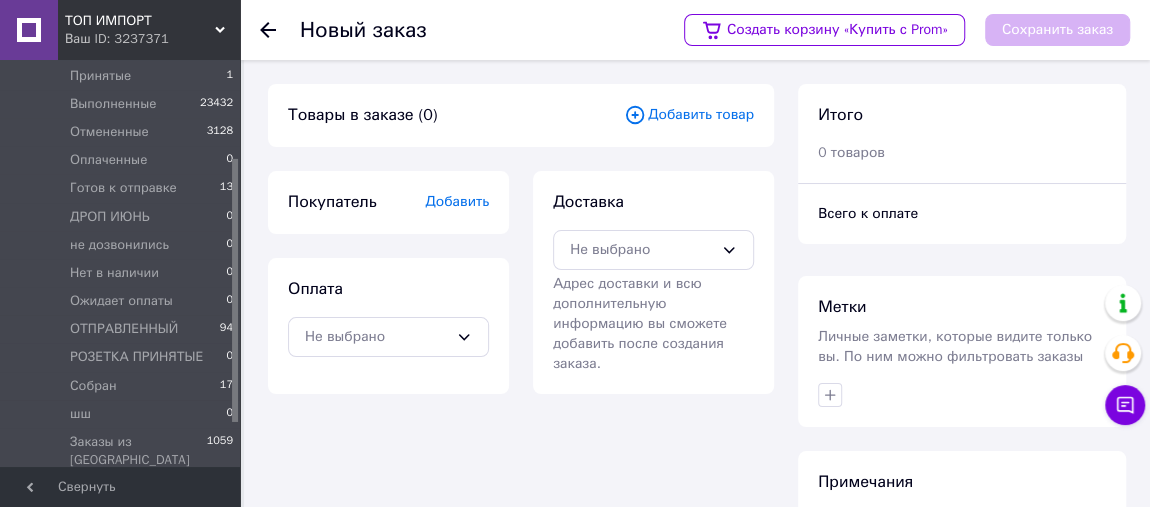 click on "Добавить товар" at bounding box center [689, 115] 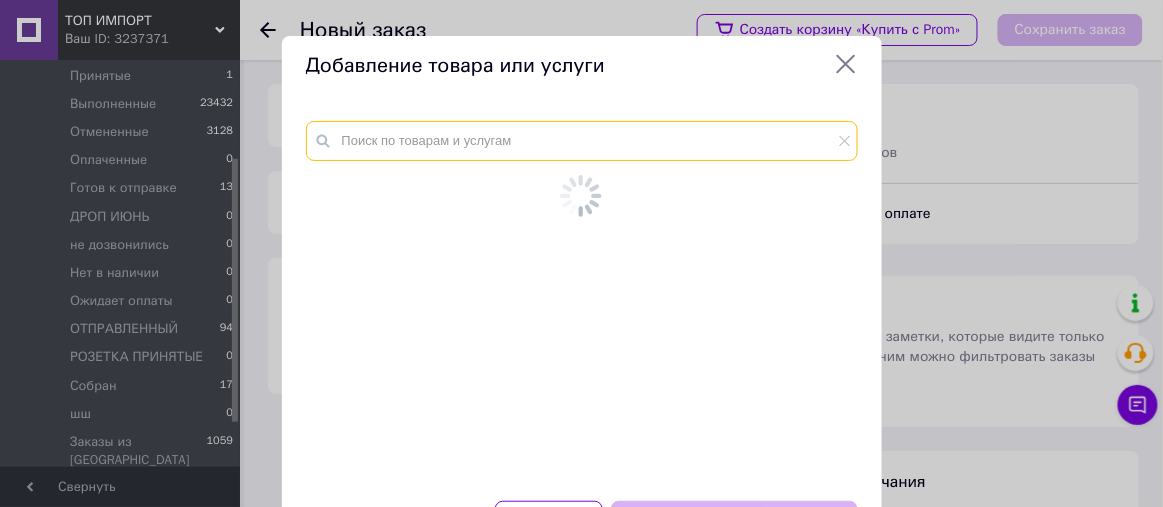 click at bounding box center [582, 141] 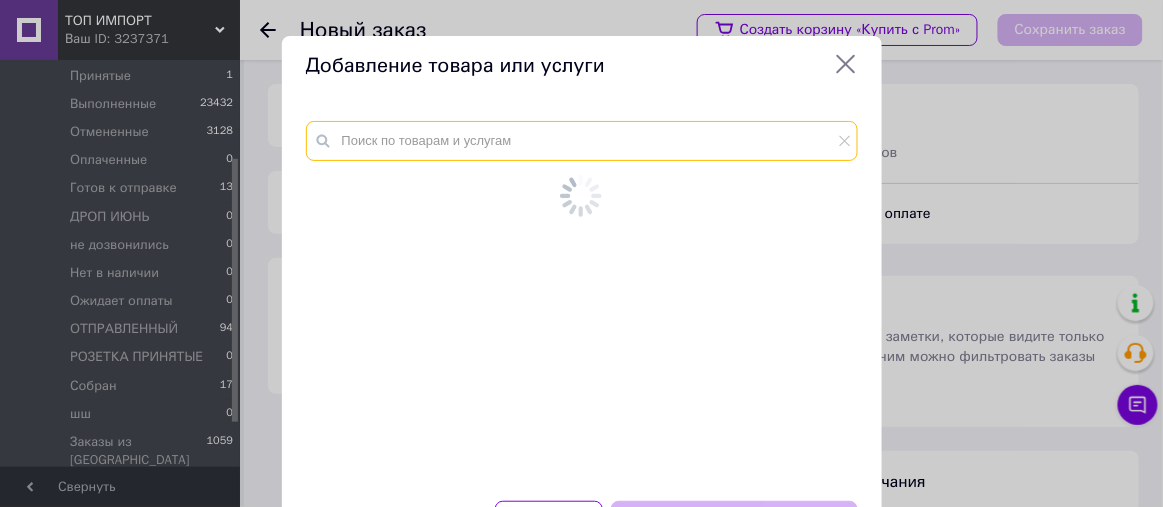 paste on "Перчатка для барбекю жаропрочная 1шт" 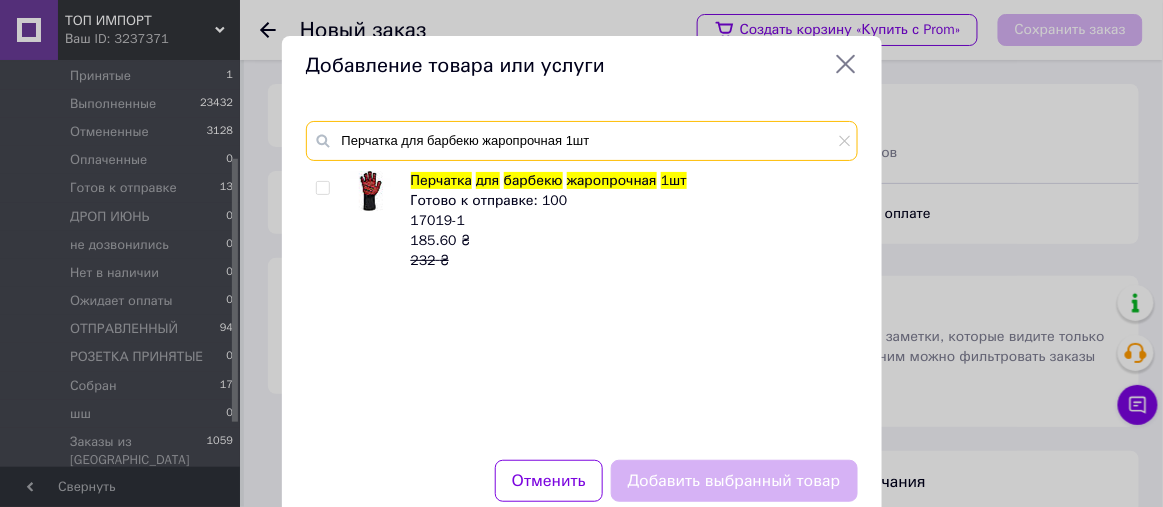 type on "Перчатка для барбекю жаропрочная 1шт" 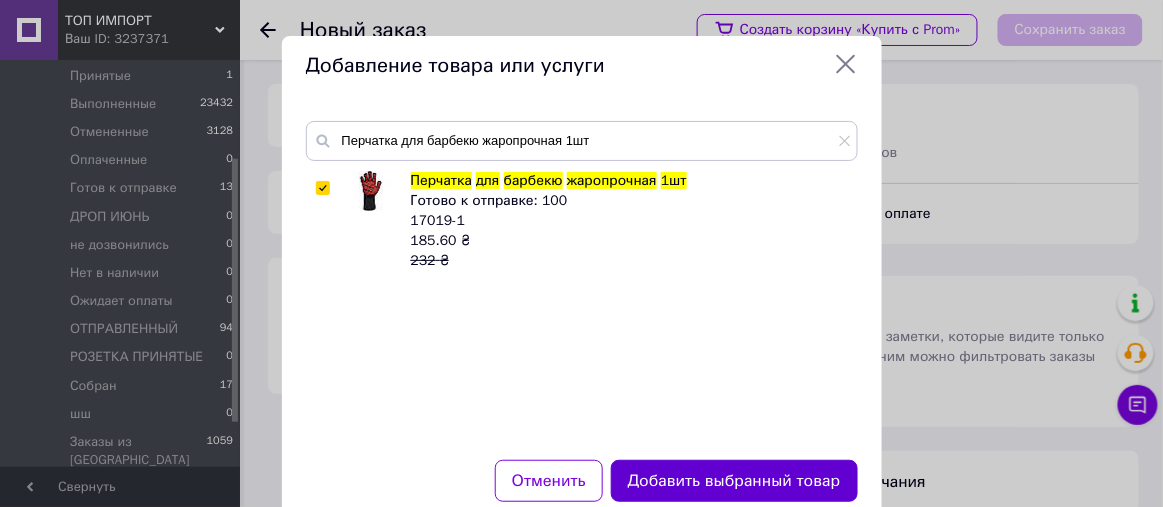 click on "Добавить выбранный товар" at bounding box center [734, 481] 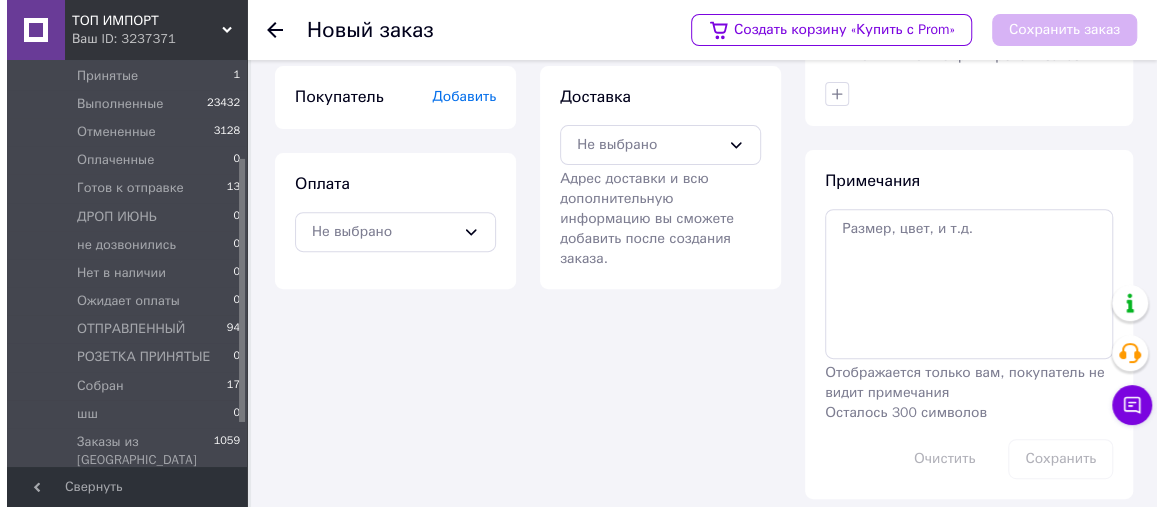 scroll, scrollTop: 303, scrollLeft: 0, axis: vertical 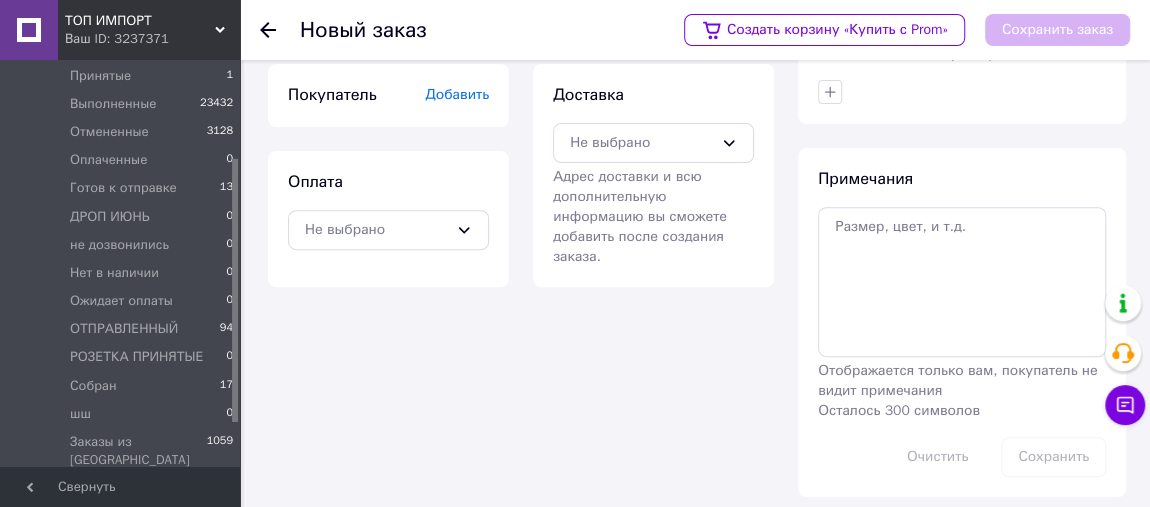 click on "Добавить" at bounding box center (457, 94) 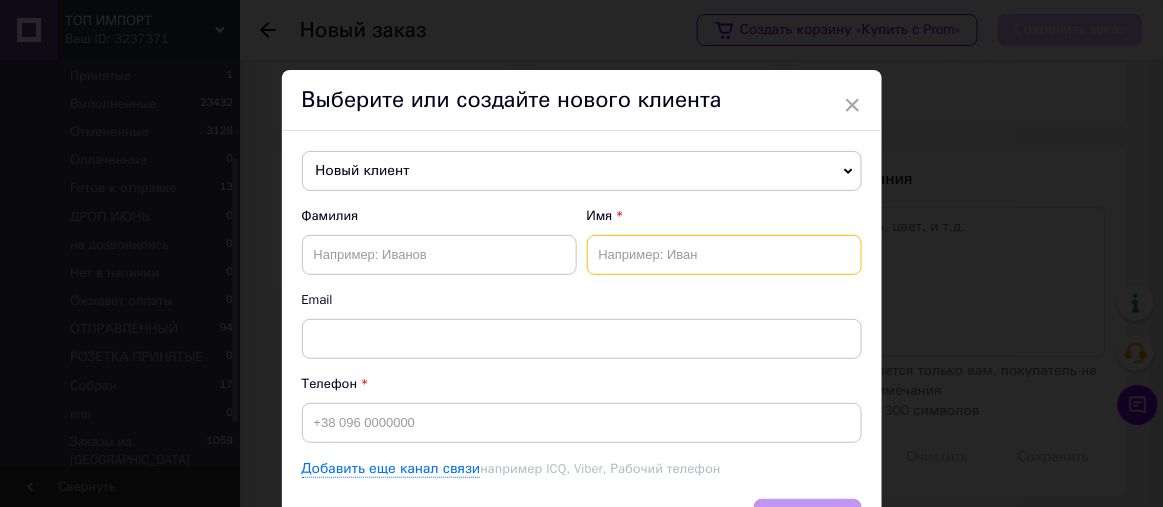 click at bounding box center [724, 255] 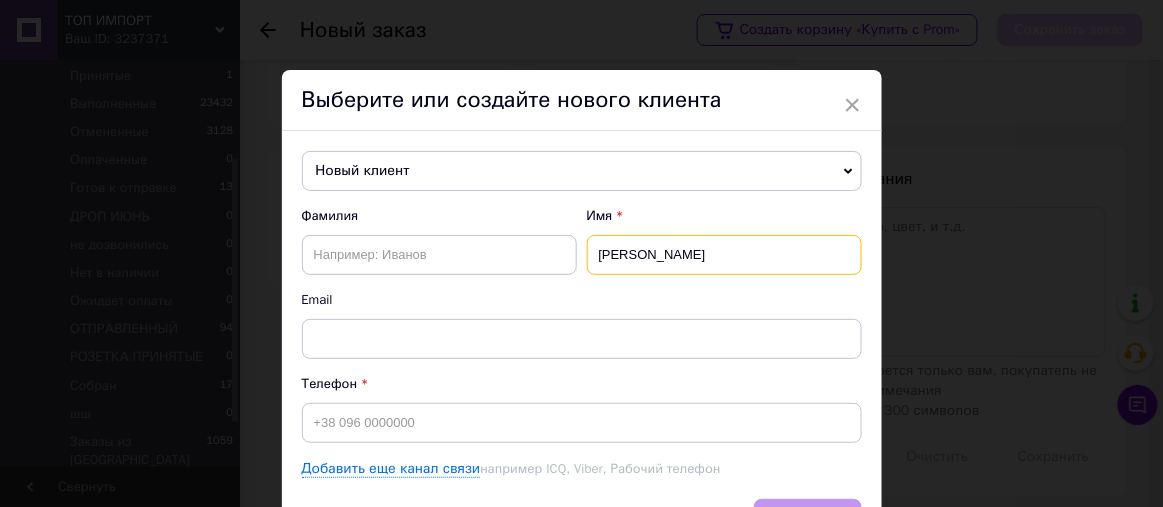 type on "[PERSON_NAME]" 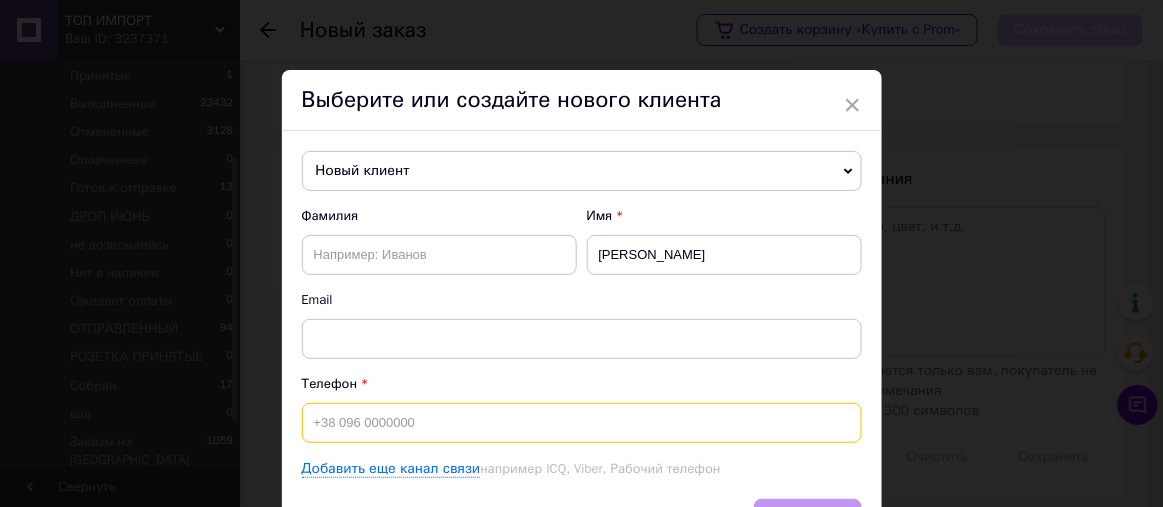 click at bounding box center [582, 423] 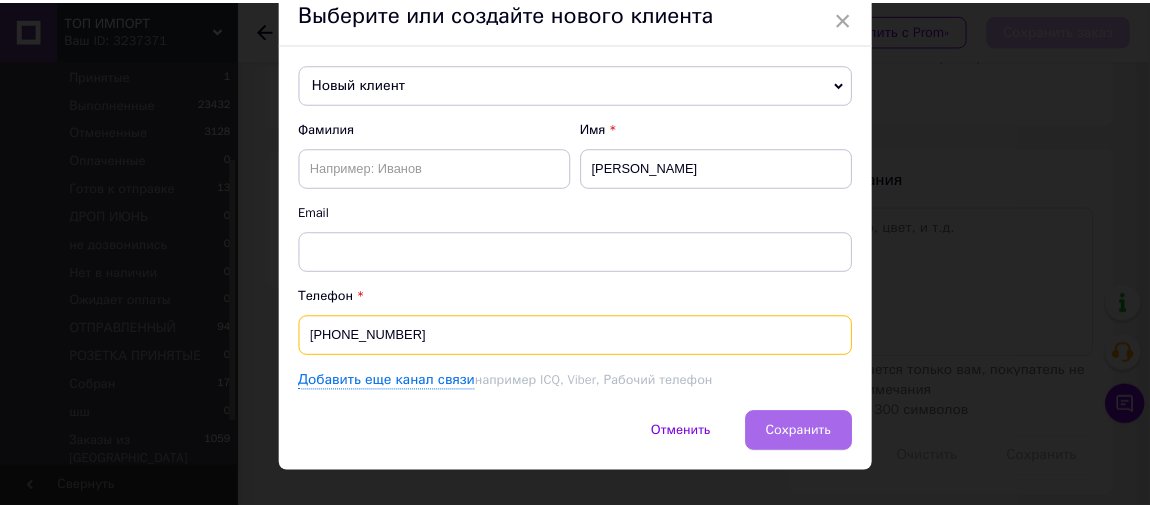 scroll, scrollTop: 116, scrollLeft: 0, axis: vertical 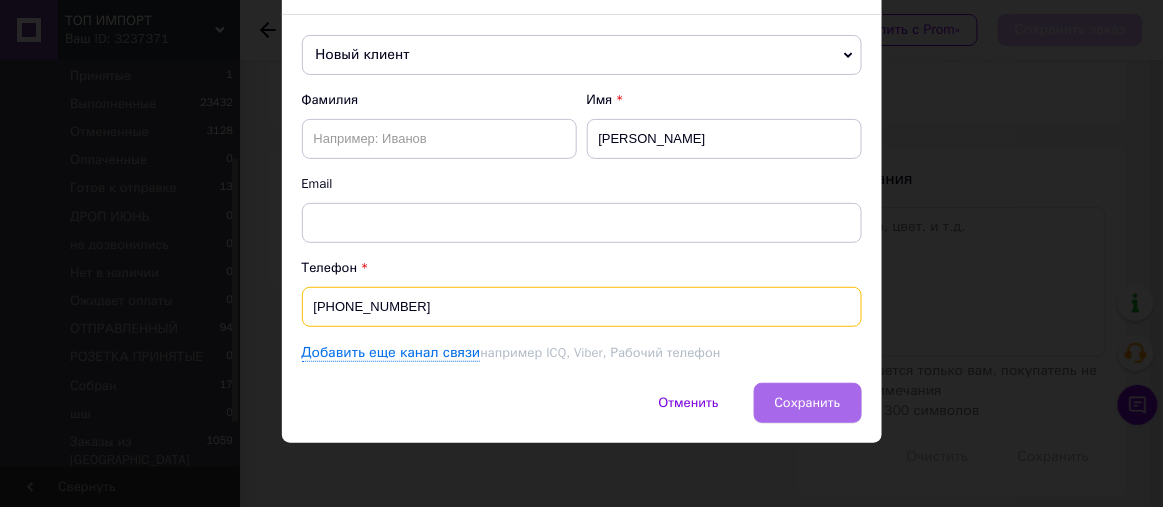 type on "[PHONE_NUMBER]" 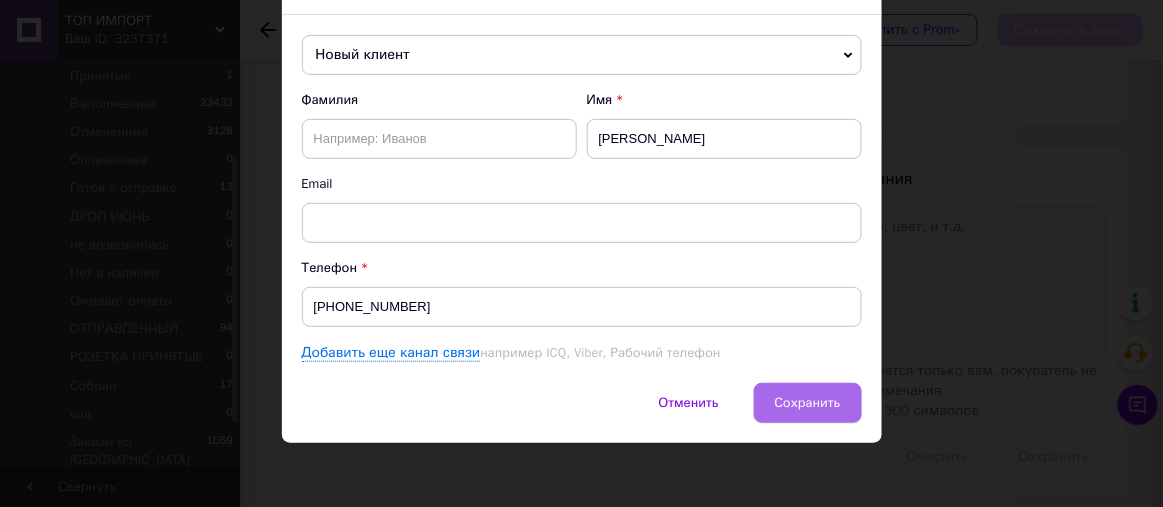 click on "Сохранить" at bounding box center [808, 403] 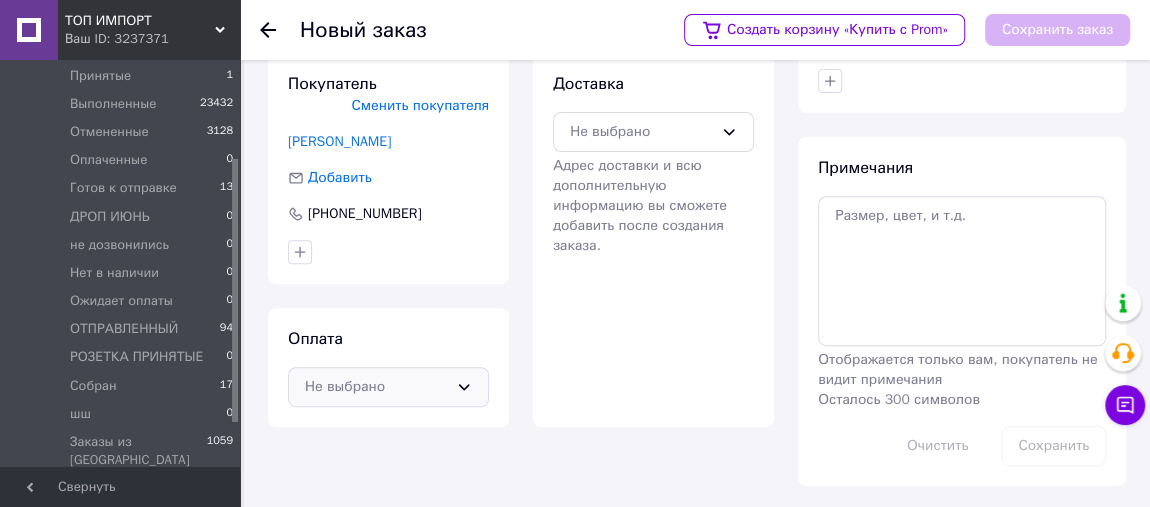 click on "Не выбрано" at bounding box center [376, 387] 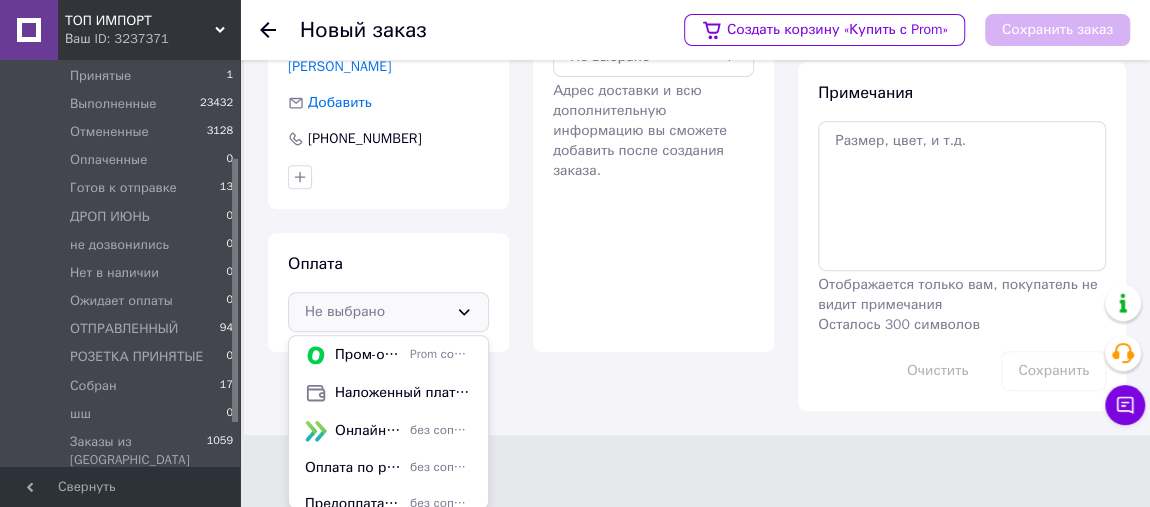 drag, startPoint x: 381, startPoint y: 395, endPoint x: 545, endPoint y: 241, distance: 224.97112 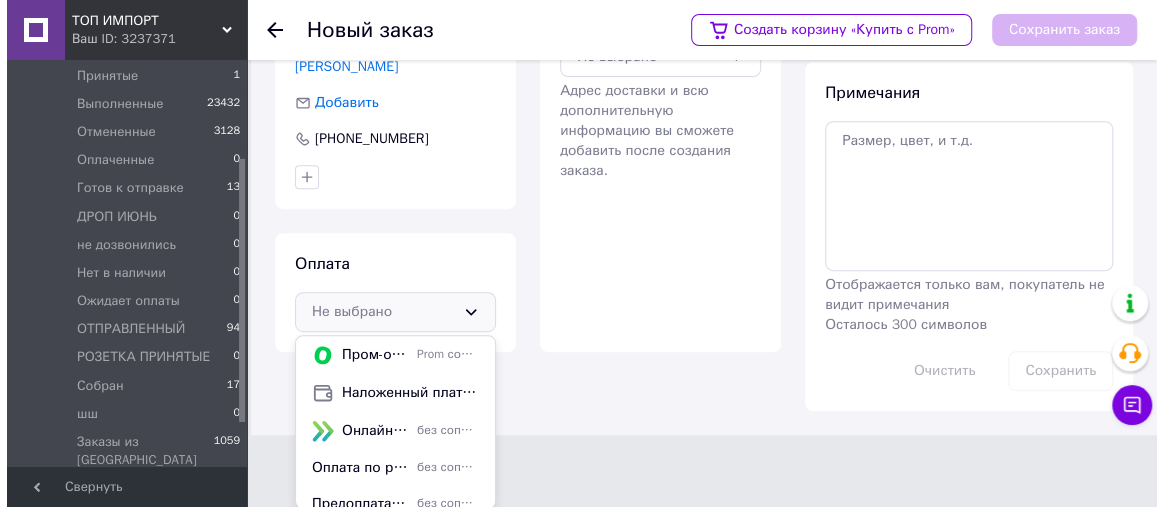 scroll, scrollTop: 314, scrollLeft: 0, axis: vertical 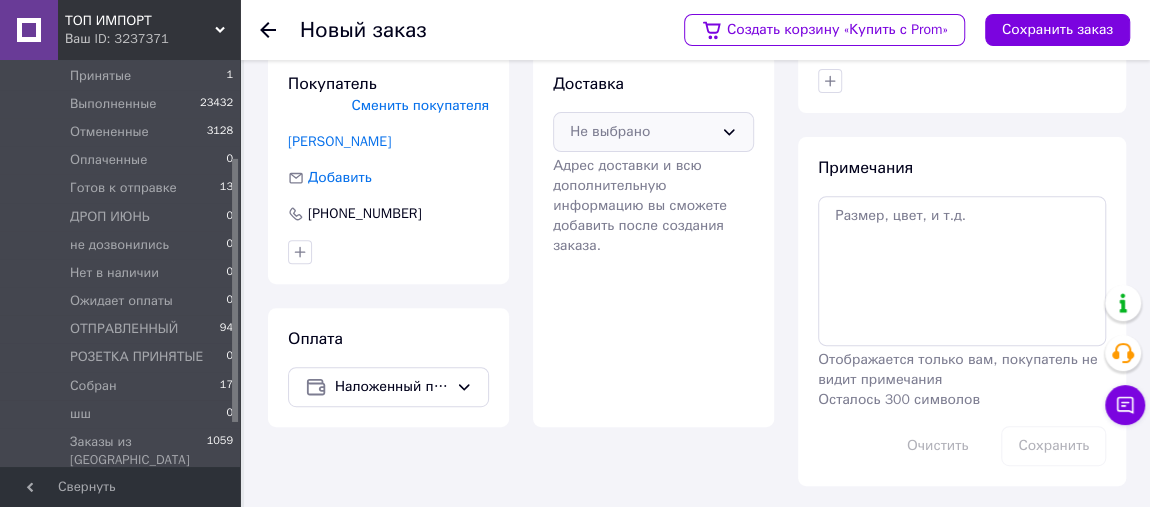 click on "Не выбрано" at bounding box center [641, 132] 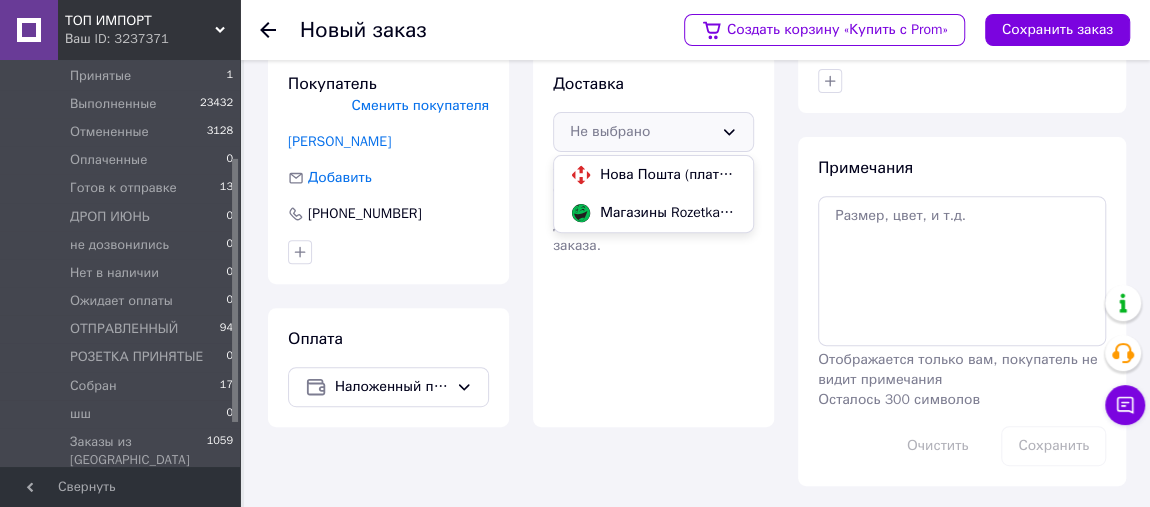 drag, startPoint x: 623, startPoint y: 169, endPoint x: 633, endPoint y: 160, distance: 13.453624 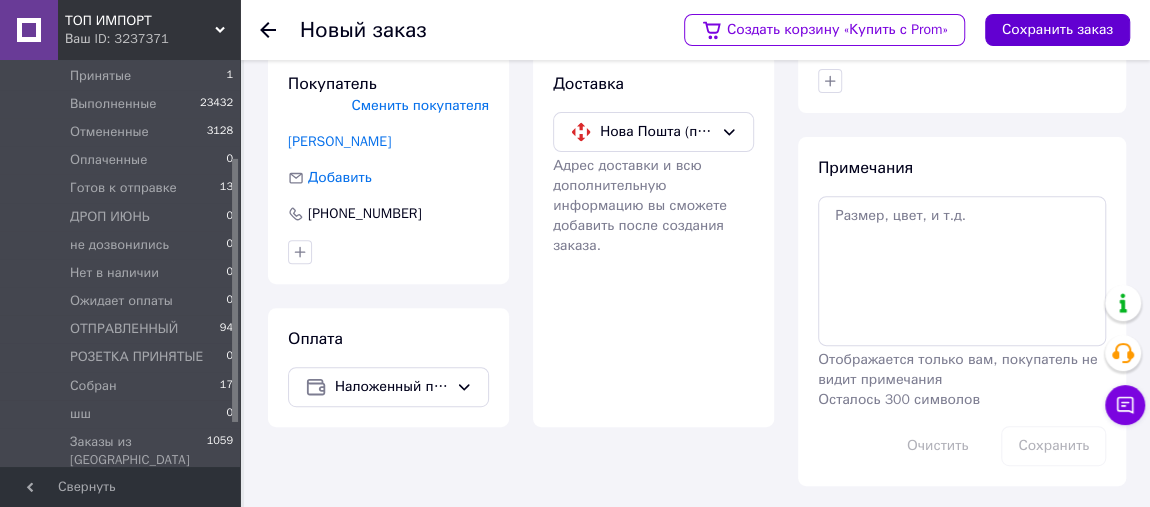 click on "Сохранить заказ" at bounding box center [1057, 30] 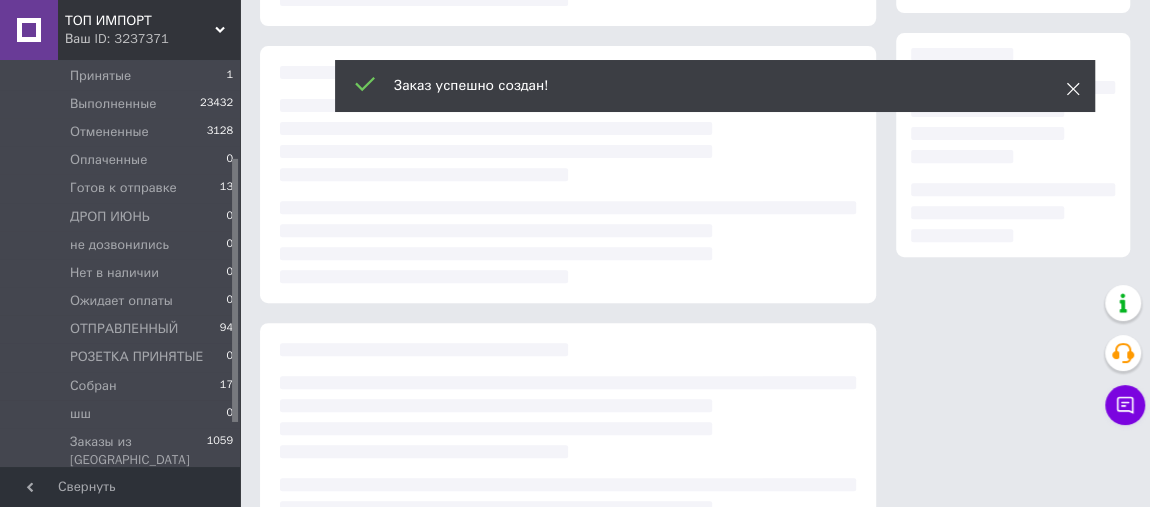 click 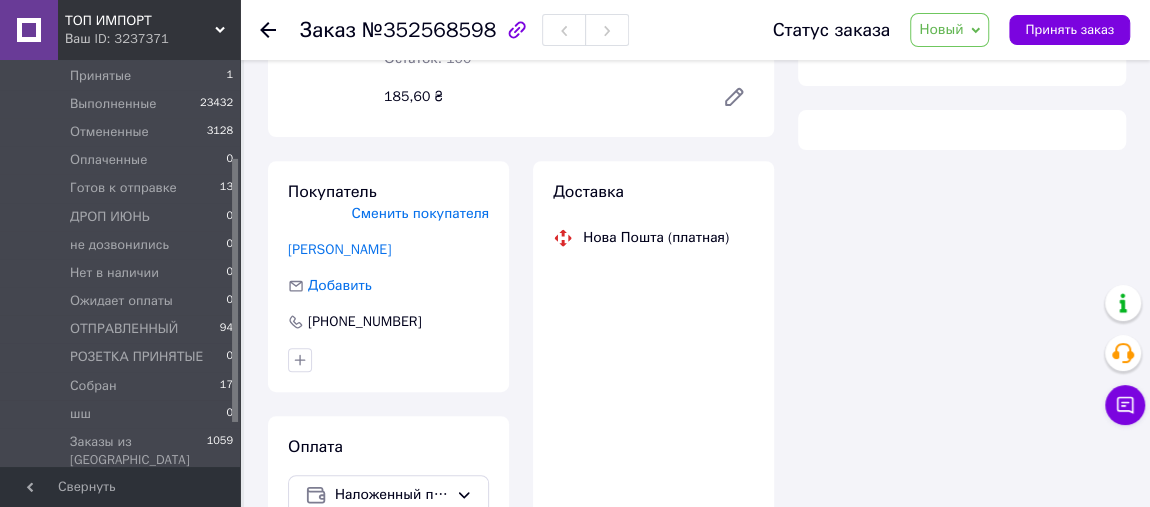 click on "Новый" at bounding box center [941, 29] 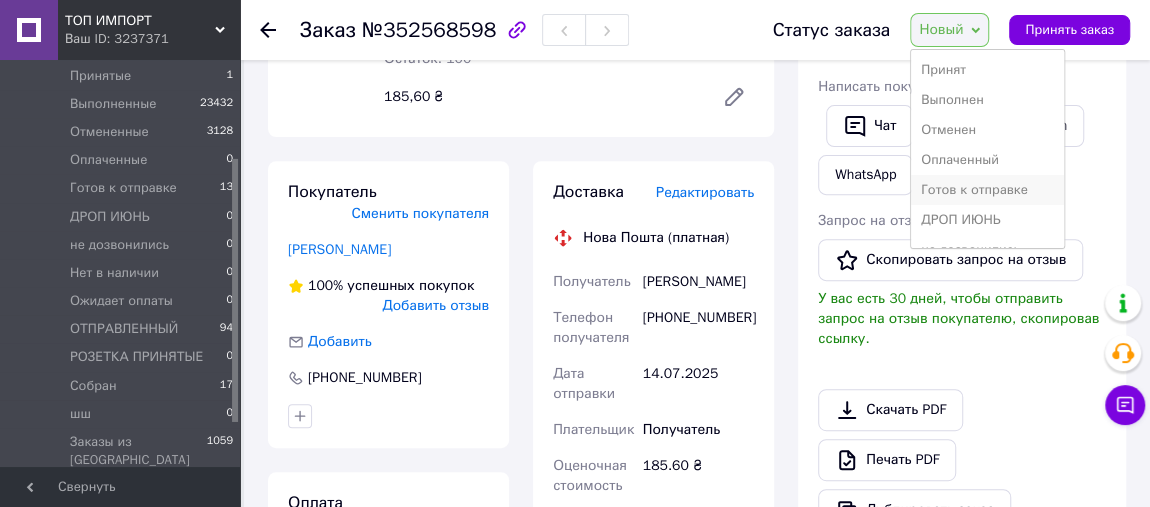 click on "Готов к отправке" at bounding box center [987, 190] 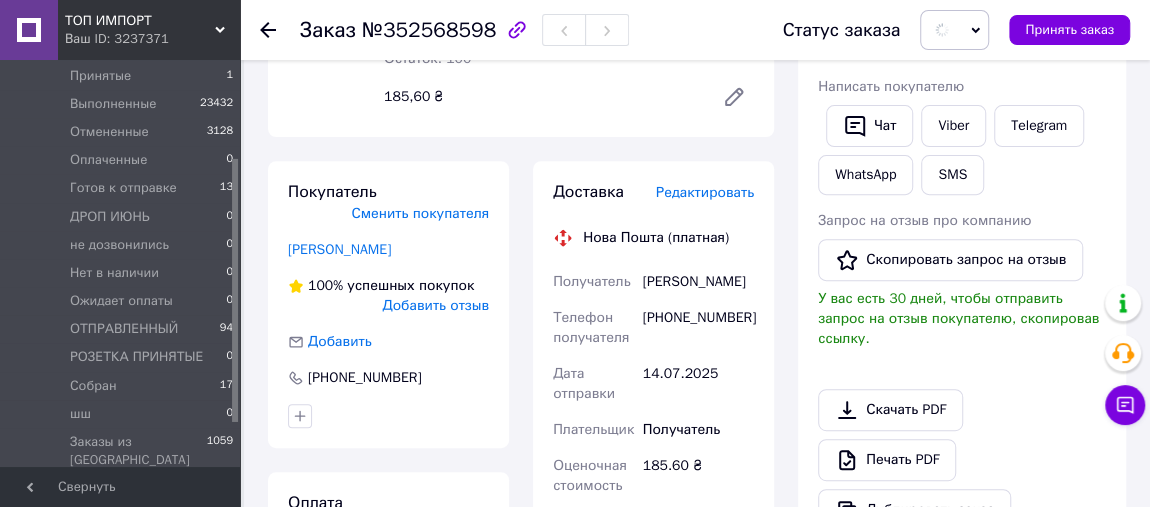 click on "Редактировать" at bounding box center [705, 192] 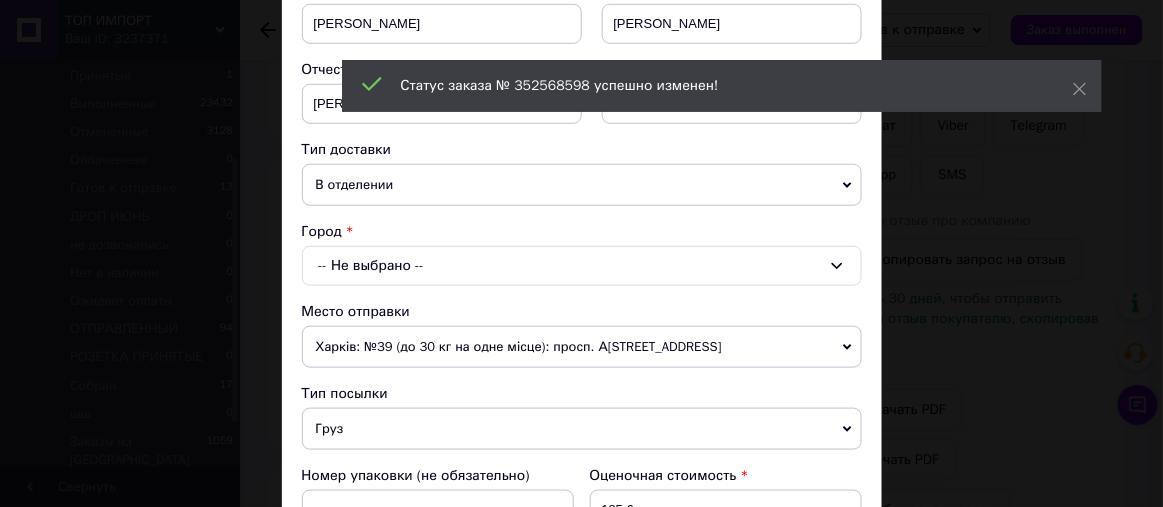scroll, scrollTop: 454, scrollLeft: 0, axis: vertical 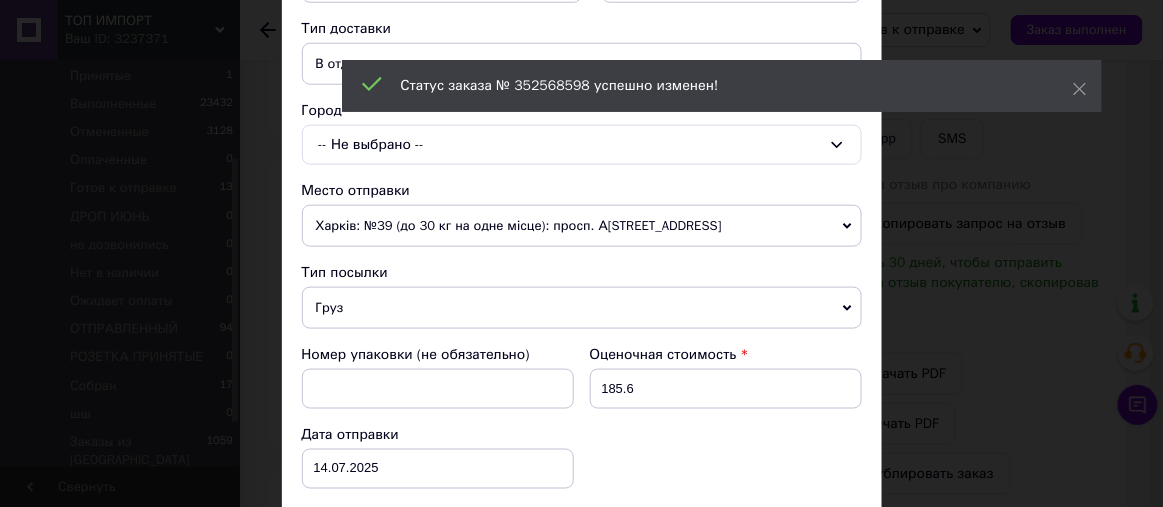 click on "-- Не выбрано --" at bounding box center (582, 145) 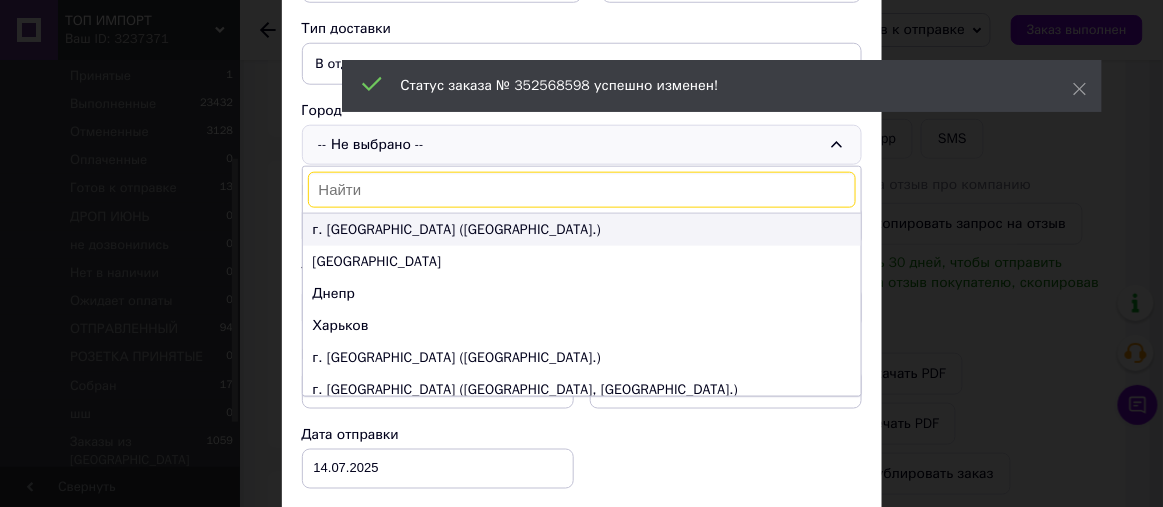 click on "г. [GEOGRAPHIC_DATA] ([GEOGRAPHIC_DATA].)" at bounding box center [582, 230] 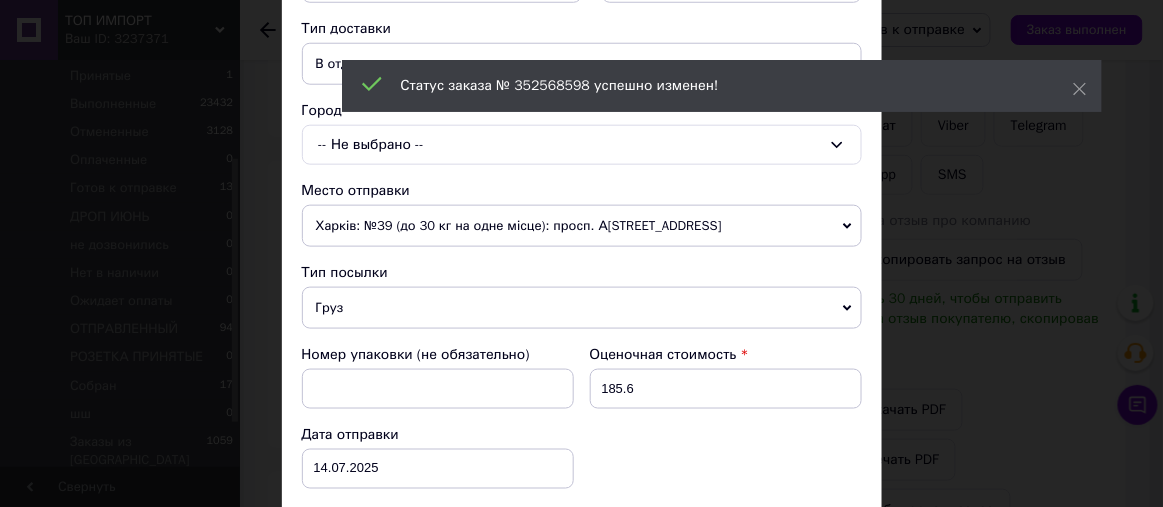 click on "Харків: №39 (до 30 кг на одне місце): просп. А[STREET_ADDRESS]" at bounding box center (582, 226) 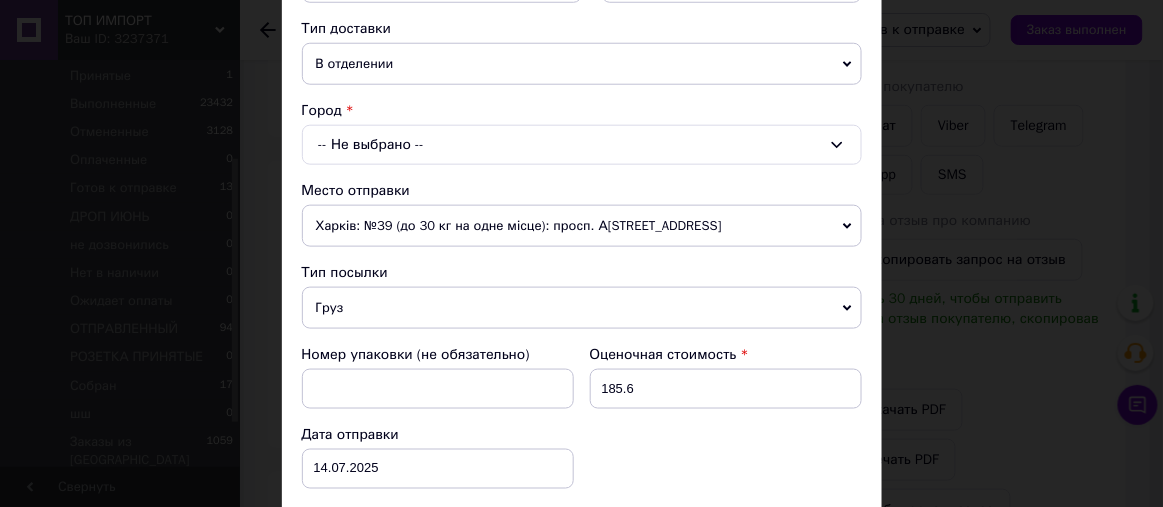 click on "-- Не выбрано --" at bounding box center [582, 145] 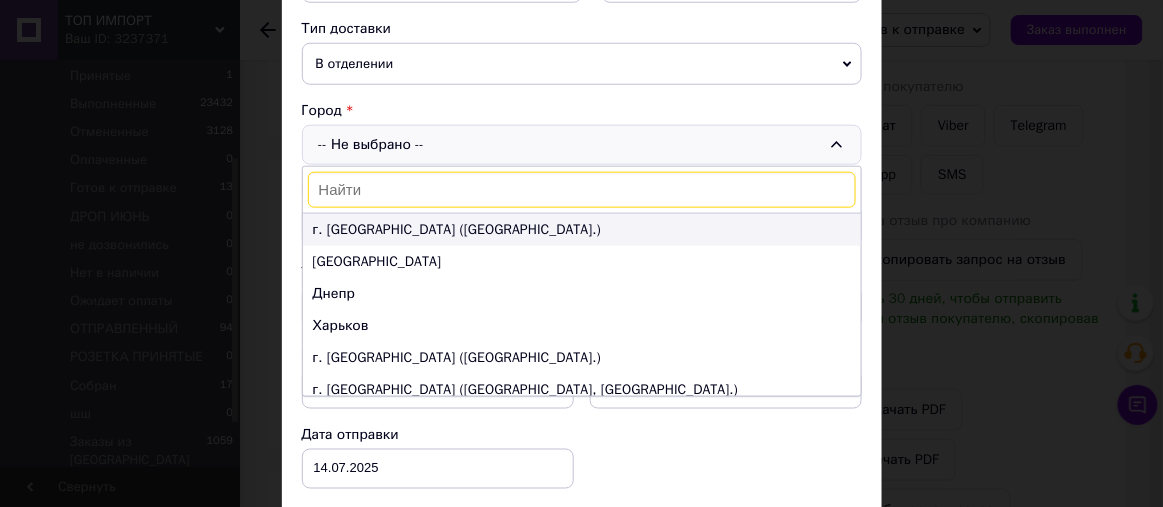 click on "г. [GEOGRAPHIC_DATA] ([GEOGRAPHIC_DATA].)" at bounding box center [582, 230] 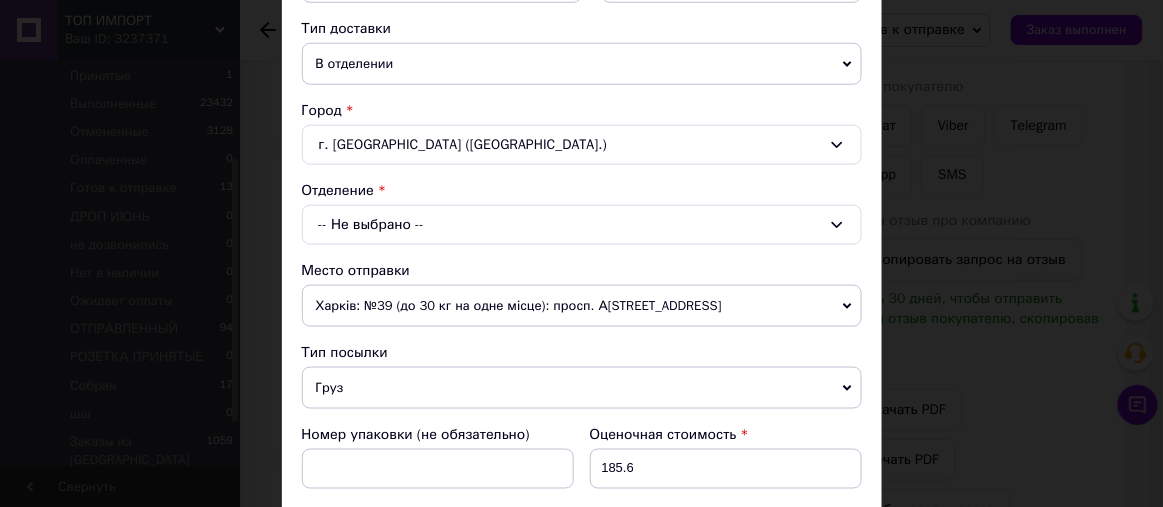 click on "-- Не выбрано --" at bounding box center [582, 225] 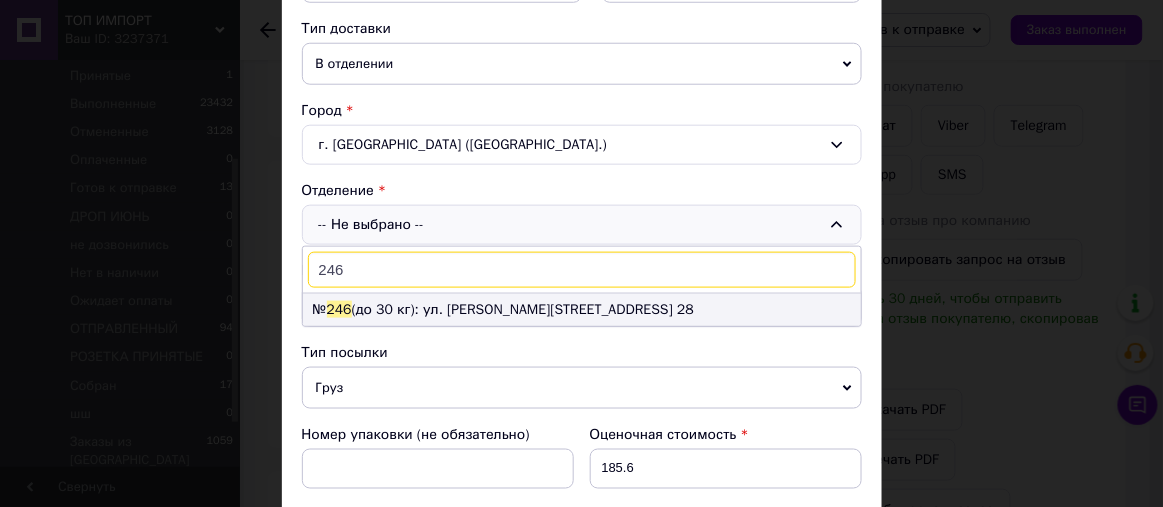 type on "246" 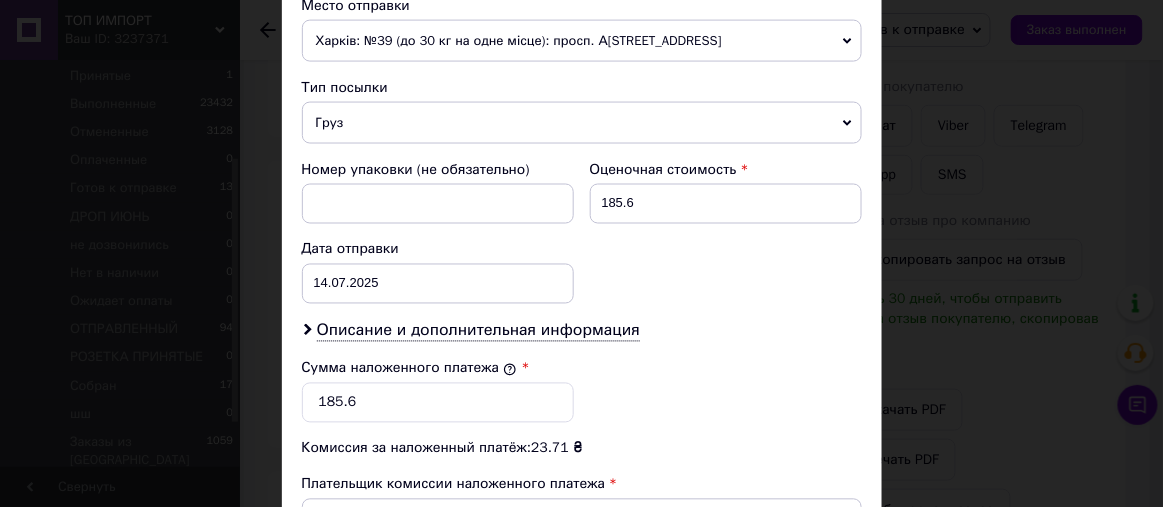 scroll, scrollTop: 757, scrollLeft: 0, axis: vertical 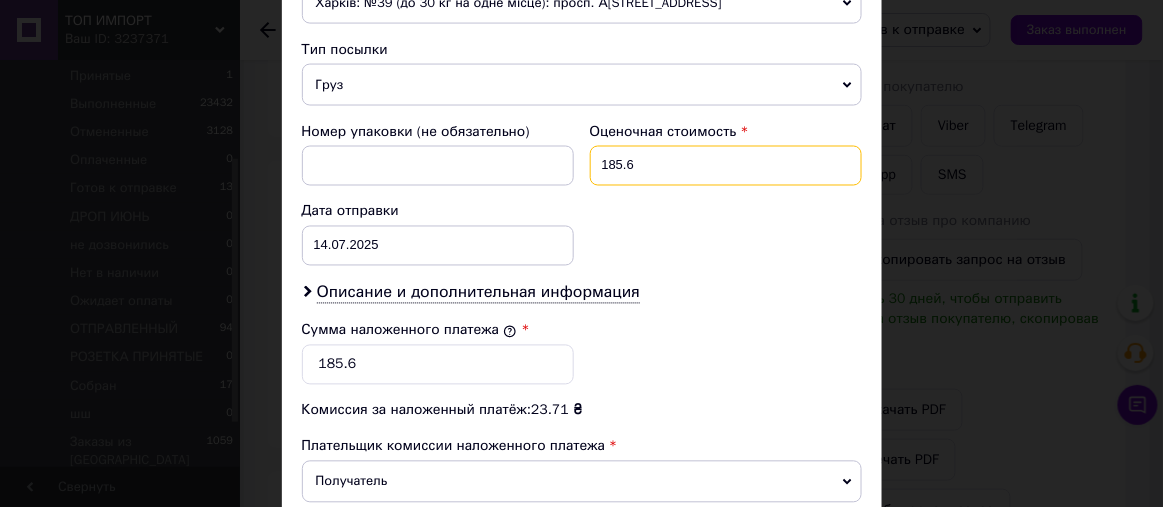 click on "185.6" at bounding box center (726, 166) 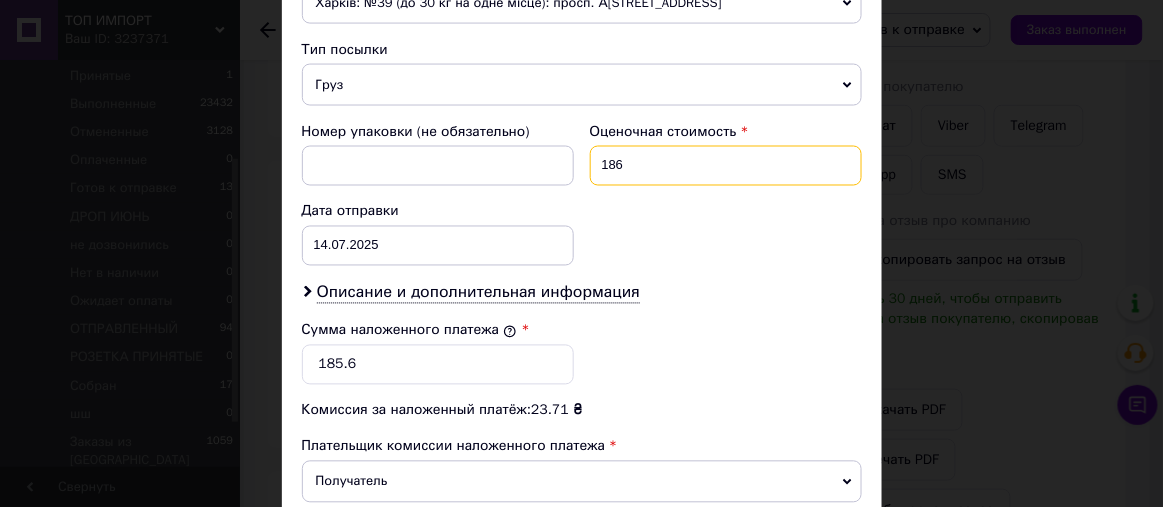 type on "186" 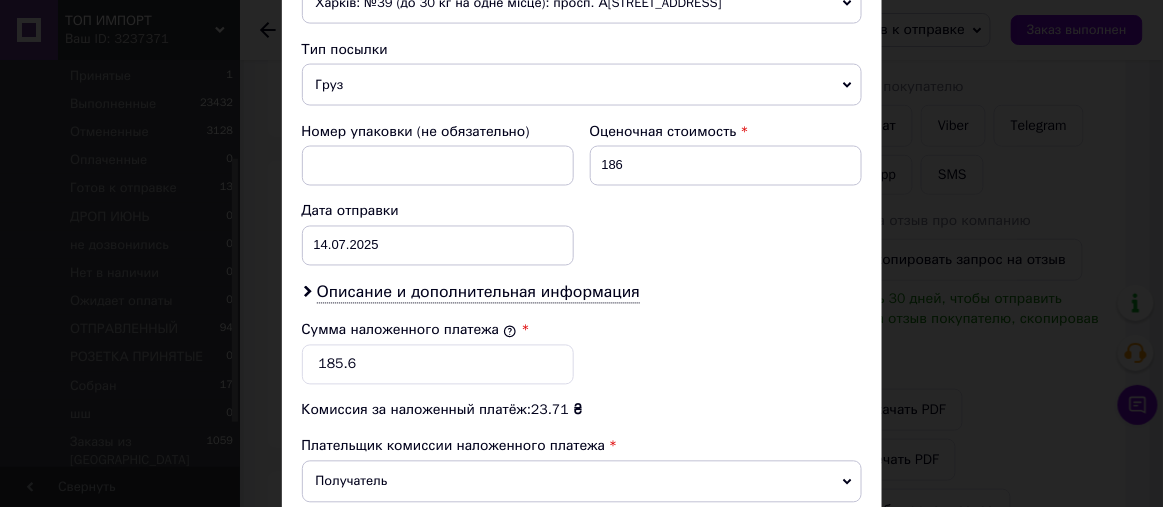 click on "Номер упаковки (не обязательно) Оценочная стоимость 186 Дата отправки 14[DATE] 2025 > < Июль > Пн Вт Ср Чт Пт Сб Вс 30 1 2 3 4 5 6 7 8 9 10 11 12 13 14 15 16 17 18 19 20 21 22 23 24 25 26 27 28 29 30 31 1 2 3 4 5 6 7 8 9 10" at bounding box center (582, 194) 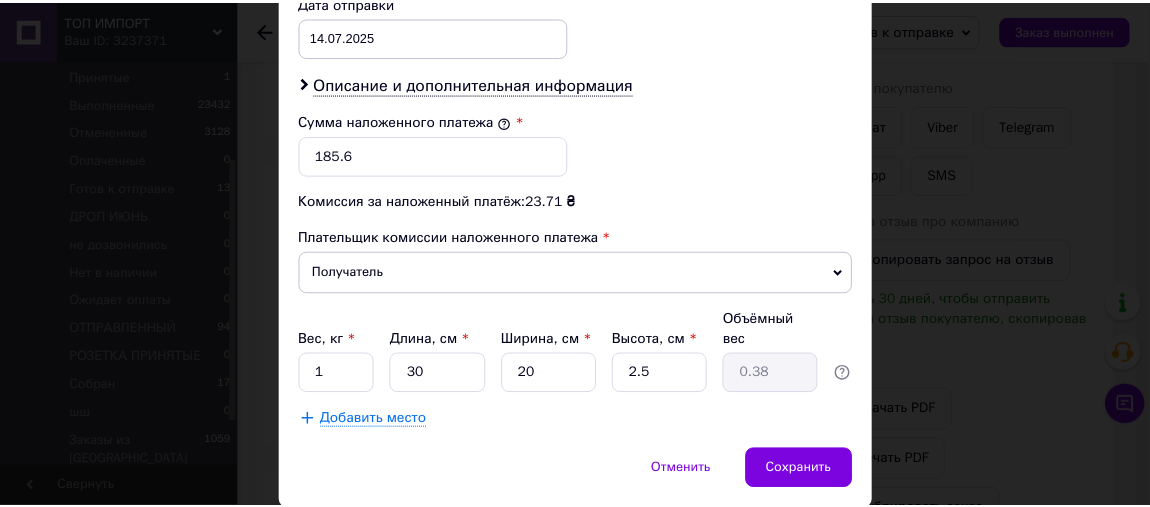 scroll, scrollTop: 1006, scrollLeft: 0, axis: vertical 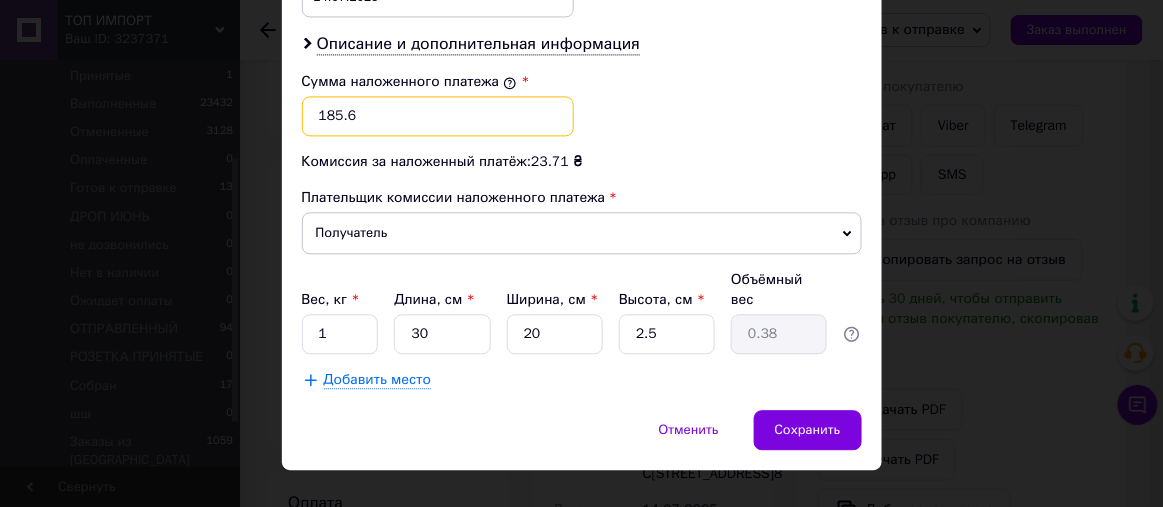click on "185.6" at bounding box center (438, 116) 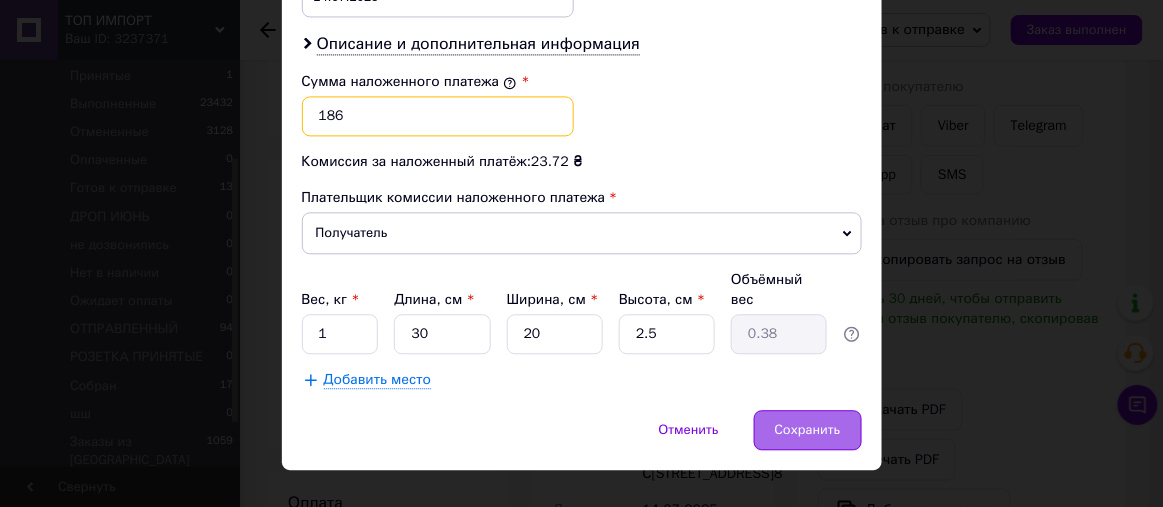type on "186" 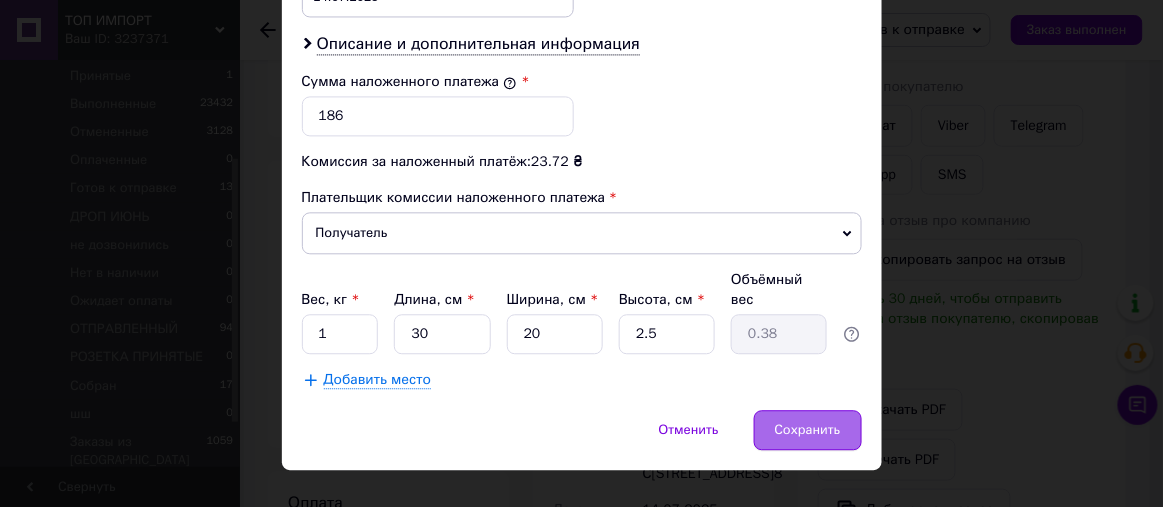 click on "Сохранить" at bounding box center [808, 430] 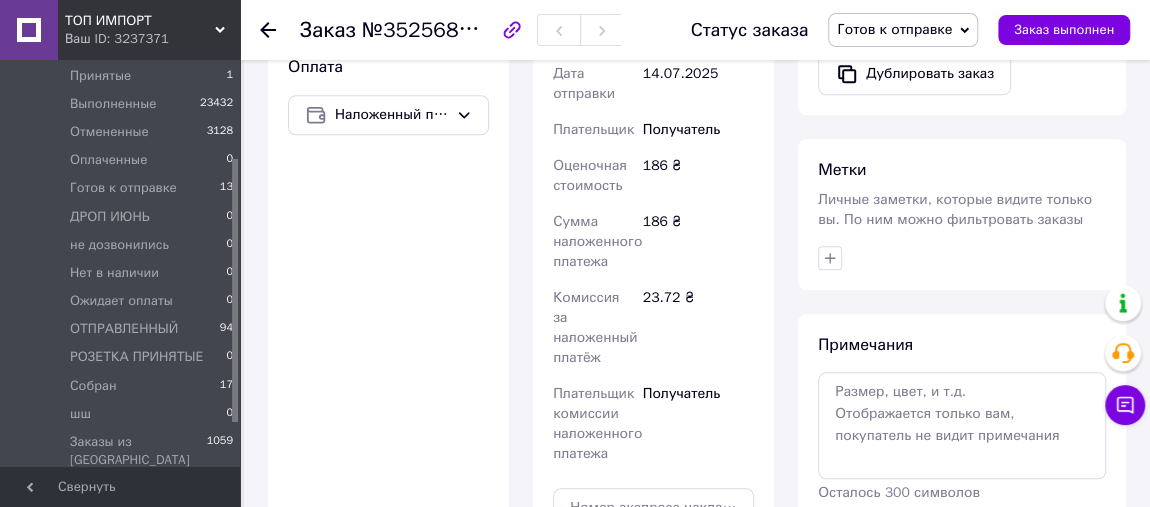 scroll, scrollTop: 769, scrollLeft: 0, axis: vertical 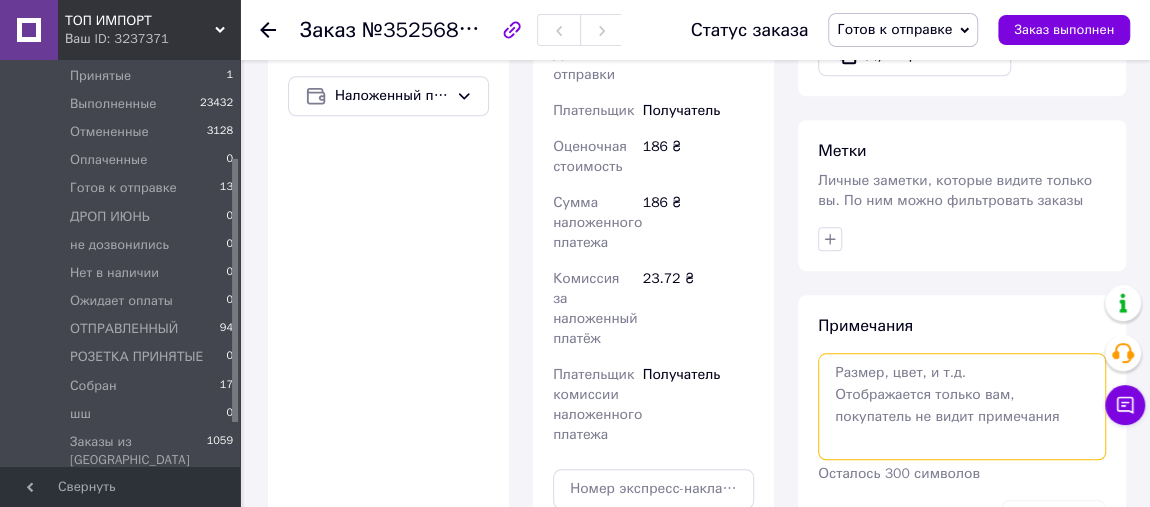 click at bounding box center [962, 406] 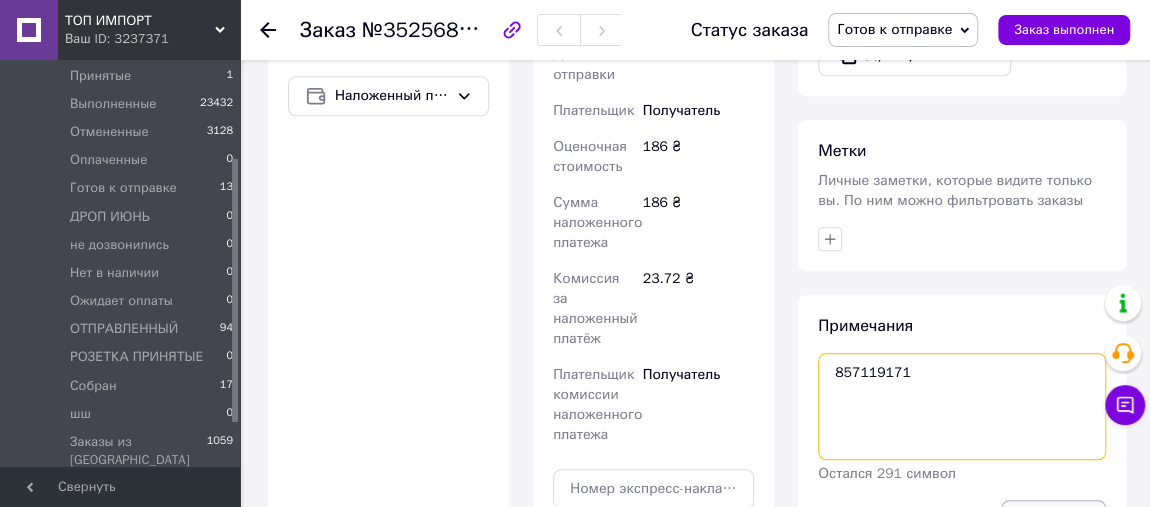 type on "857119171" 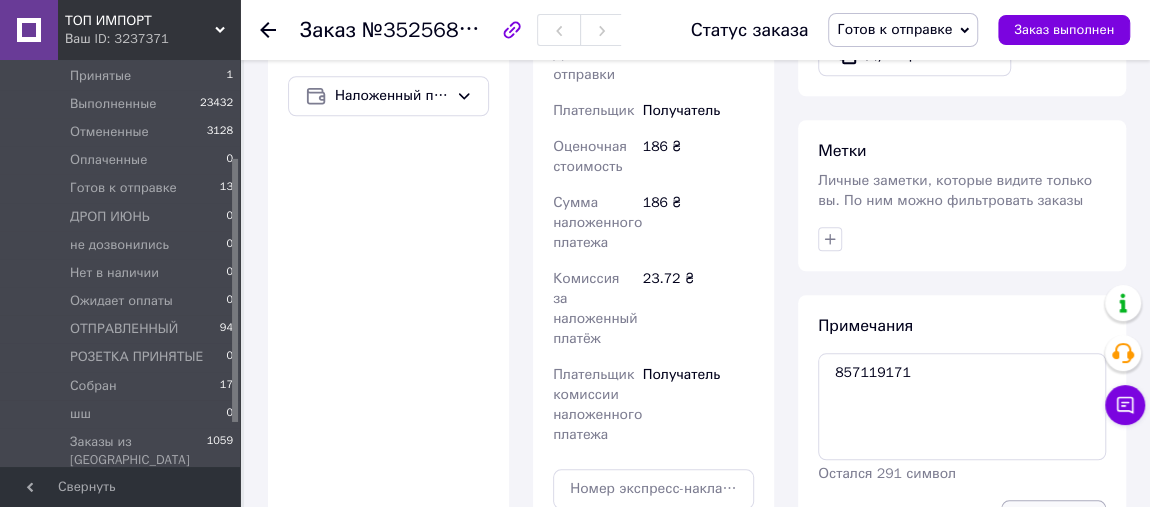 click on "Сохранить" at bounding box center [1053, 520] 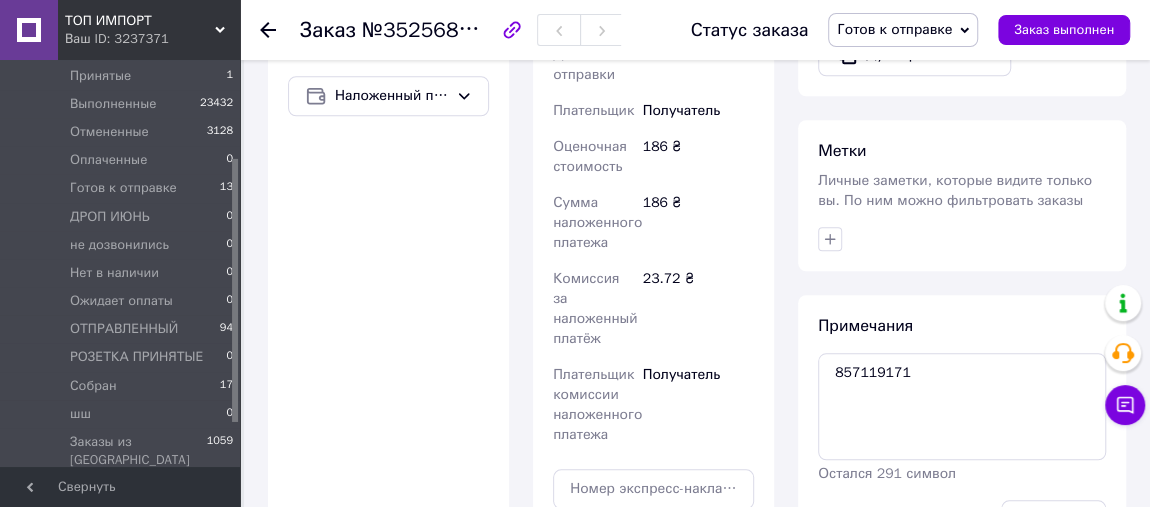 click 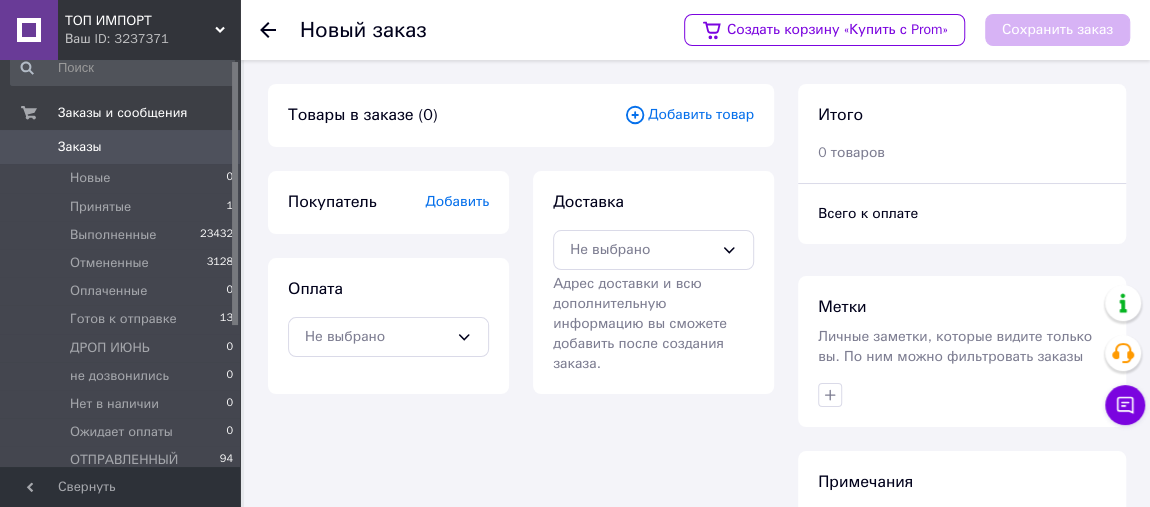 scroll, scrollTop: 0, scrollLeft: 0, axis: both 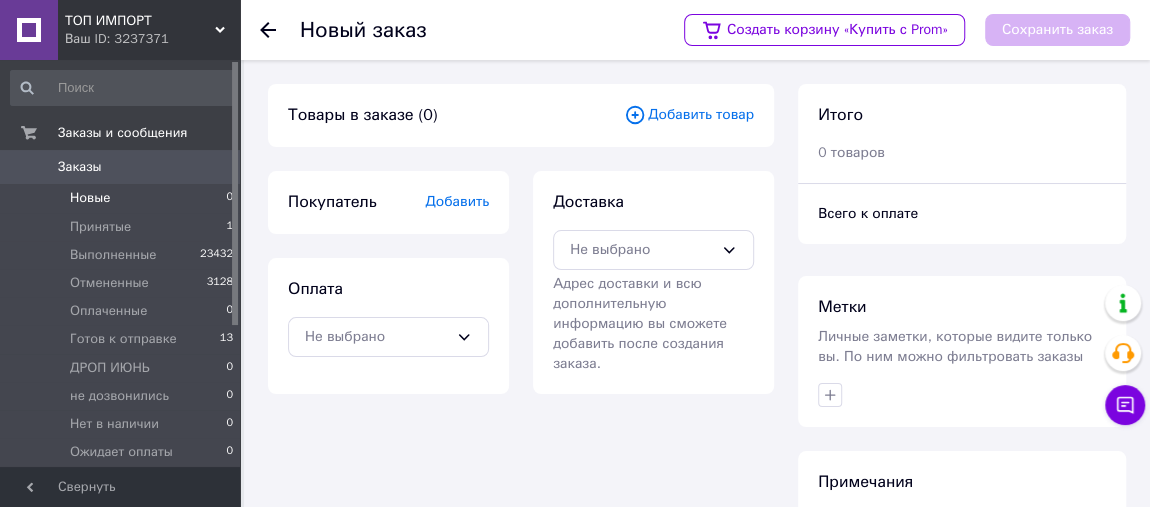 click on "Новые" at bounding box center (90, 198) 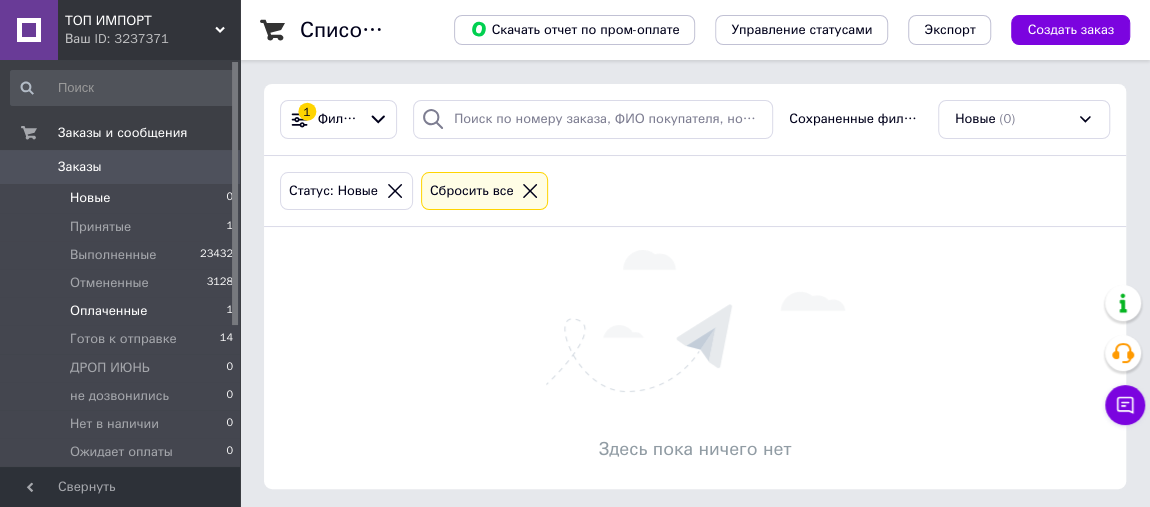 click on "Оплаченные 1" at bounding box center [122, 311] 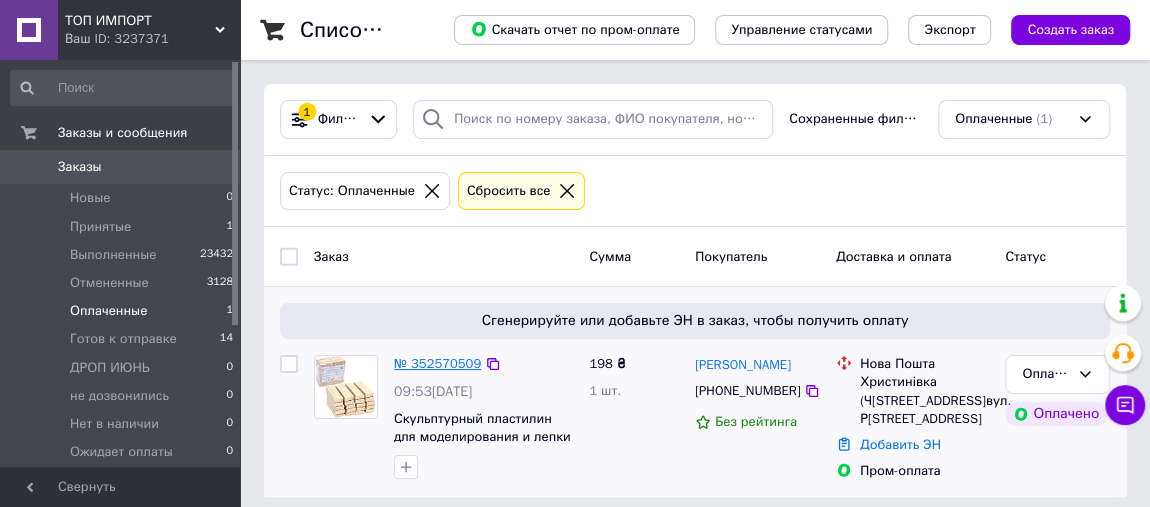 click on "№ 352570509" at bounding box center (437, 363) 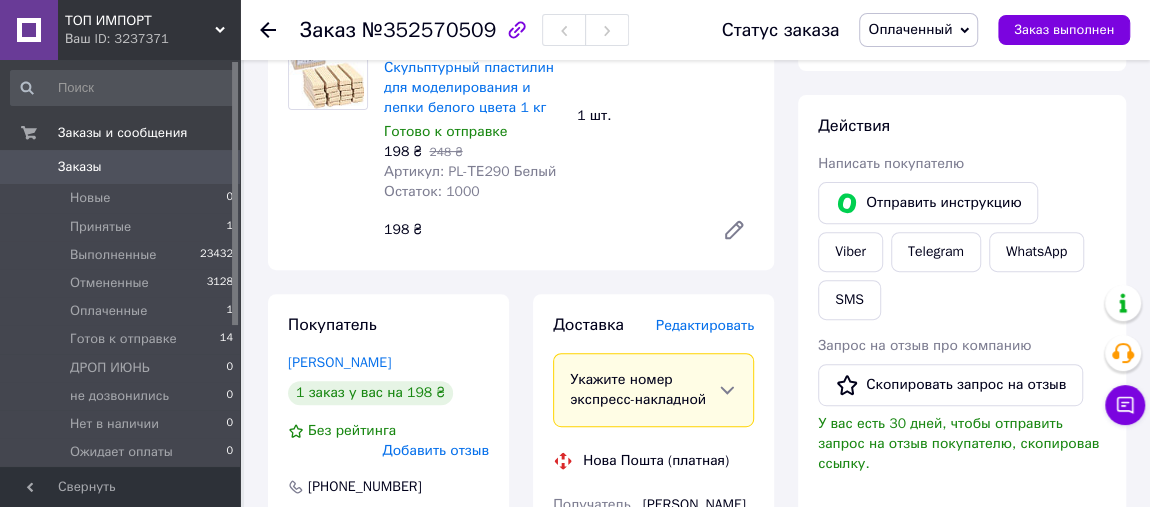 scroll, scrollTop: 454, scrollLeft: 0, axis: vertical 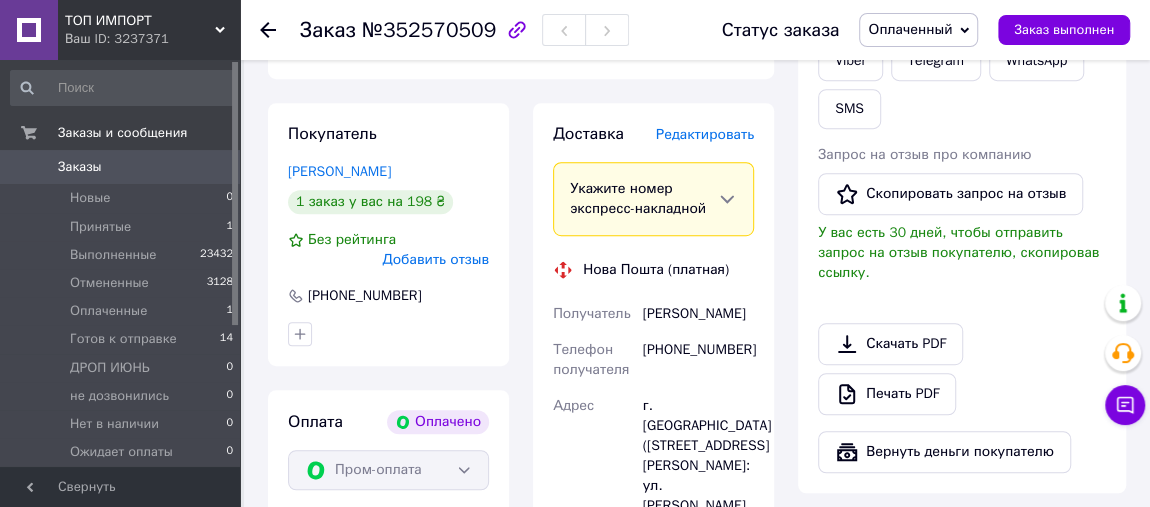 click on "Оплаченный" at bounding box center [910, 29] 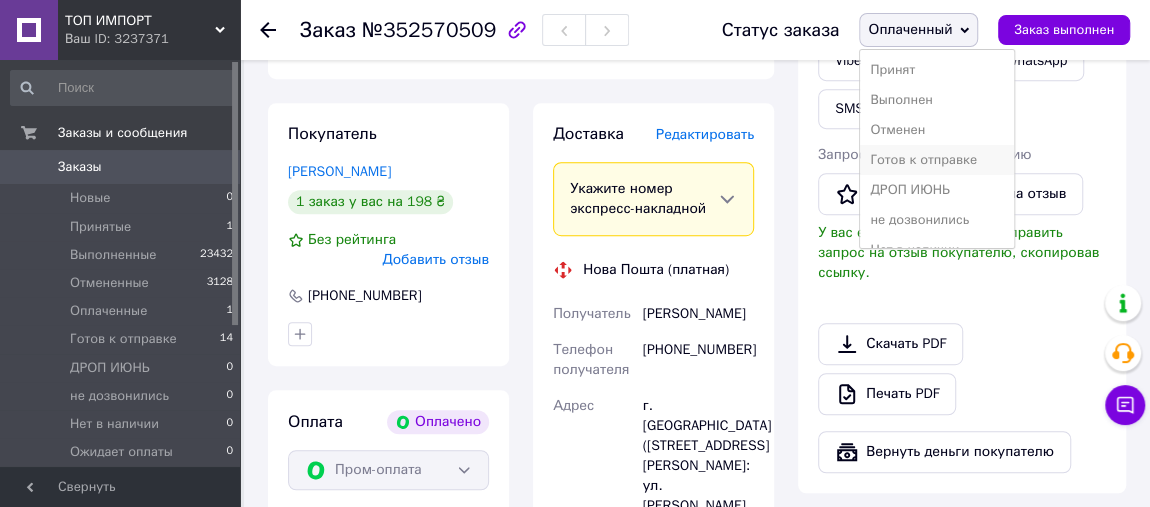 click on "Готов к отправке" at bounding box center [936, 160] 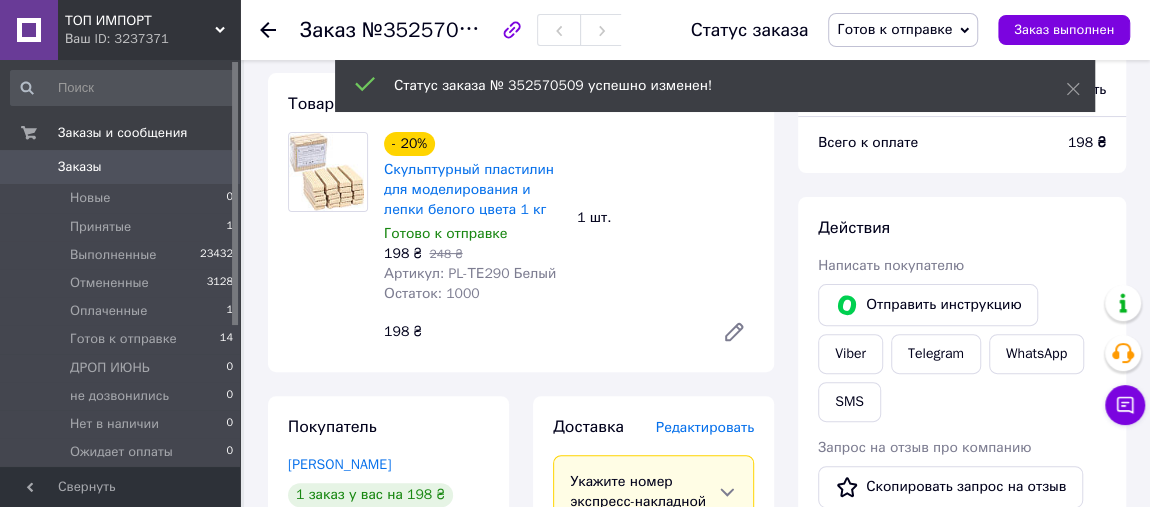 scroll, scrollTop: 151, scrollLeft: 0, axis: vertical 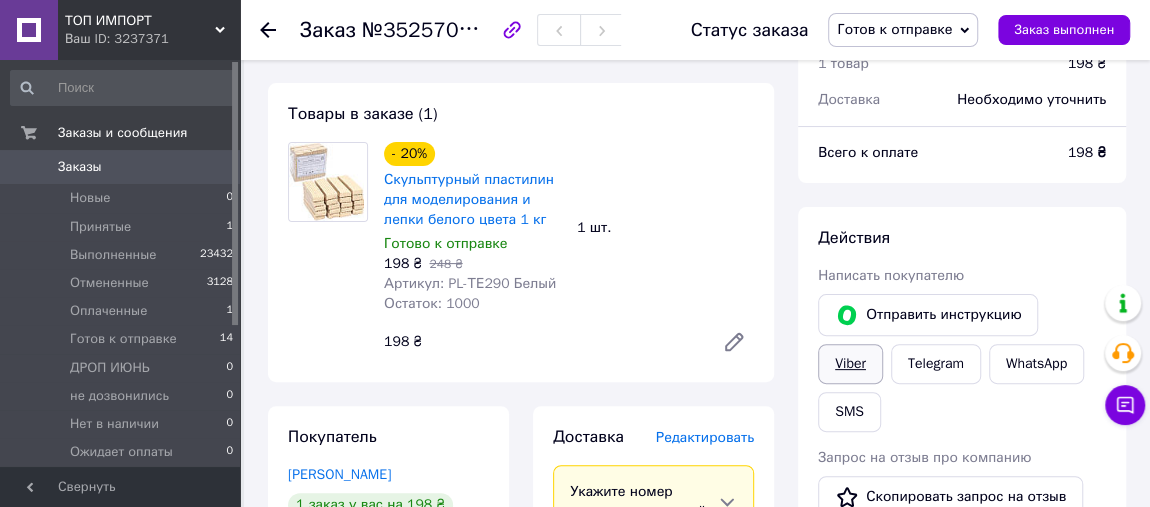 click on "Viber" at bounding box center (850, 364) 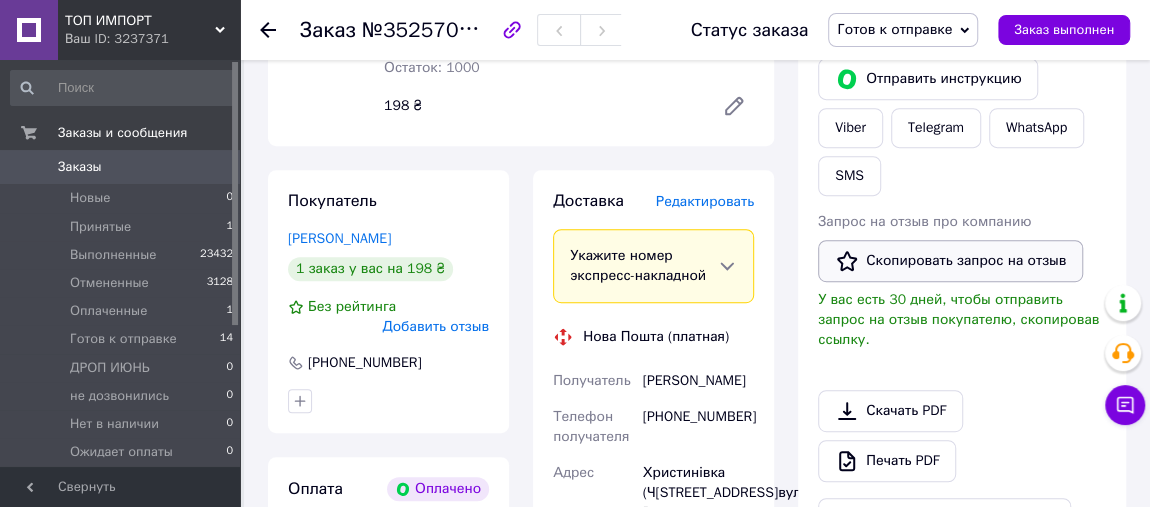 scroll, scrollTop: 454, scrollLeft: 0, axis: vertical 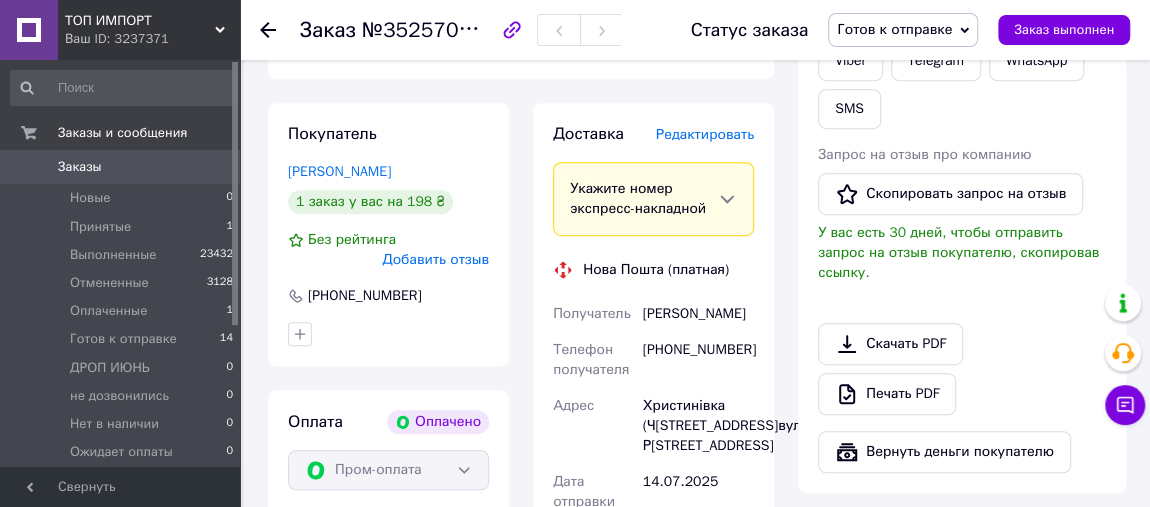 click on "Готов к отправке" at bounding box center (903, 30) 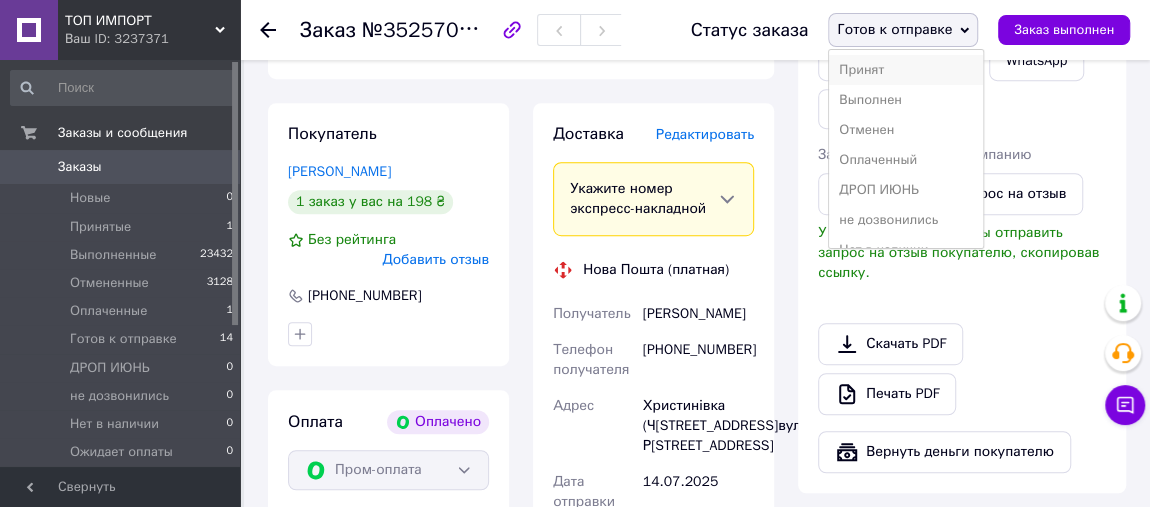 click on "Принят" at bounding box center (905, 70) 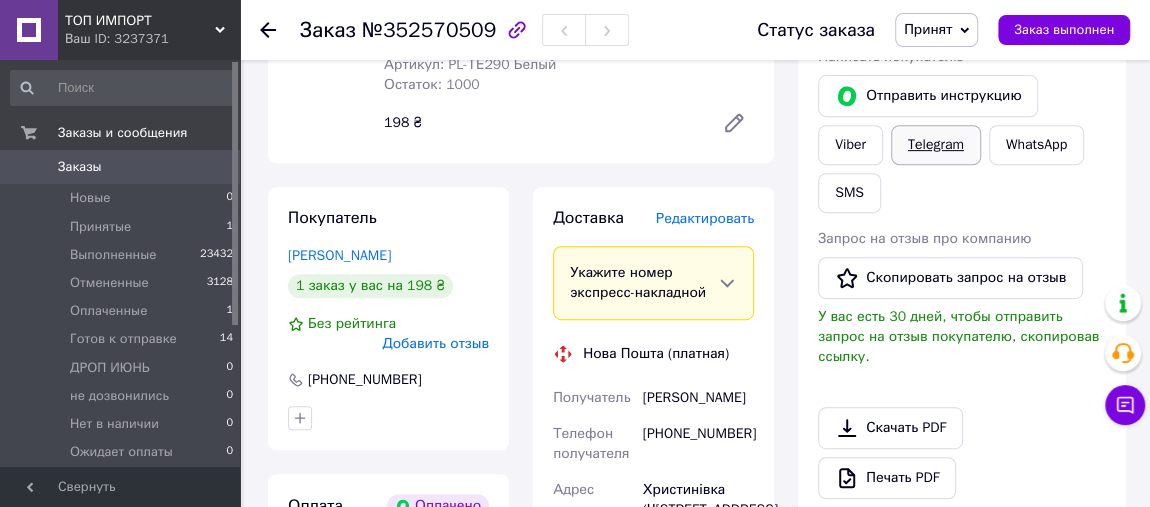 scroll, scrollTop: 303, scrollLeft: 0, axis: vertical 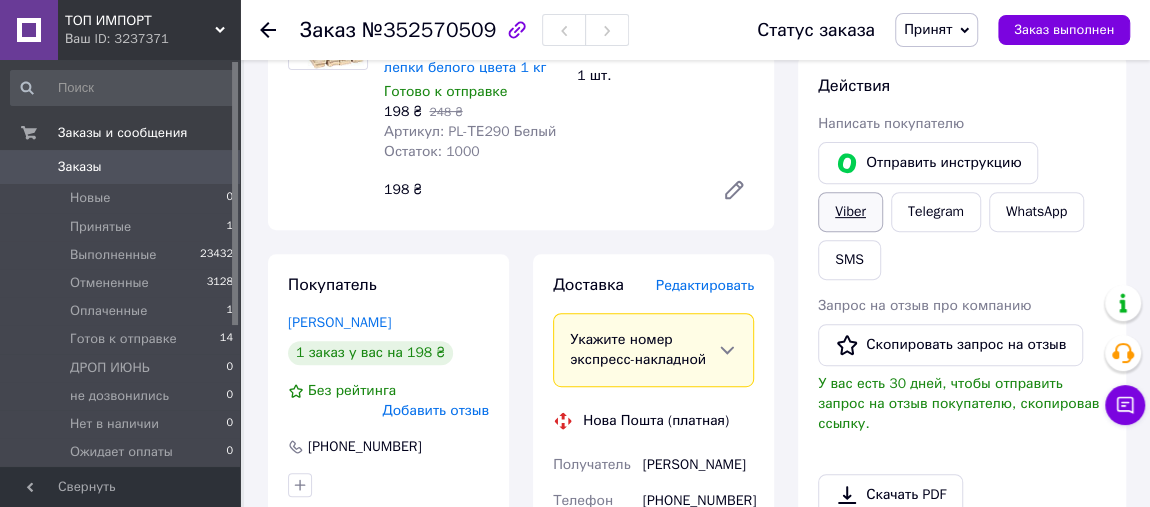 click on "Viber" at bounding box center [850, 212] 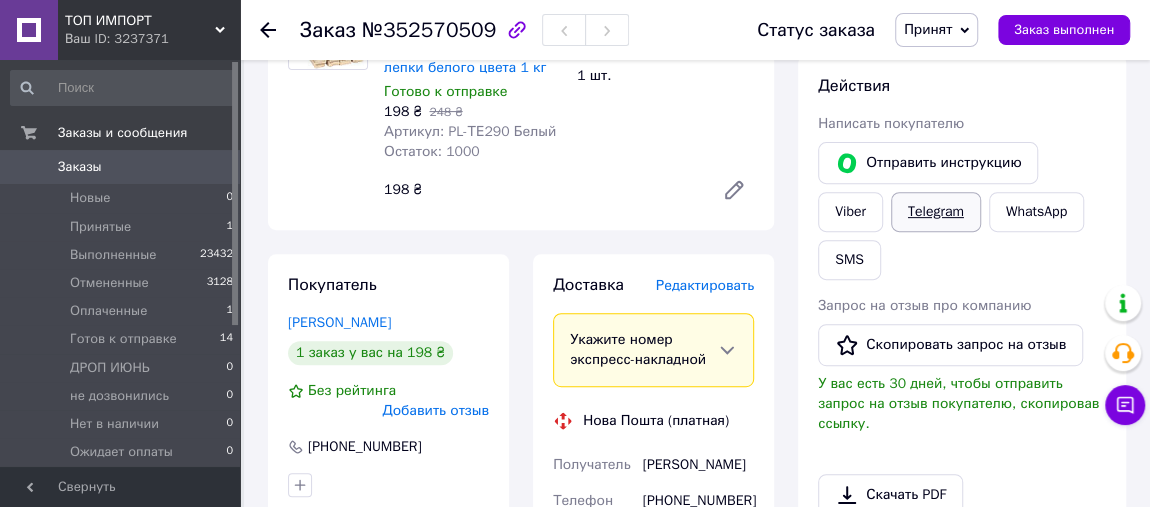 click on "Telegram" at bounding box center (936, 212) 